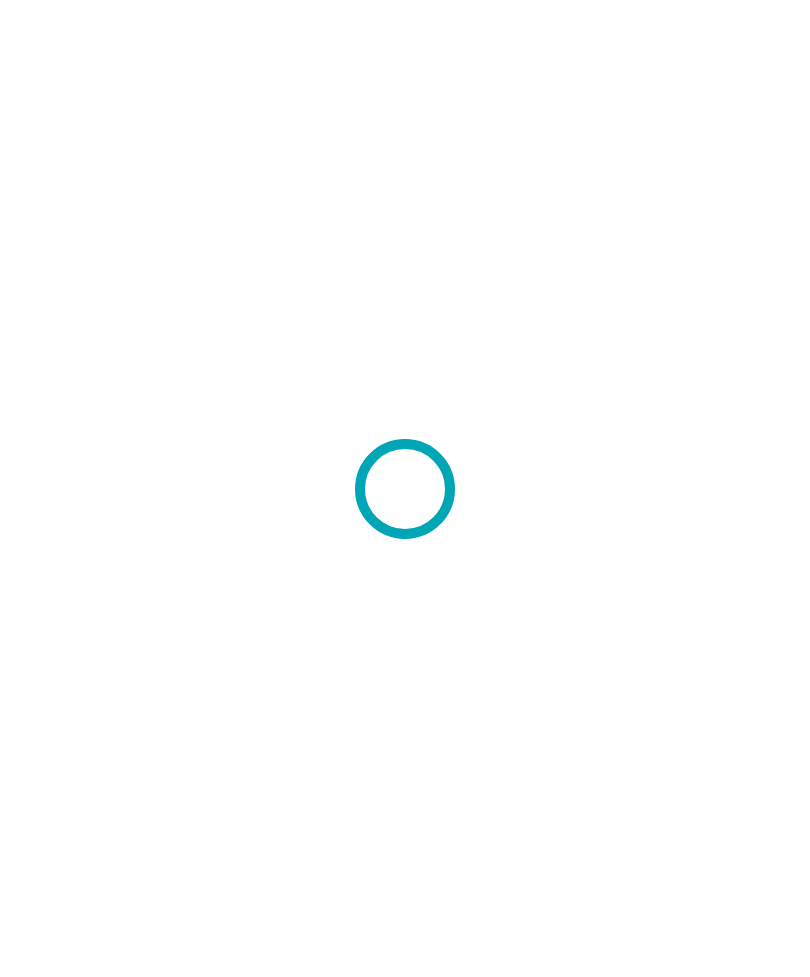 scroll, scrollTop: 0, scrollLeft: 0, axis: both 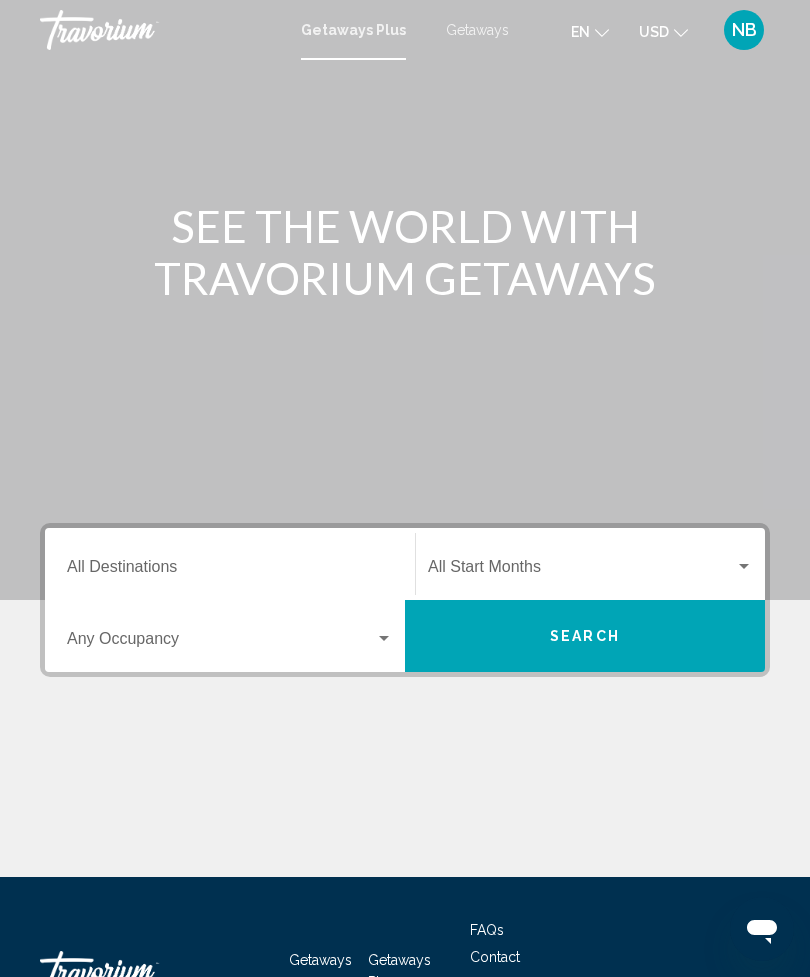 click on "Getaways" at bounding box center (477, 30) 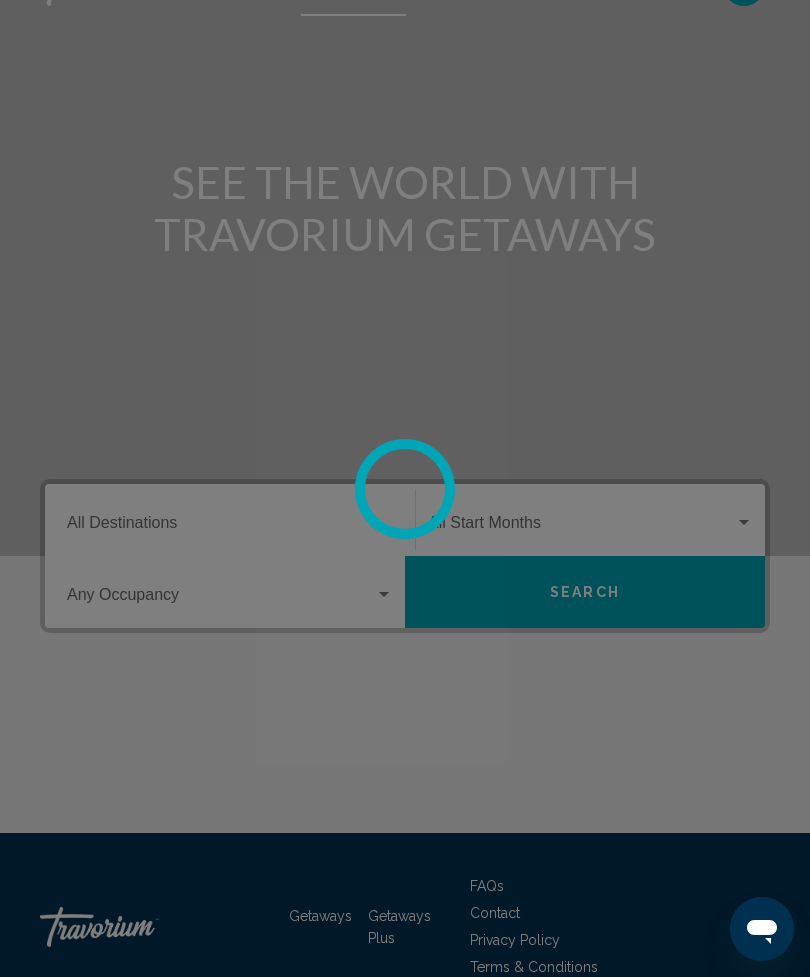 scroll, scrollTop: 45, scrollLeft: 0, axis: vertical 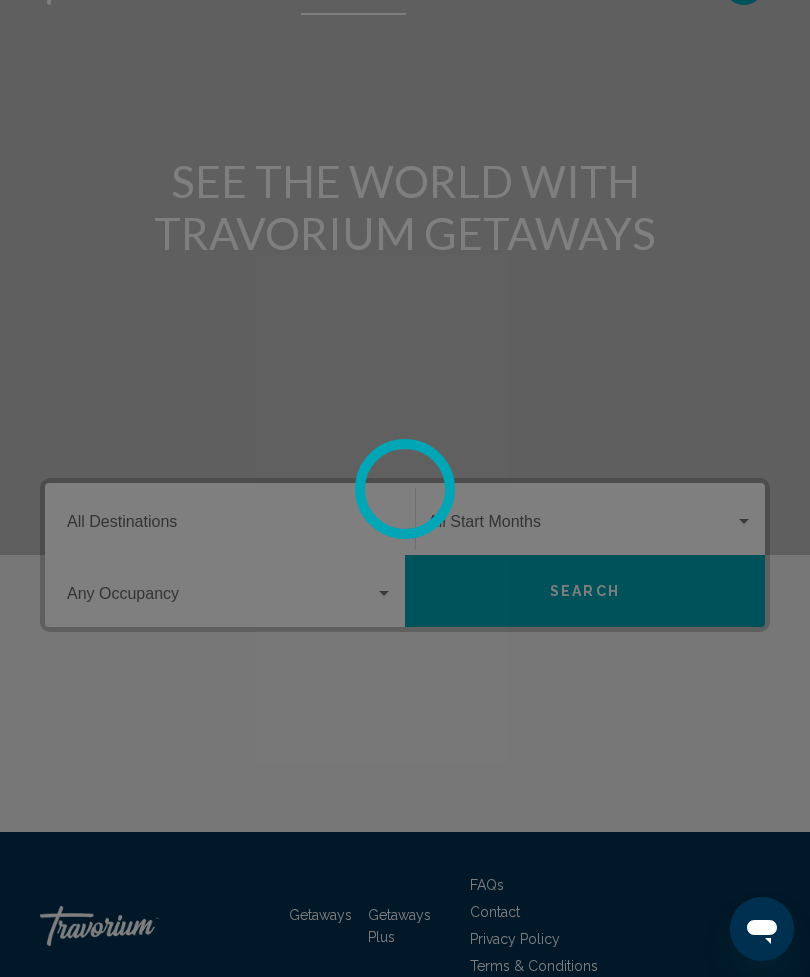 click at bounding box center [405, 488] 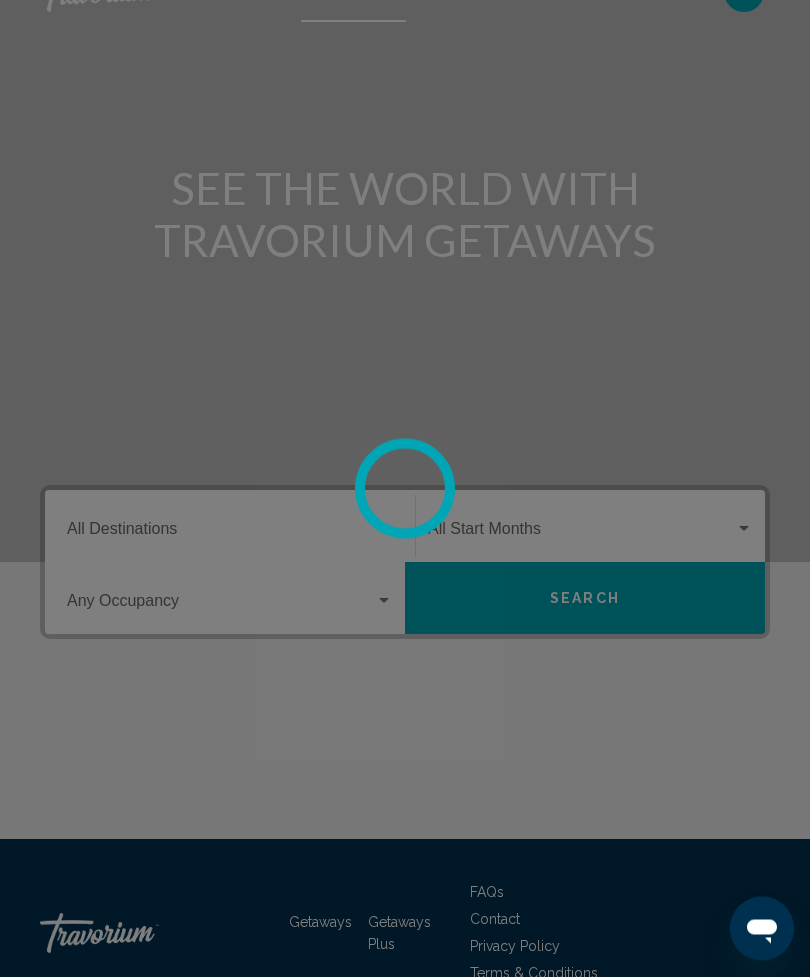 scroll, scrollTop: 0, scrollLeft: 0, axis: both 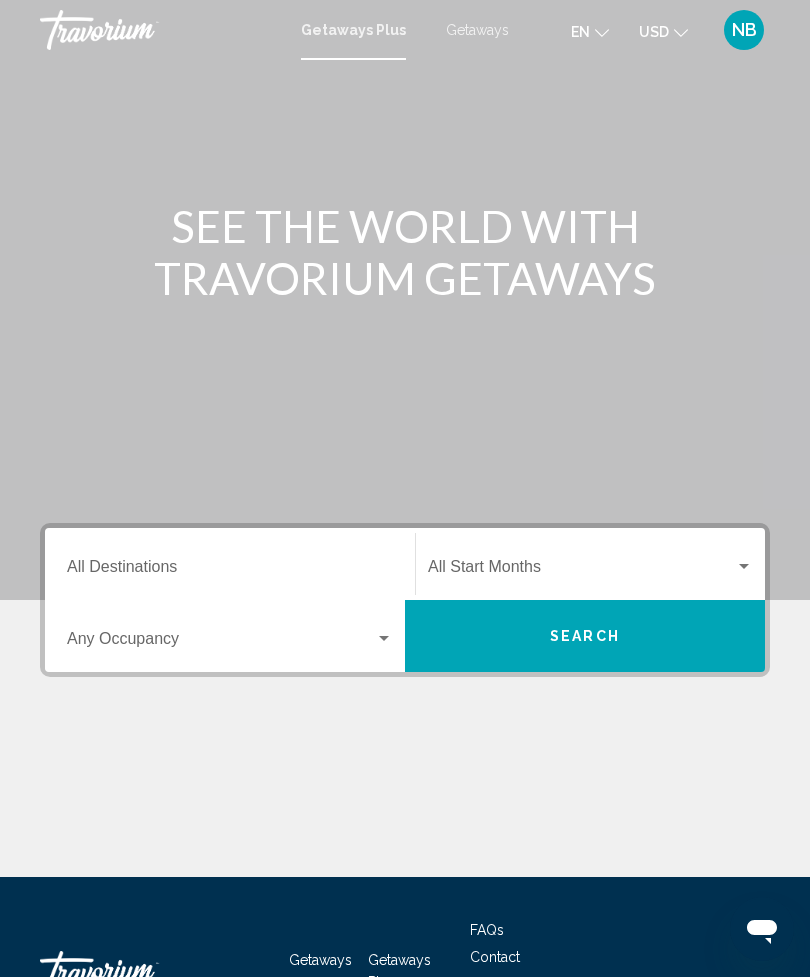 click on "Destination All Destinations" at bounding box center [230, 564] 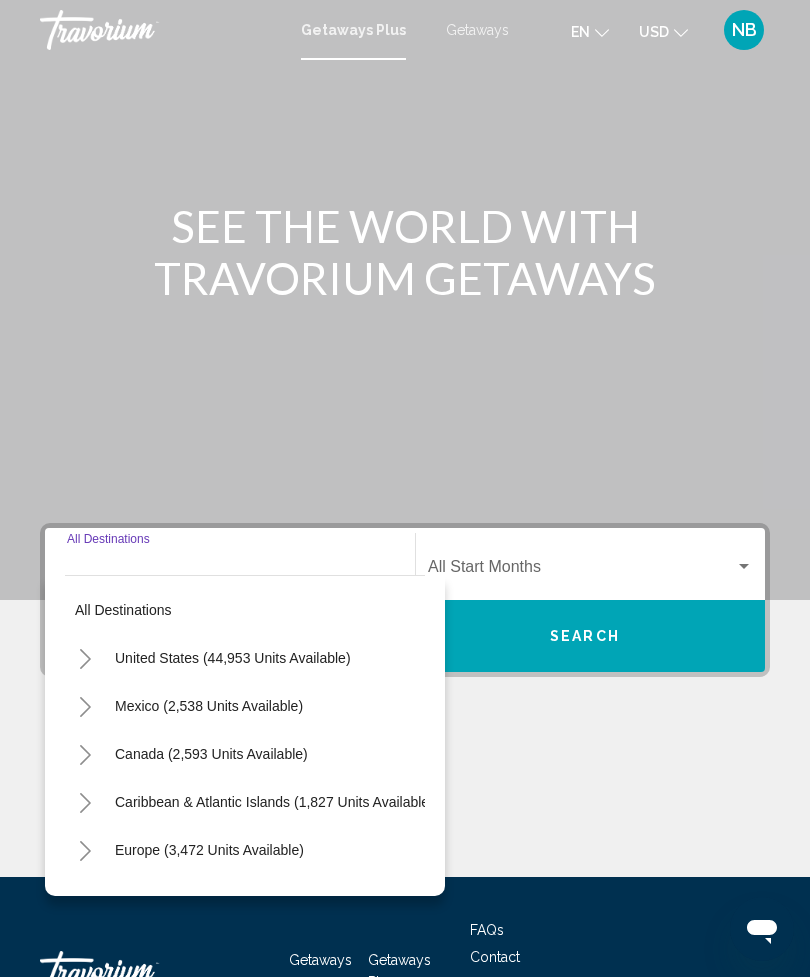 scroll, scrollTop: 145, scrollLeft: 0, axis: vertical 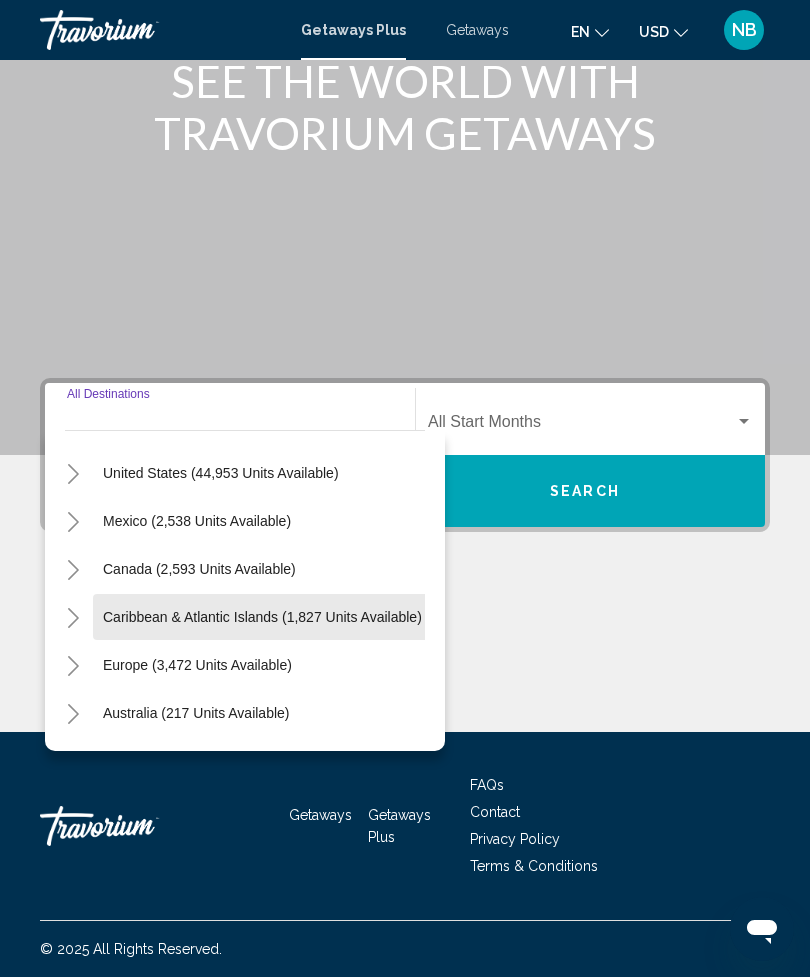 click on "Caribbean & Atlantic Islands (1,827 units available)" at bounding box center [197, 665] 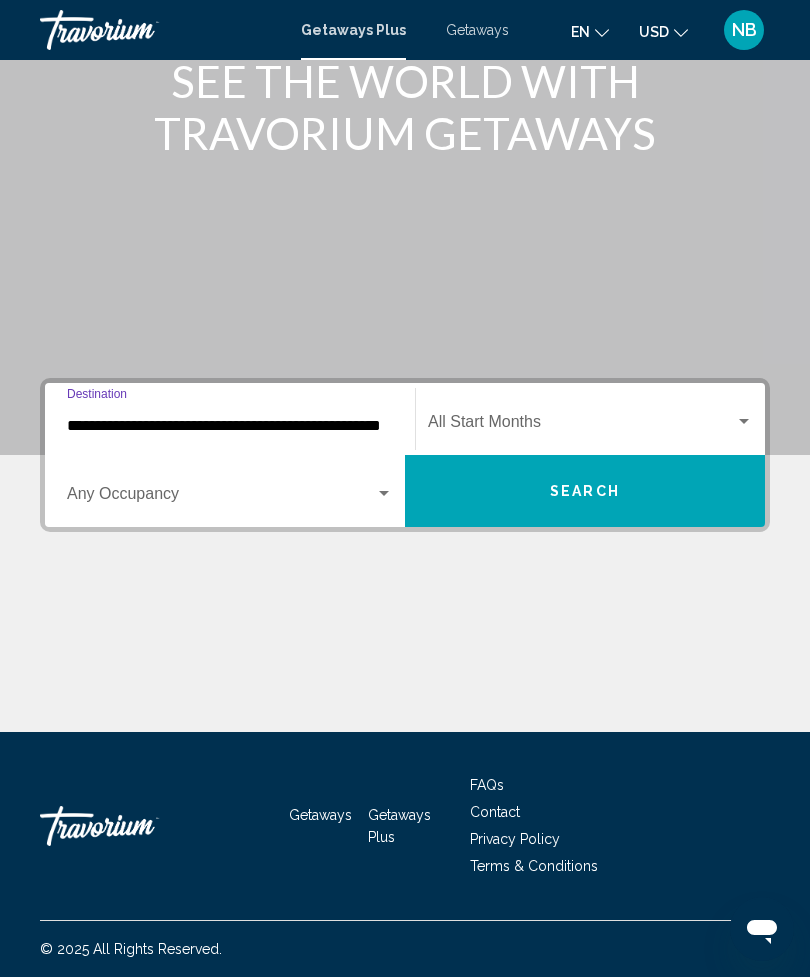click at bounding box center [581, 426] 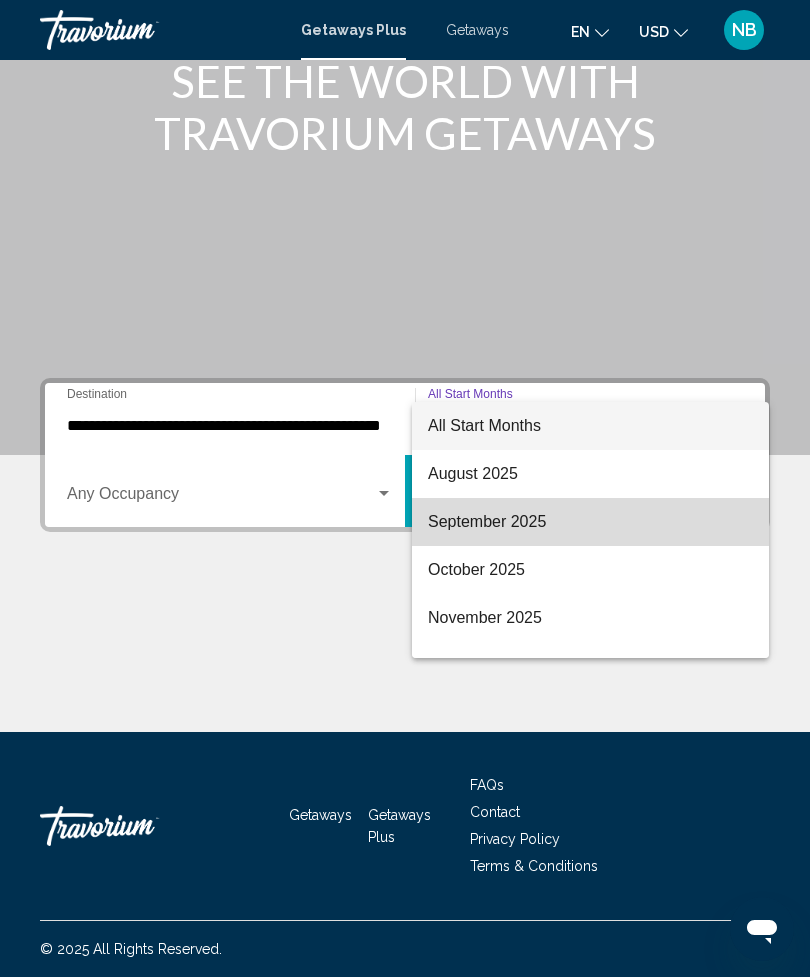 click on "September 2025" at bounding box center [590, 522] 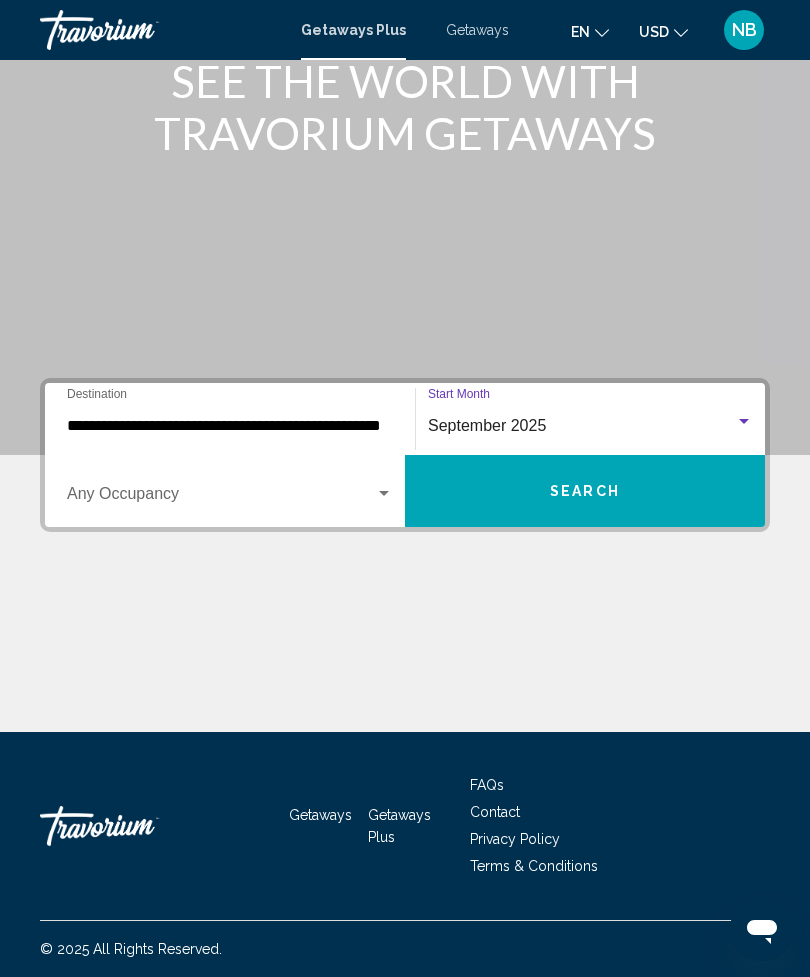 click at bounding box center [221, 498] 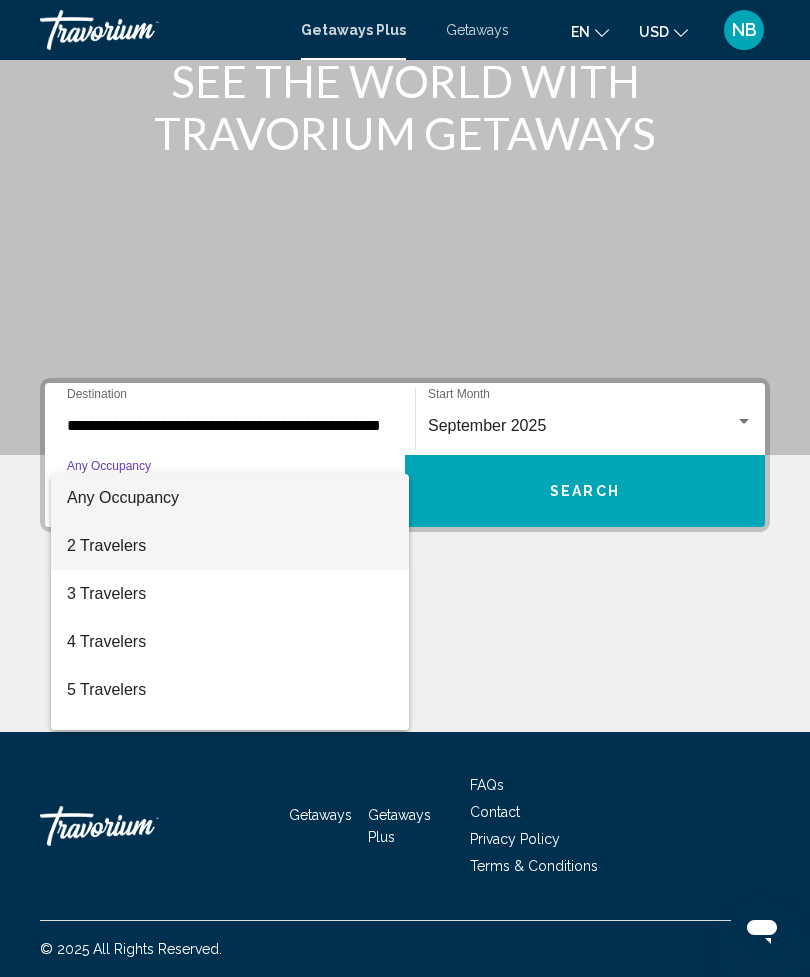 click on "2 Travelers" at bounding box center (230, 546) 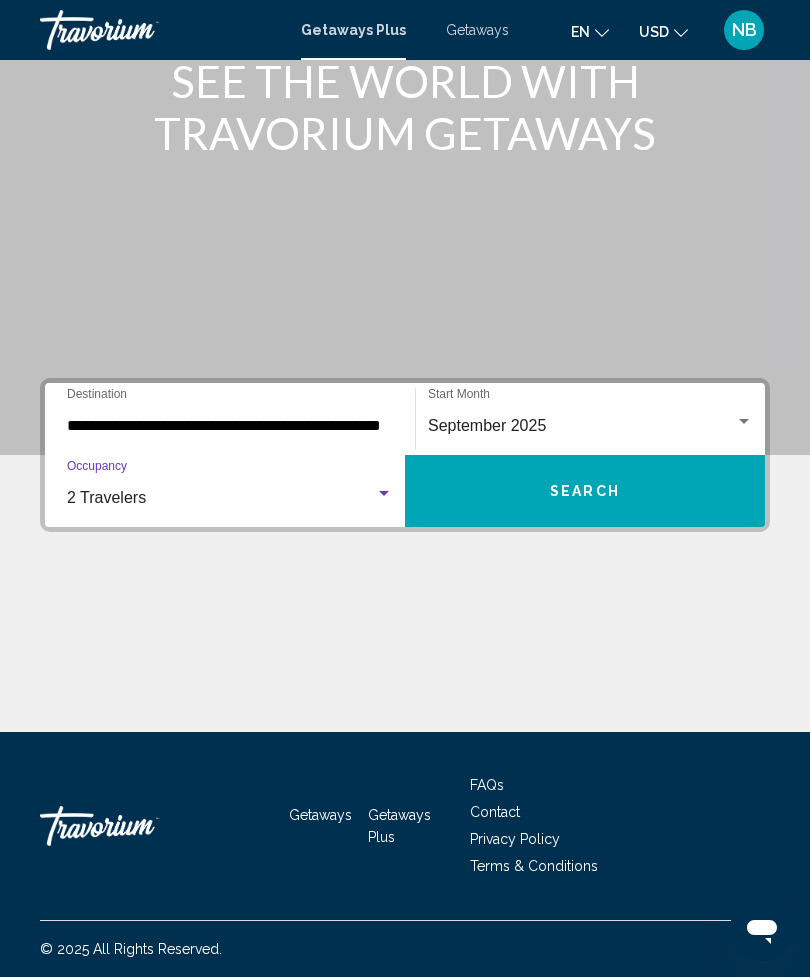 click on "Search" at bounding box center (585, 491) 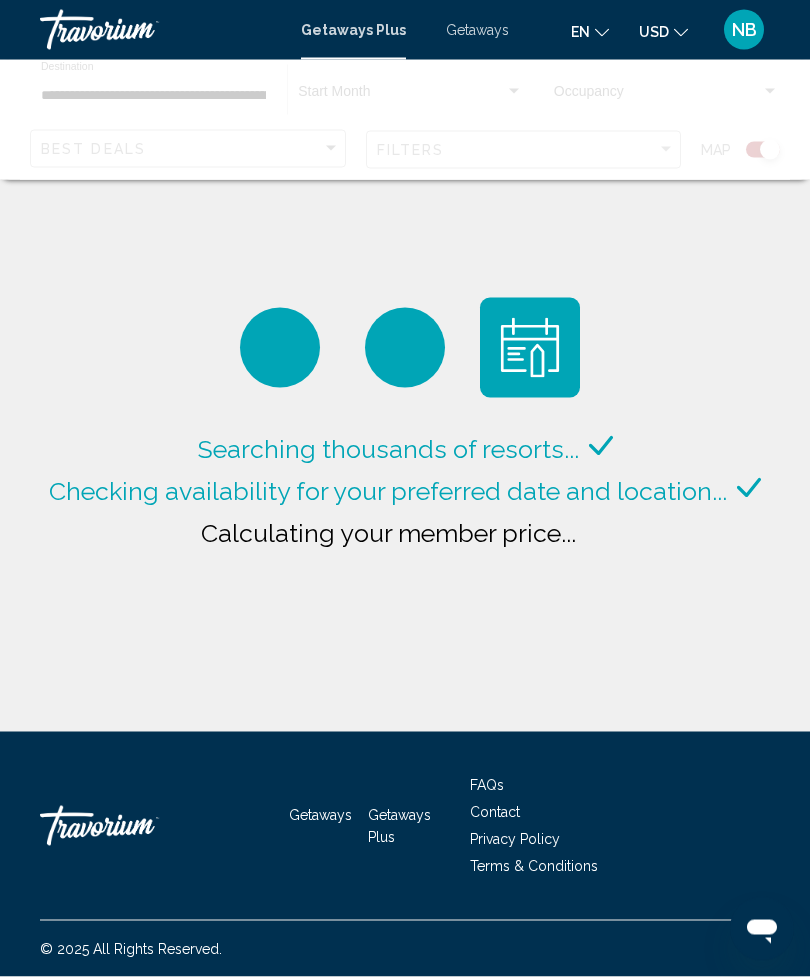 scroll, scrollTop: 0, scrollLeft: 0, axis: both 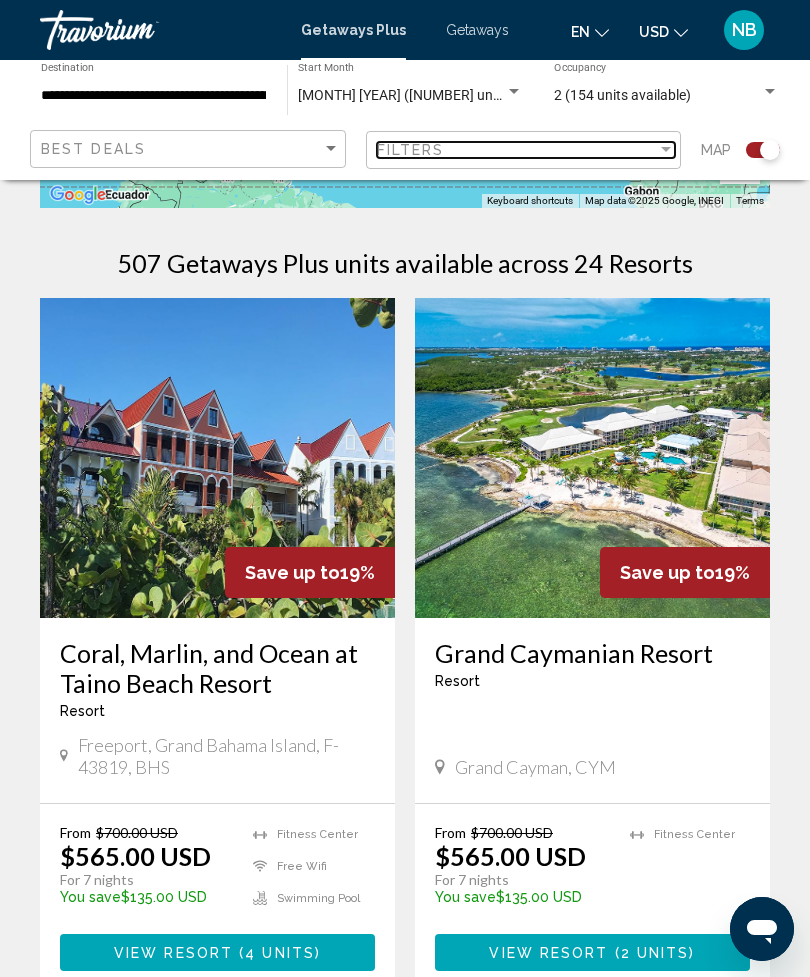 click at bounding box center (666, 150) 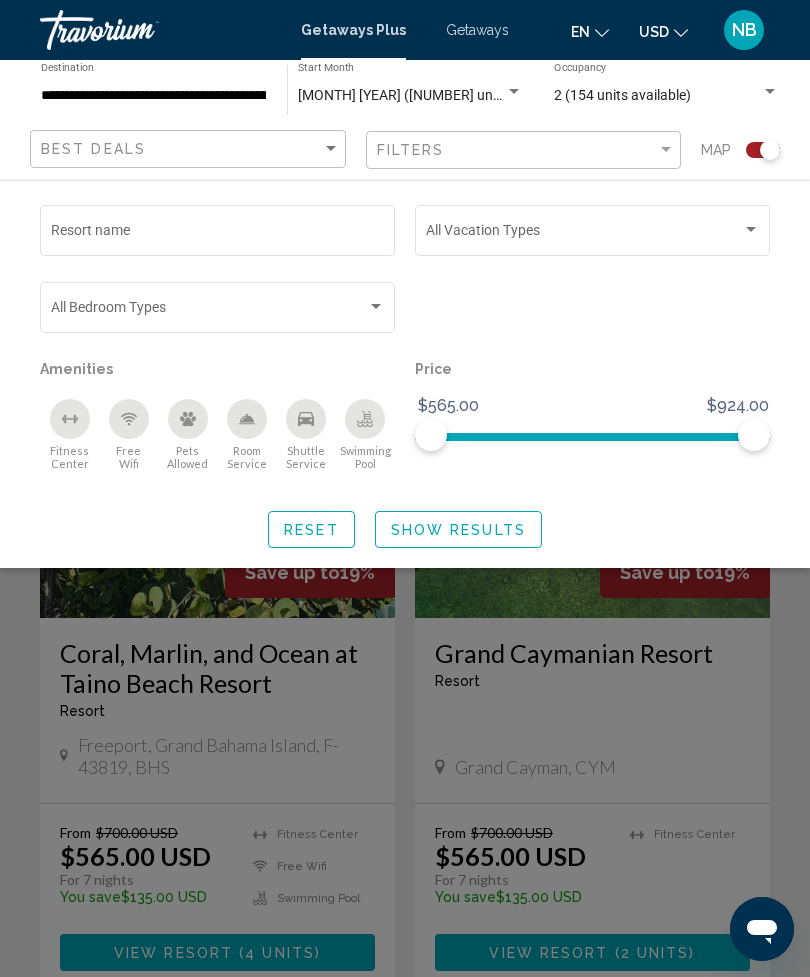 click on "Resort name" at bounding box center [218, 234] 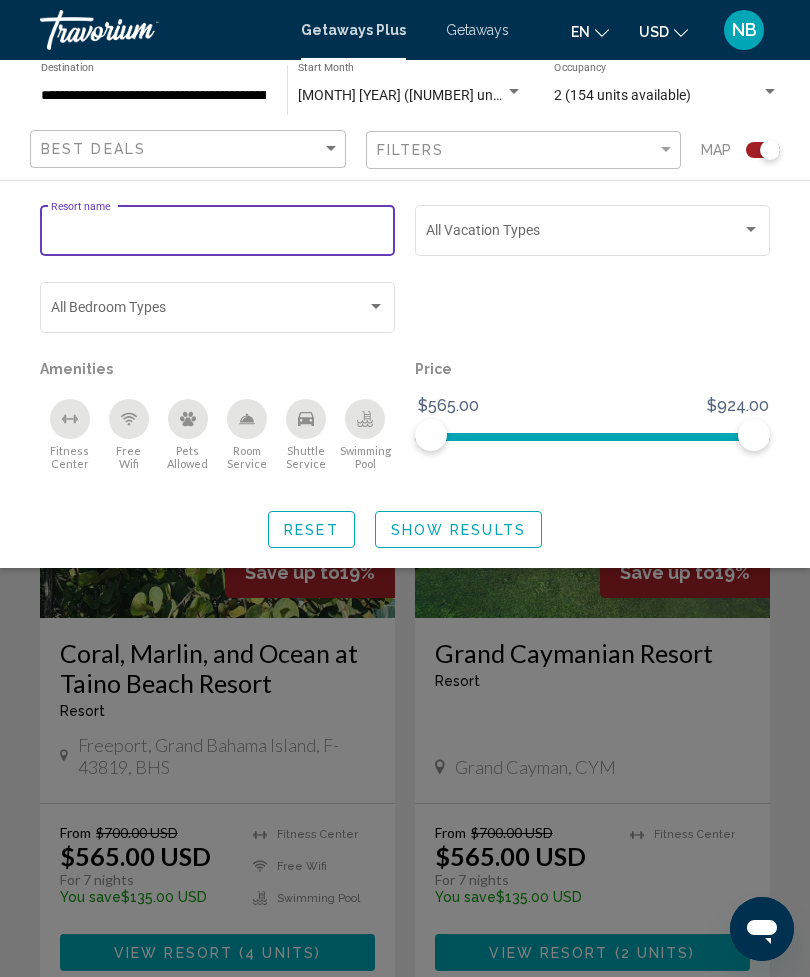 scroll, scrollTop: 391, scrollLeft: 0, axis: vertical 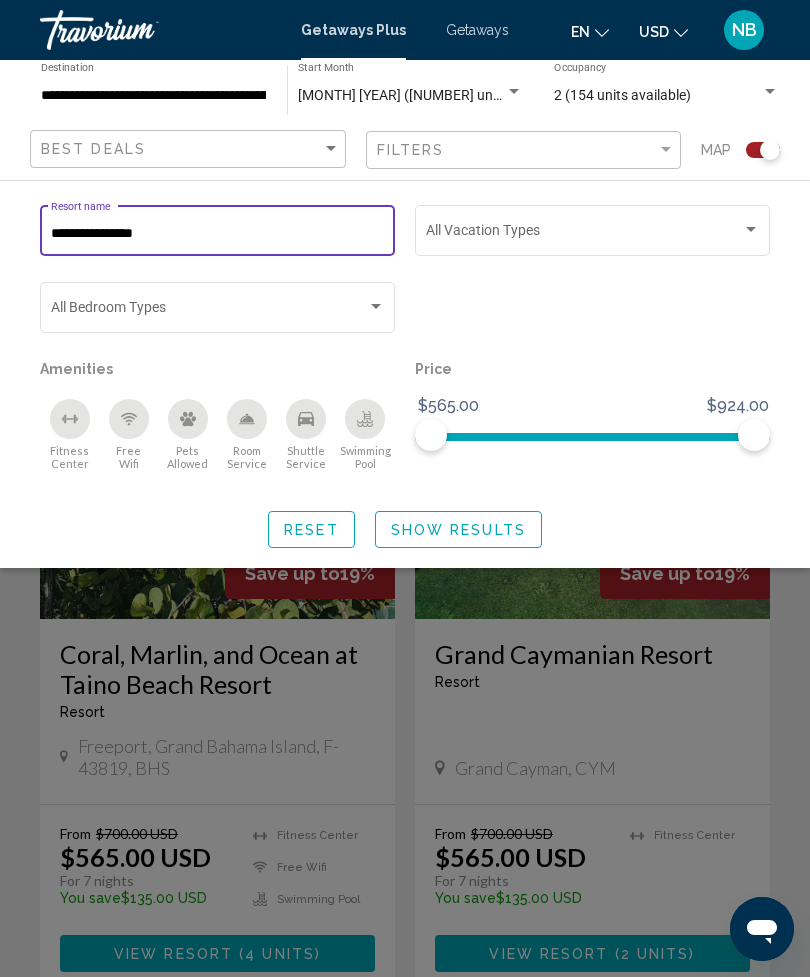type on "**********" 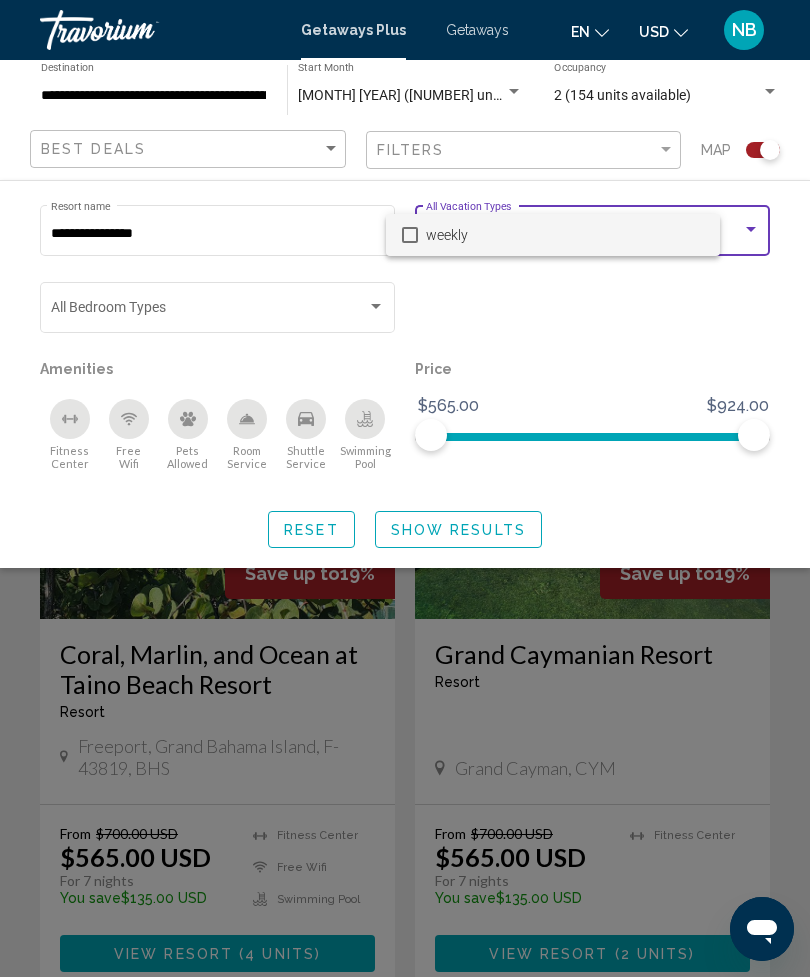 scroll, scrollTop: 392, scrollLeft: 0, axis: vertical 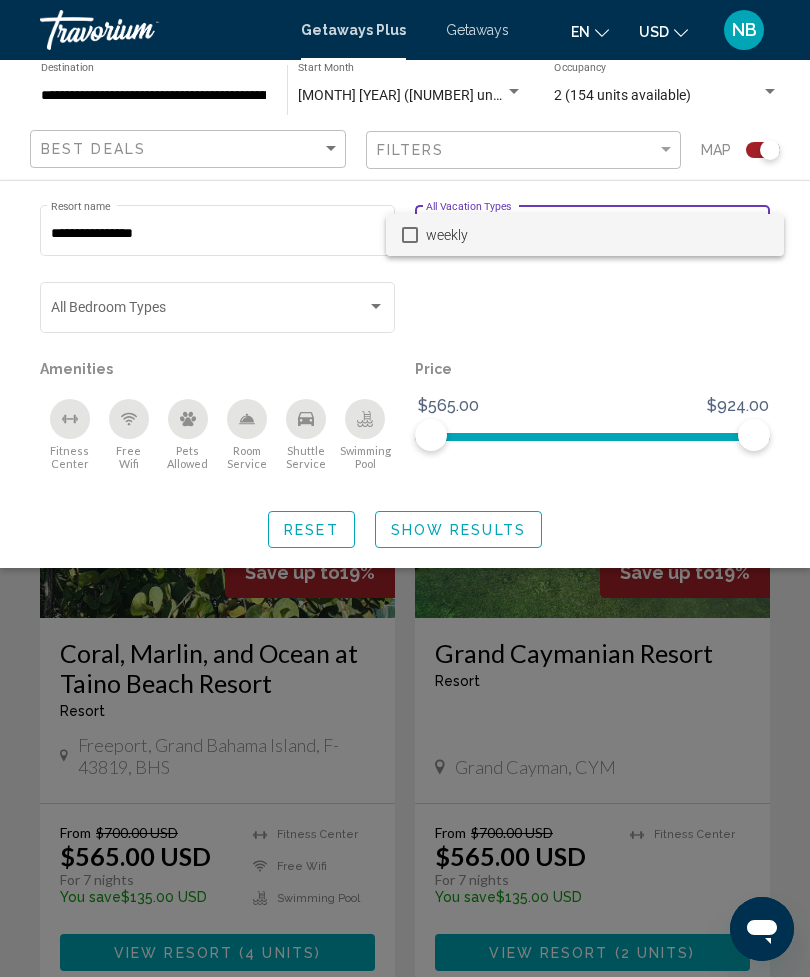 click at bounding box center [405, 488] 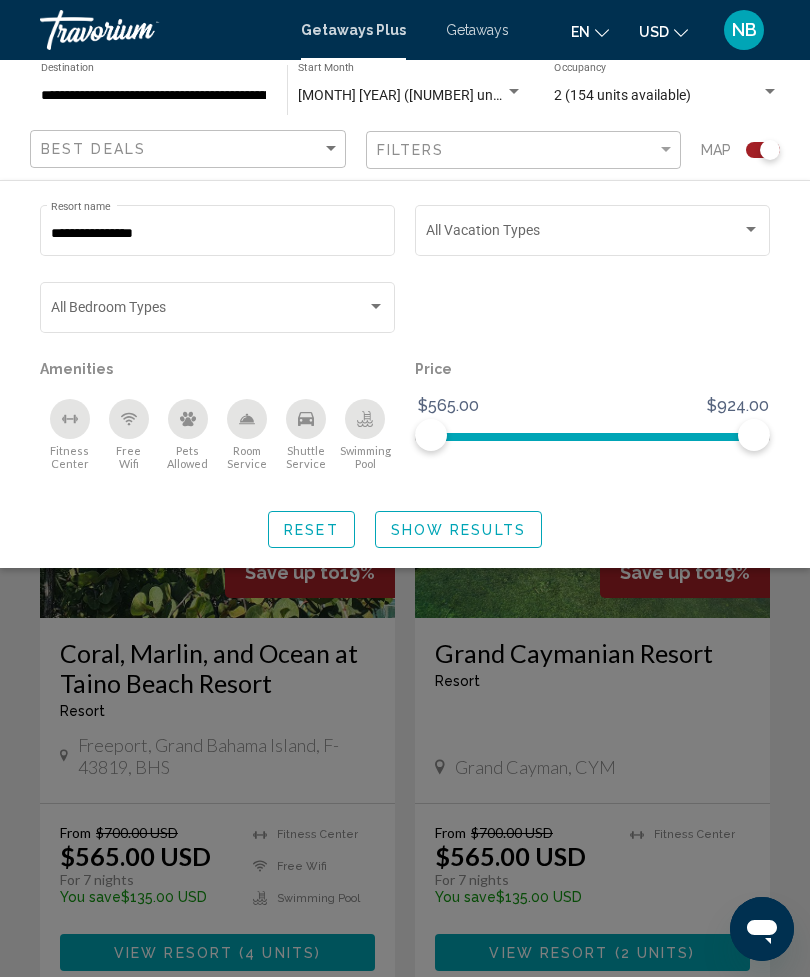 click on "Show Results" 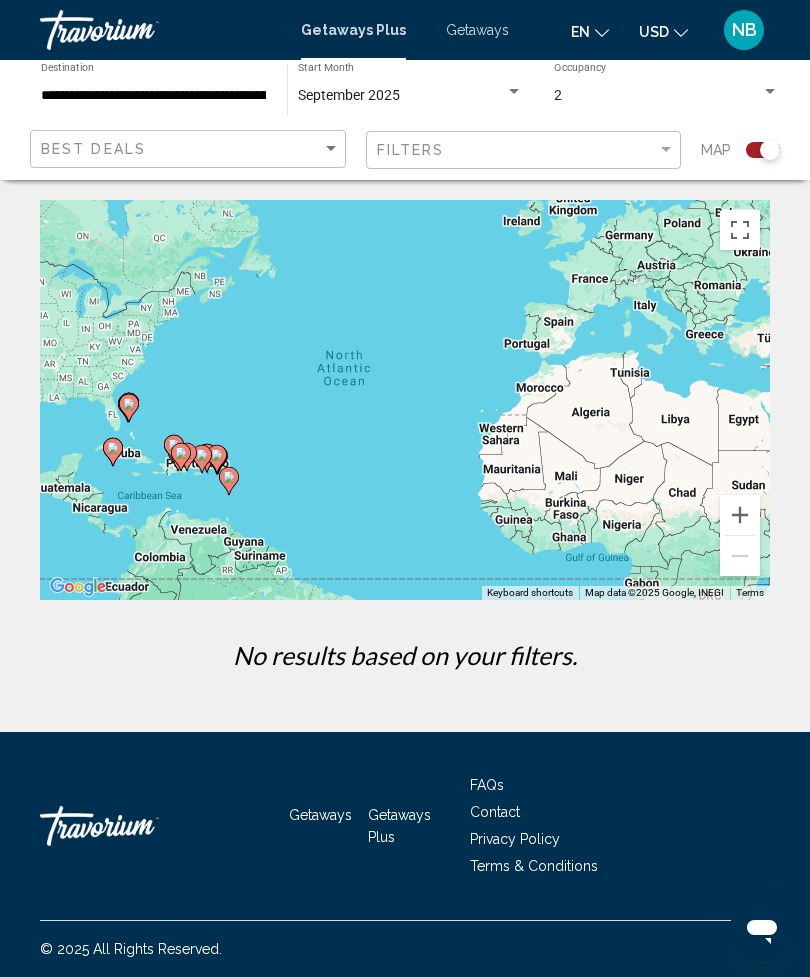 click on "To navigate the map with touch gestures double-tap and hold your finger on the map, then drag the map. ← Move left → Move right ↑ Move up ↓ Move down + Zoom in - Zoom out Home Jump left by 75% End Jump right by 75% Page Up Jump up by 75% Page Down Jump down by 75% To activate drag with keyboard, press Alt + Enter. Once in keyboard drag state, use the arrow keys to move the marker. To complete the drag, press the Enter key. To cancel, press Escape. Keyboard shortcuts Map Data Map data ©2025 Google, INEGI Map data ©2025 Google, INEGI 1000 km  Click to toggle between metric and imperial units Terms Report a map error No results based on your filters." at bounding box center [405, 442] 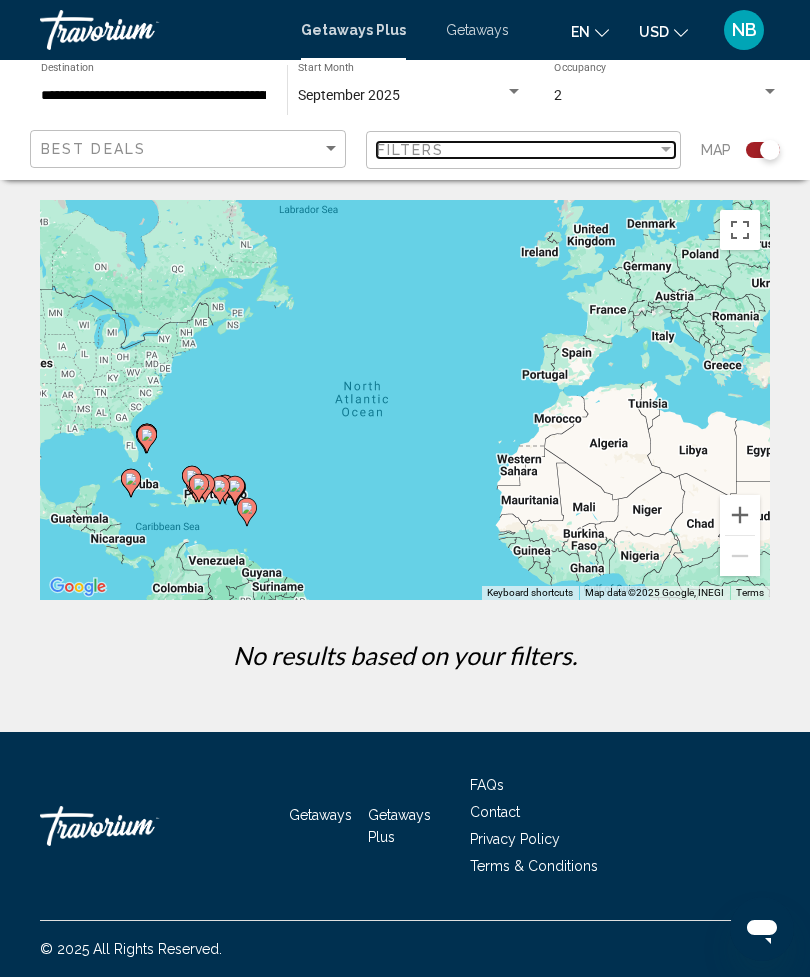 click on "Filters" at bounding box center [517, 150] 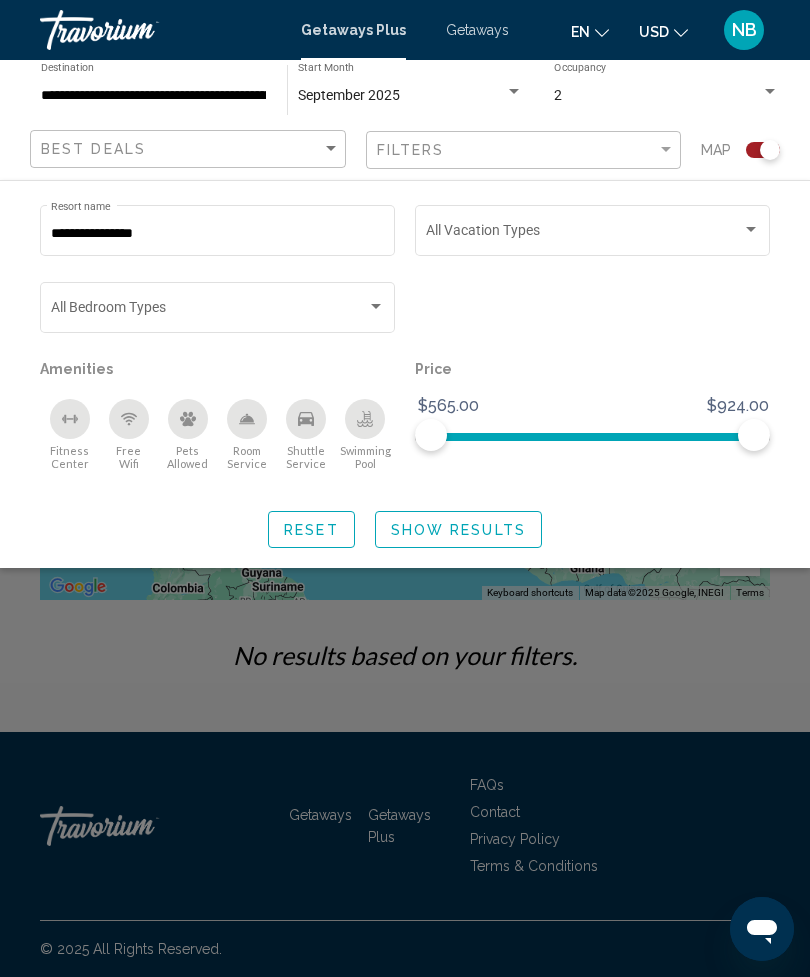 click on "**********" at bounding box center [218, 234] 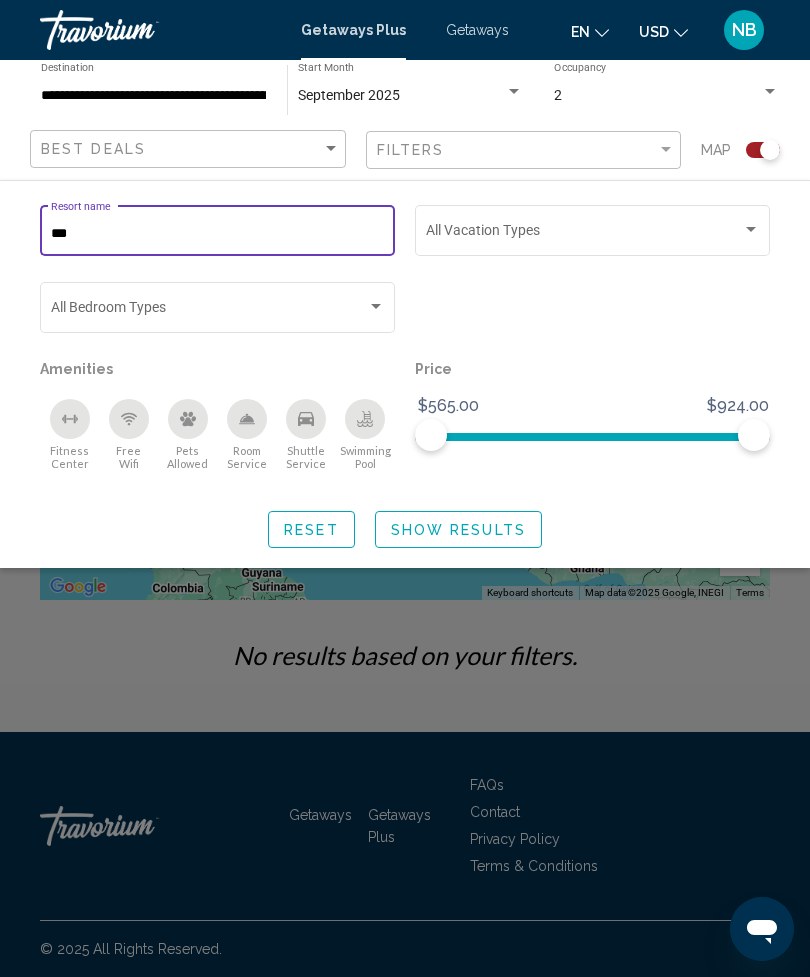 type on "***" 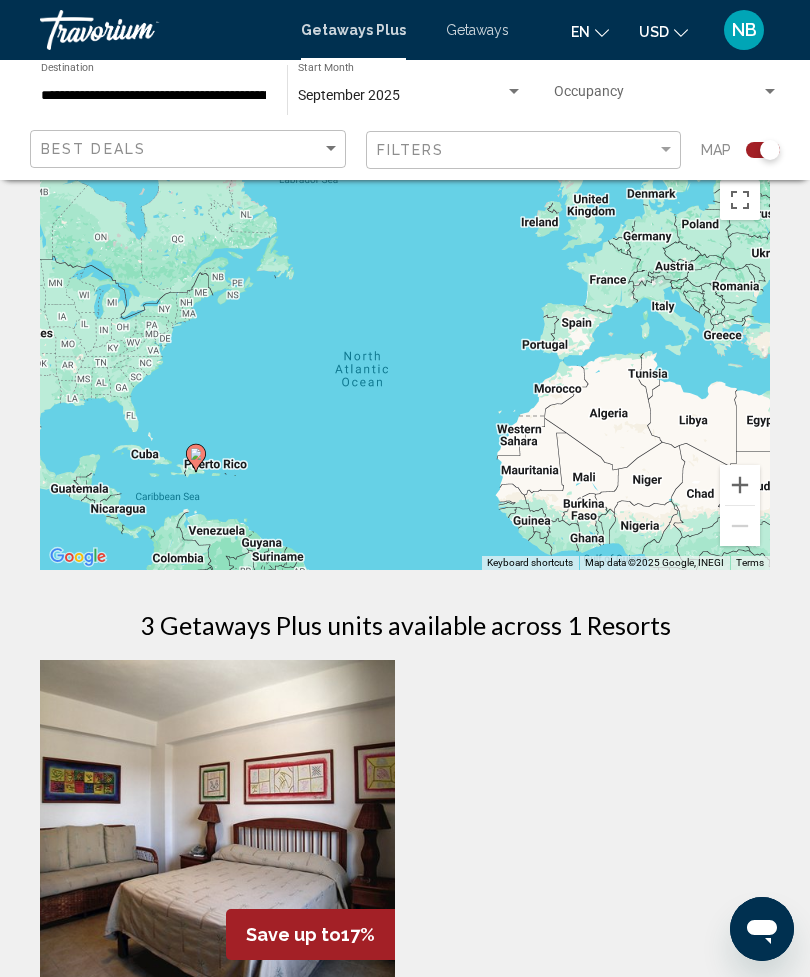 scroll, scrollTop: 0, scrollLeft: 0, axis: both 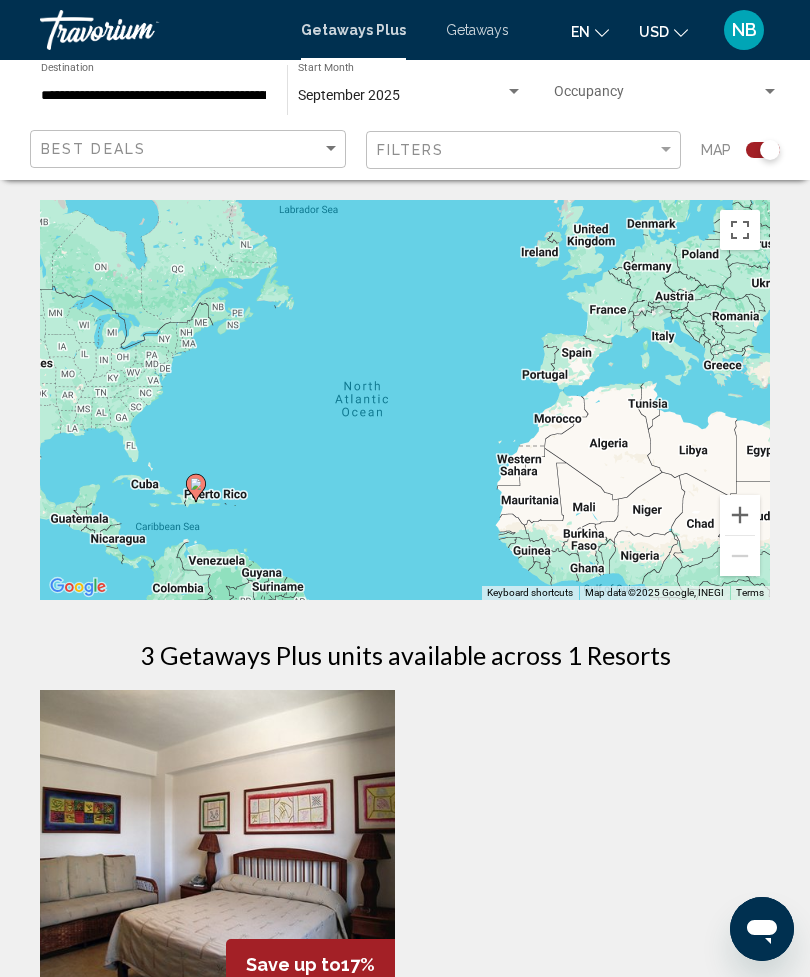 click on "Getaways" at bounding box center [477, 30] 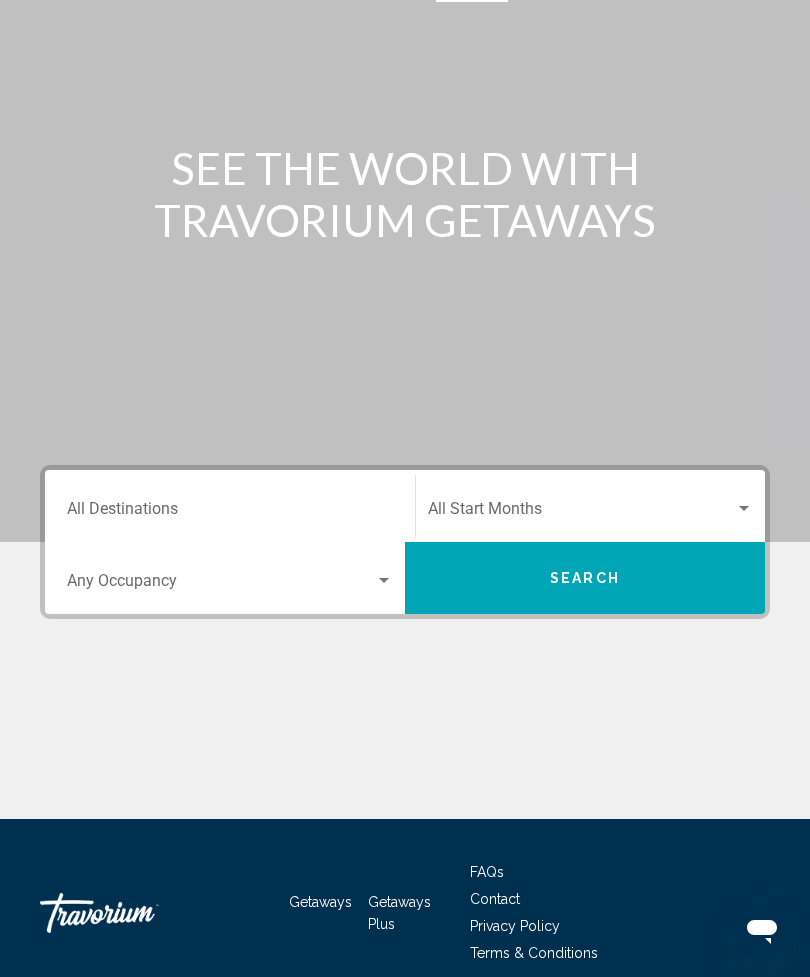 scroll, scrollTop: 81, scrollLeft: 0, axis: vertical 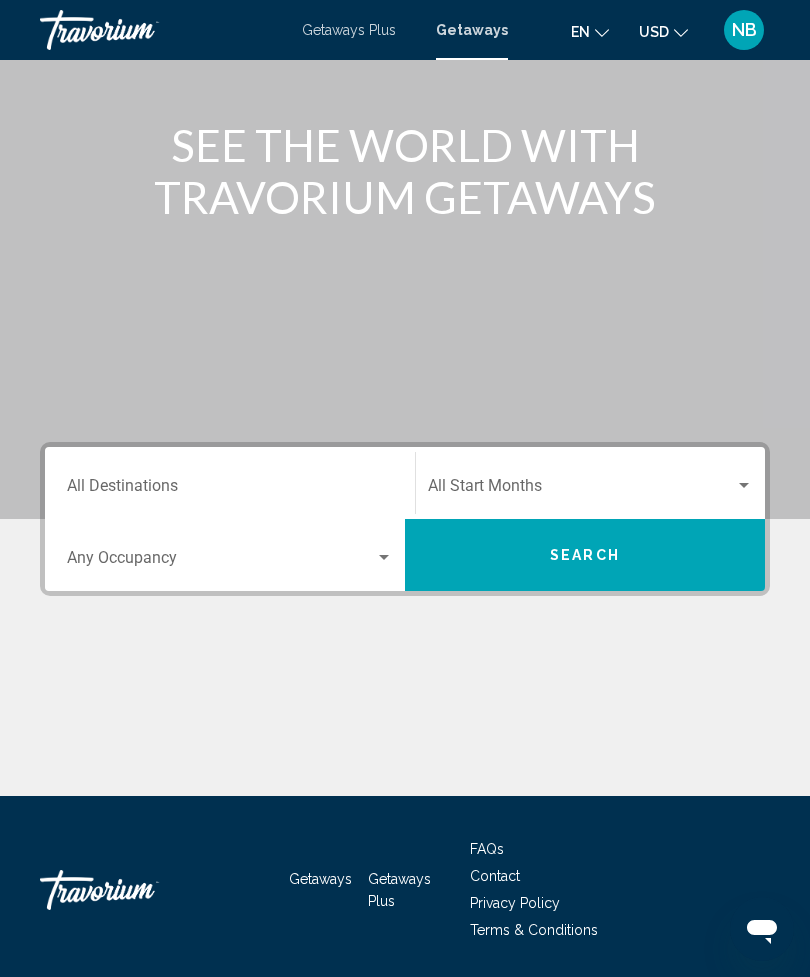 click on "Destination All Destinations" at bounding box center [230, 490] 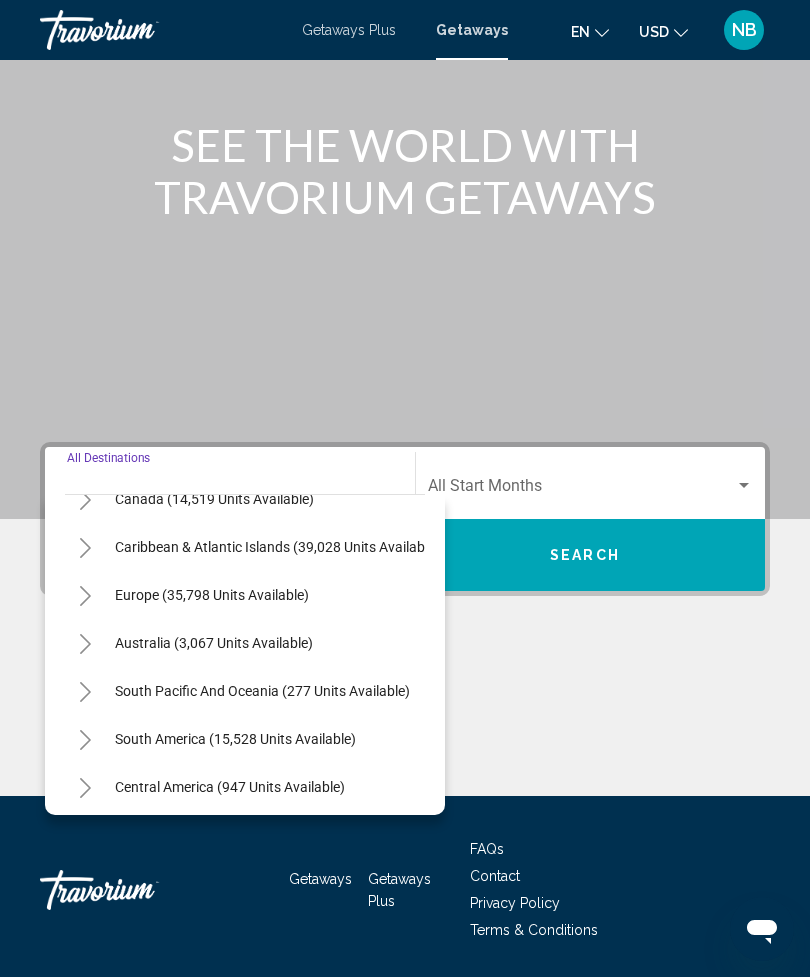 scroll, scrollTop: 174, scrollLeft: 0, axis: vertical 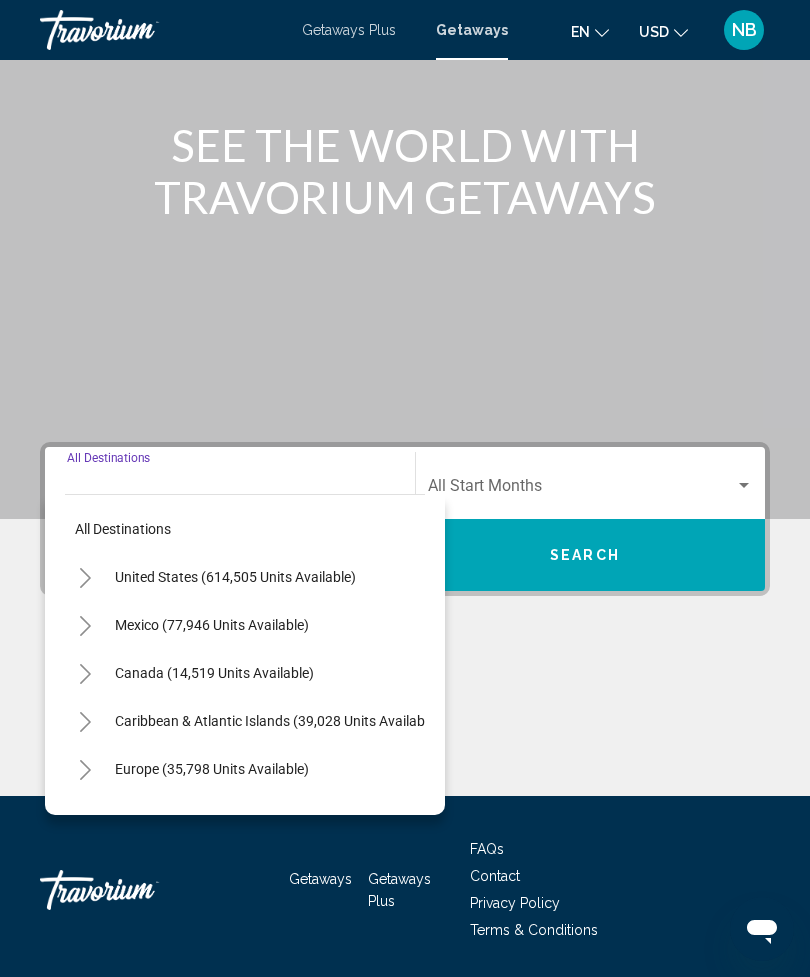 click on "Destination All Destinations" at bounding box center [230, 483] 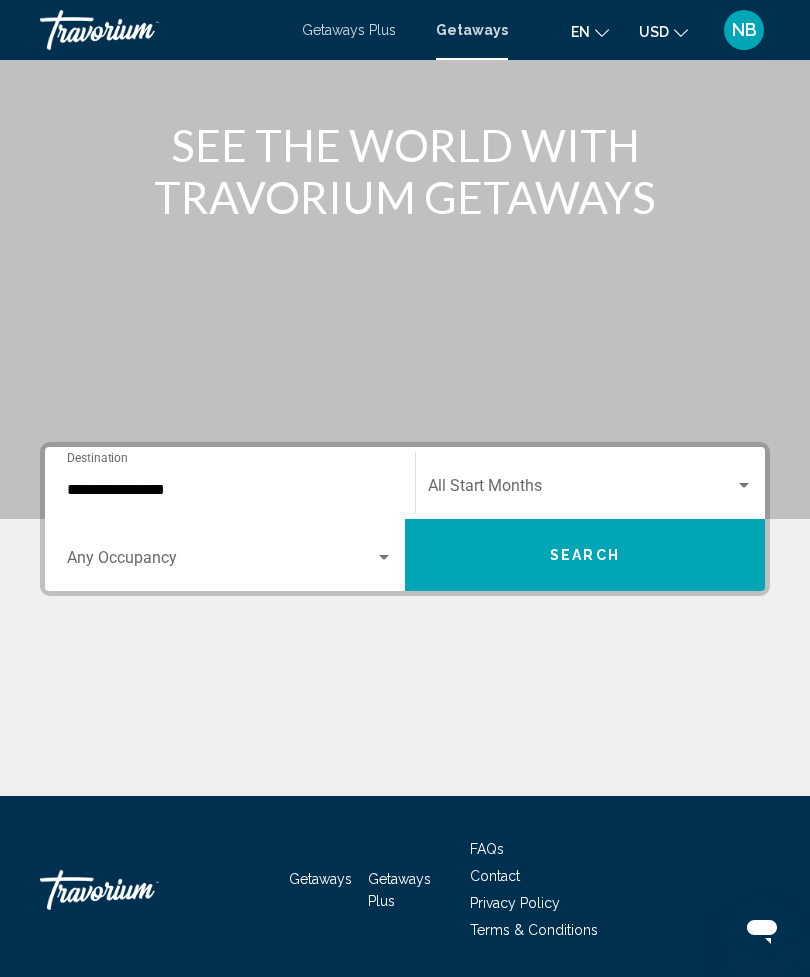 click on "**********" at bounding box center [230, 490] 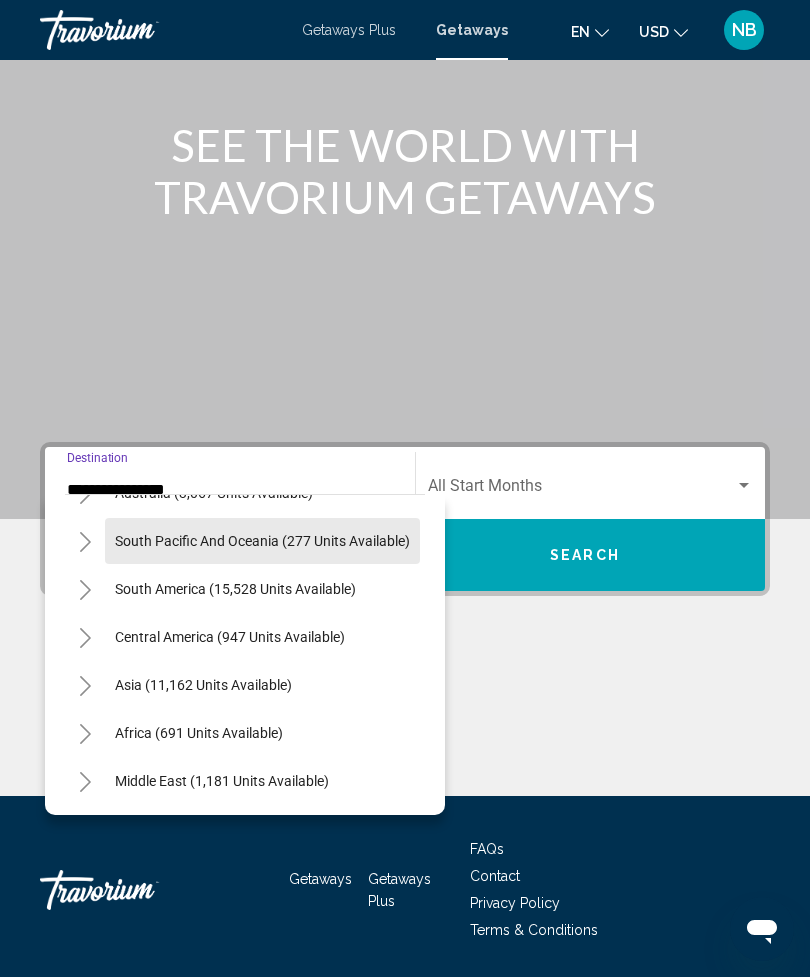 scroll, scrollTop: 324, scrollLeft: 0, axis: vertical 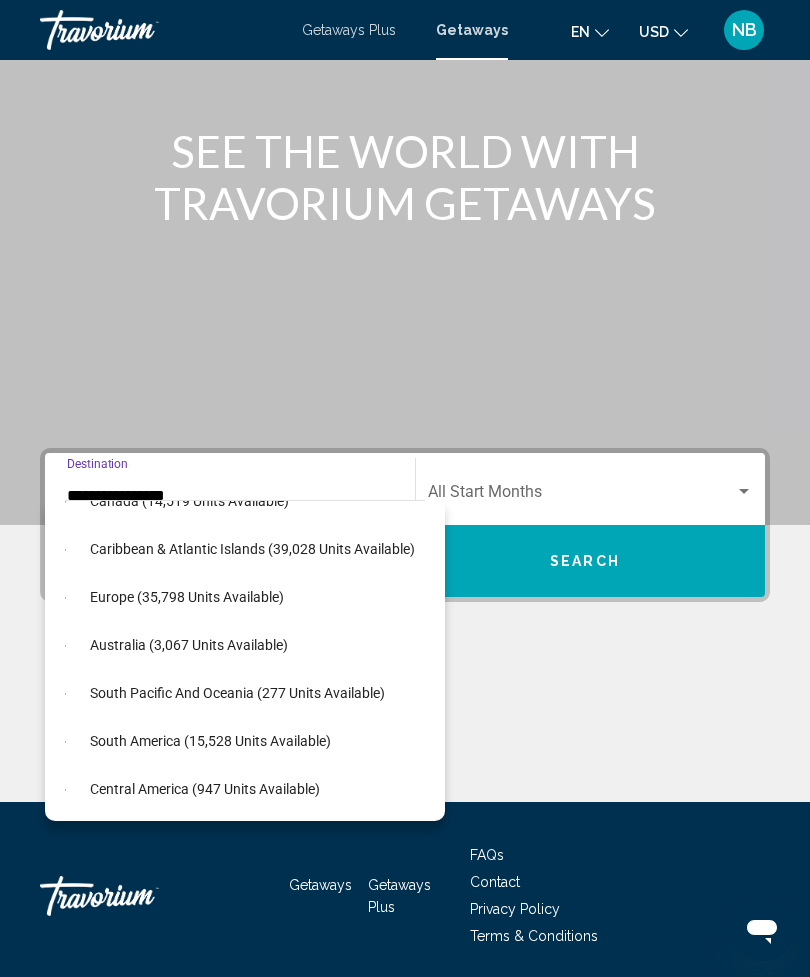 click on "Caribbean & Atlantic Islands (39,028 units available)" at bounding box center [187, 597] 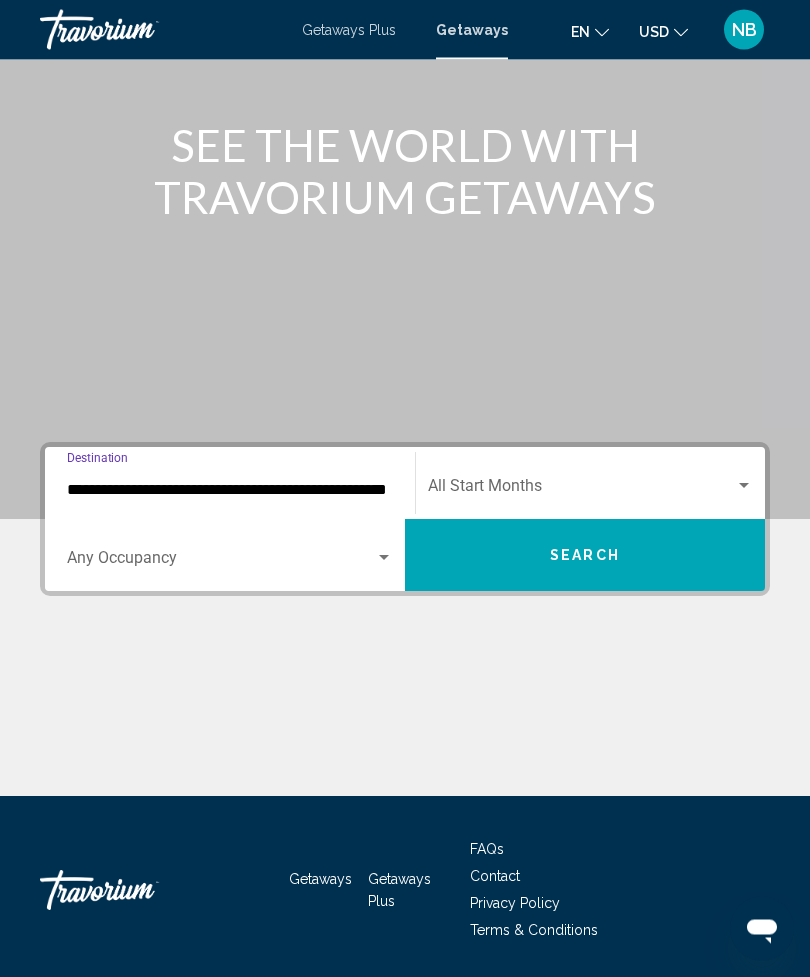 scroll, scrollTop: 81, scrollLeft: 0, axis: vertical 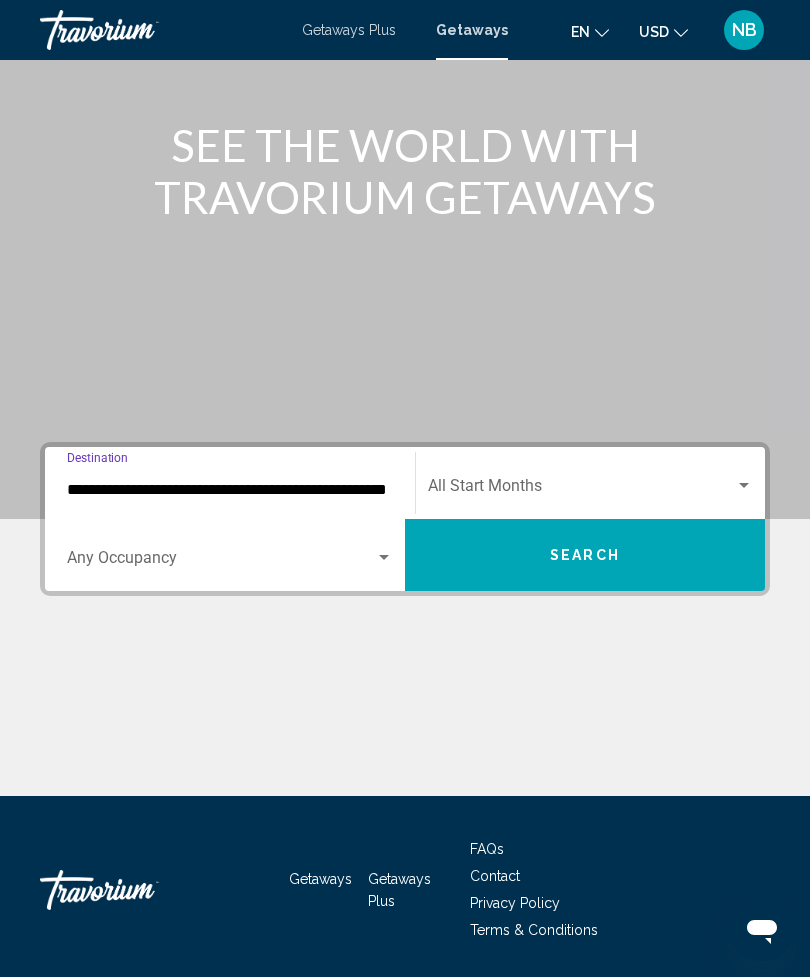 click at bounding box center [581, 490] 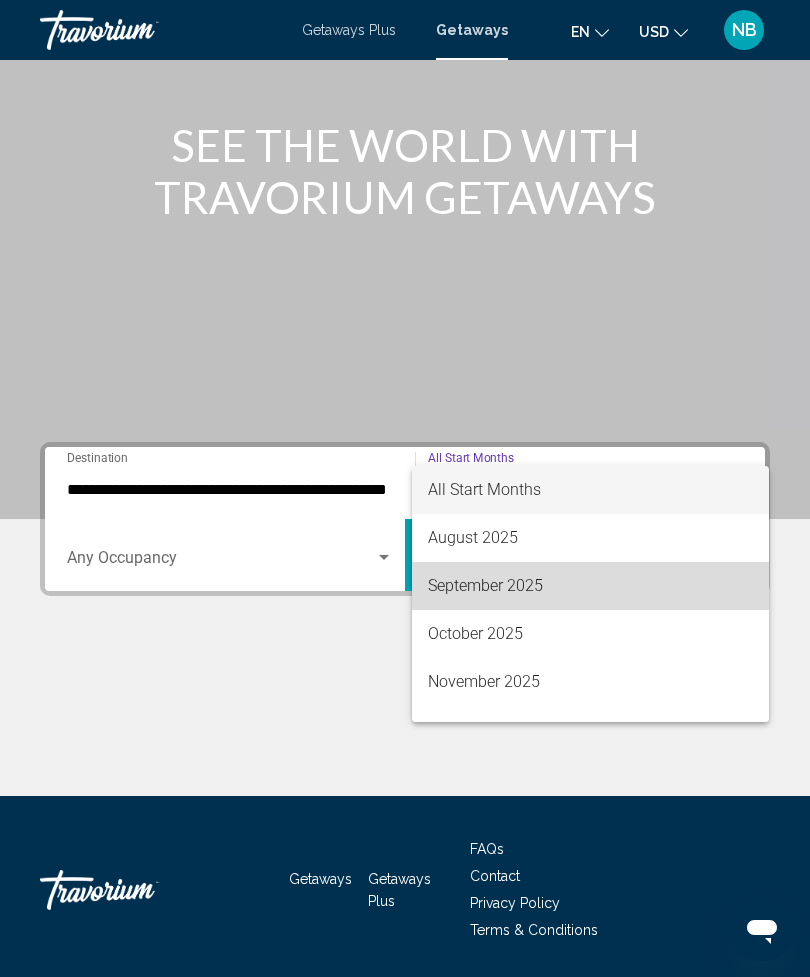 click on "September 2025" at bounding box center (590, 586) 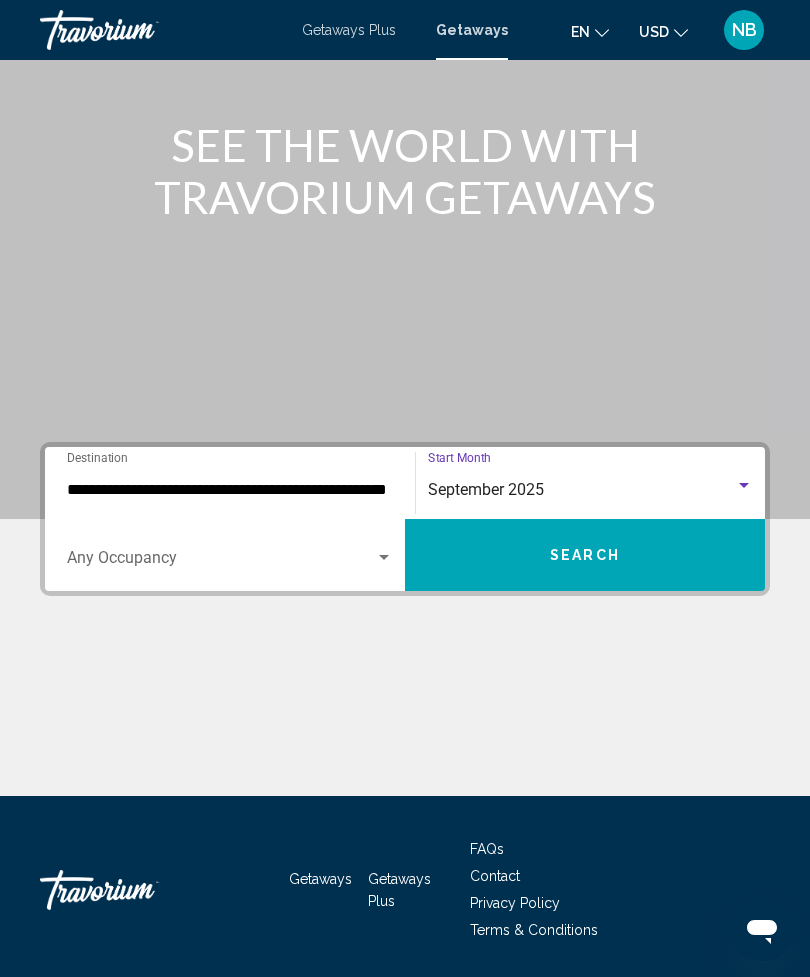click at bounding box center (221, 562) 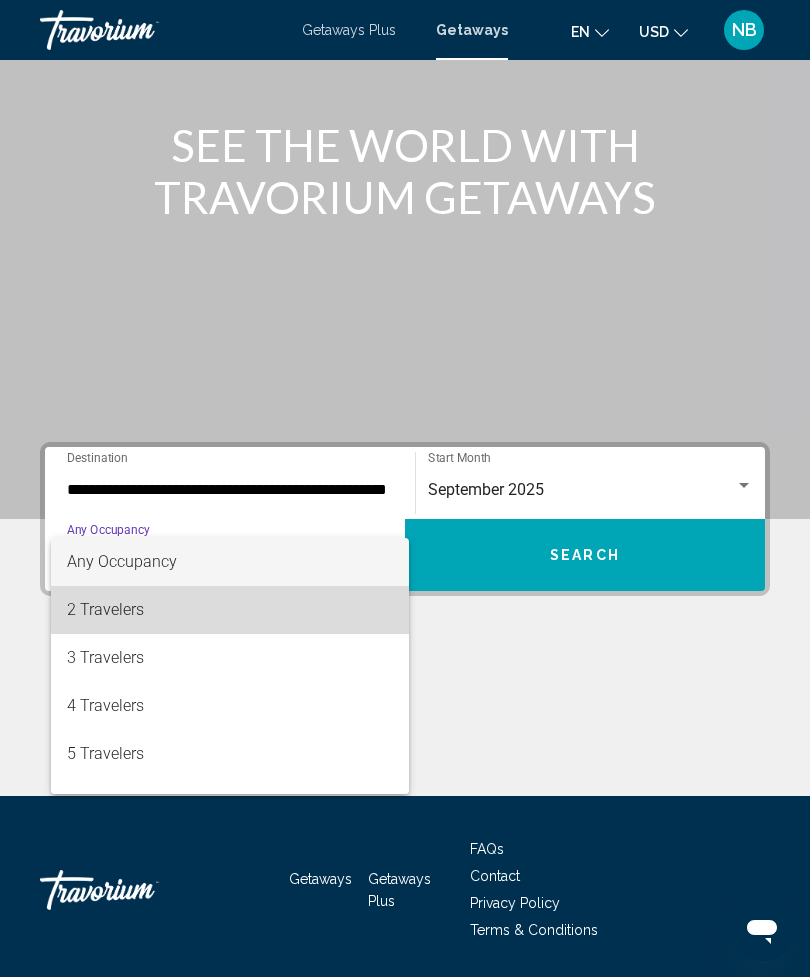 click on "2 Travelers" at bounding box center [230, 610] 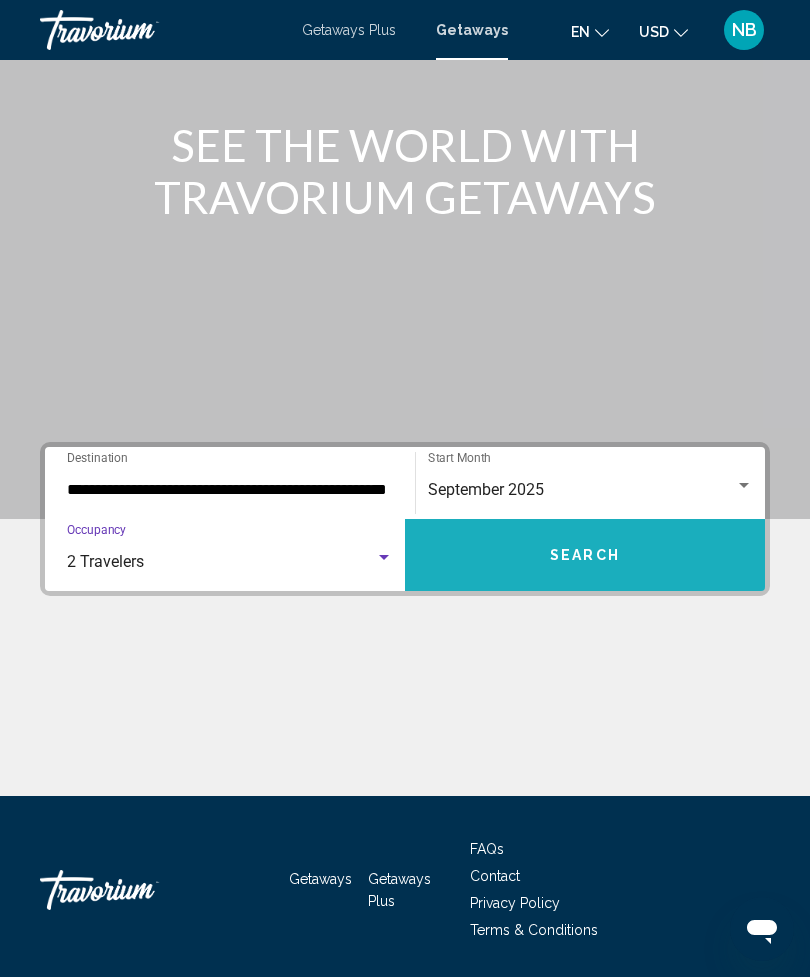 click on "Search" at bounding box center [585, 555] 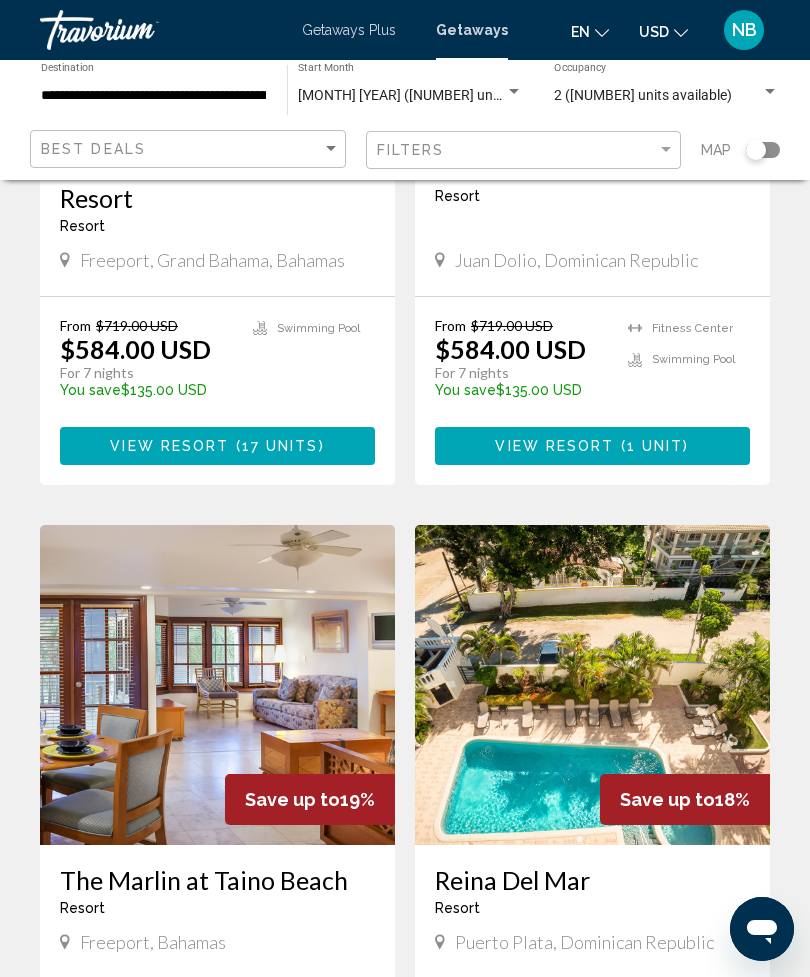 scroll, scrollTop: 3311, scrollLeft: 0, axis: vertical 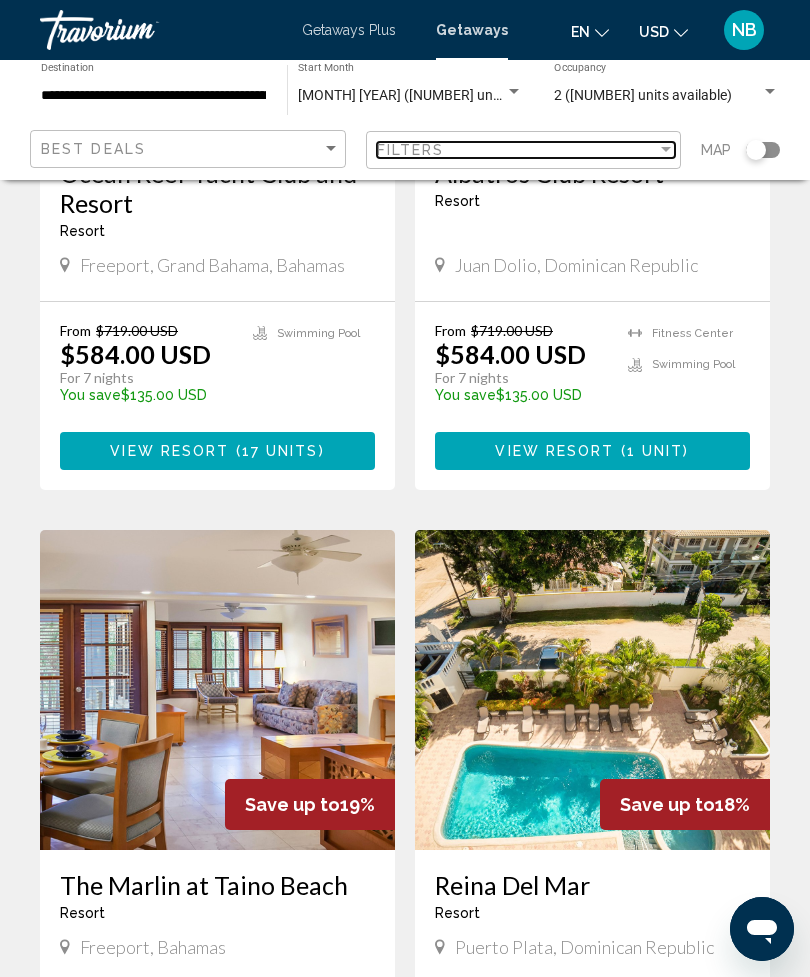 click on "Filters" at bounding box center (517, 150) 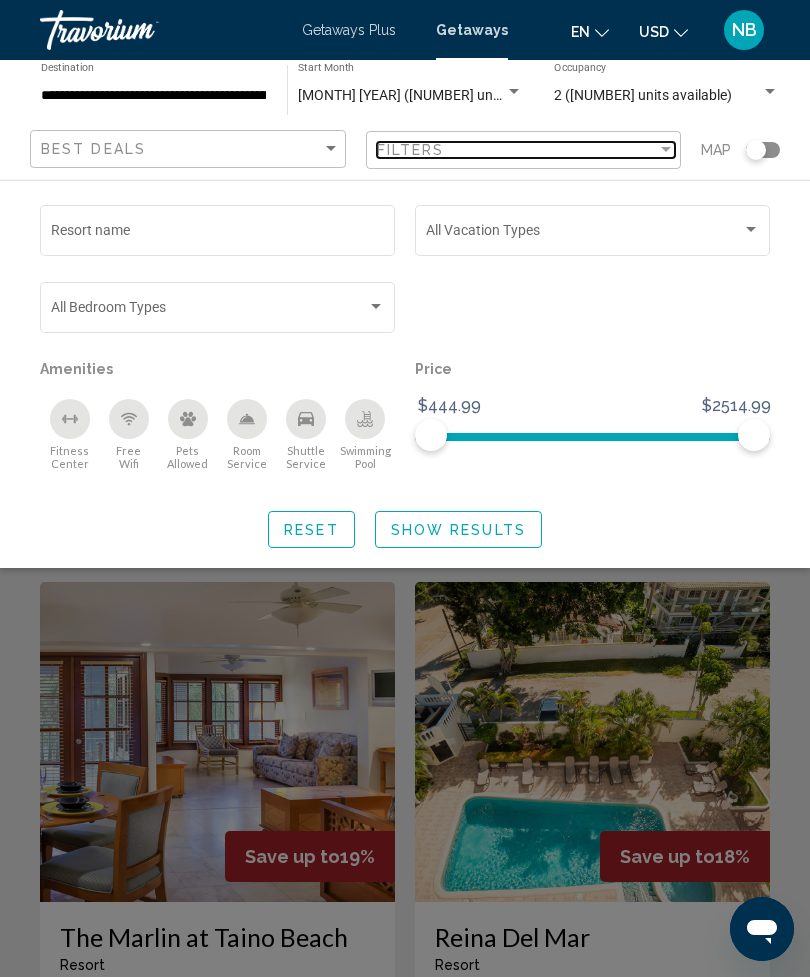 scroll, scrollTop: 3252, scrollLeft: 0, axis: vertical 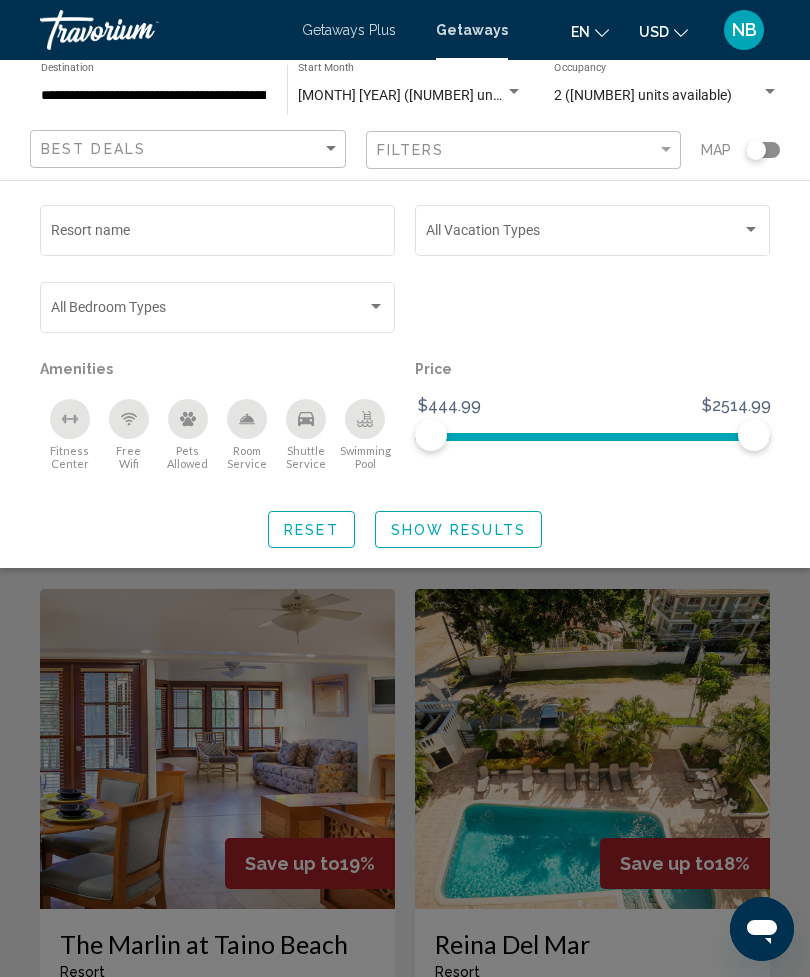 click on "Resort name" at bounding box center [218, 234] 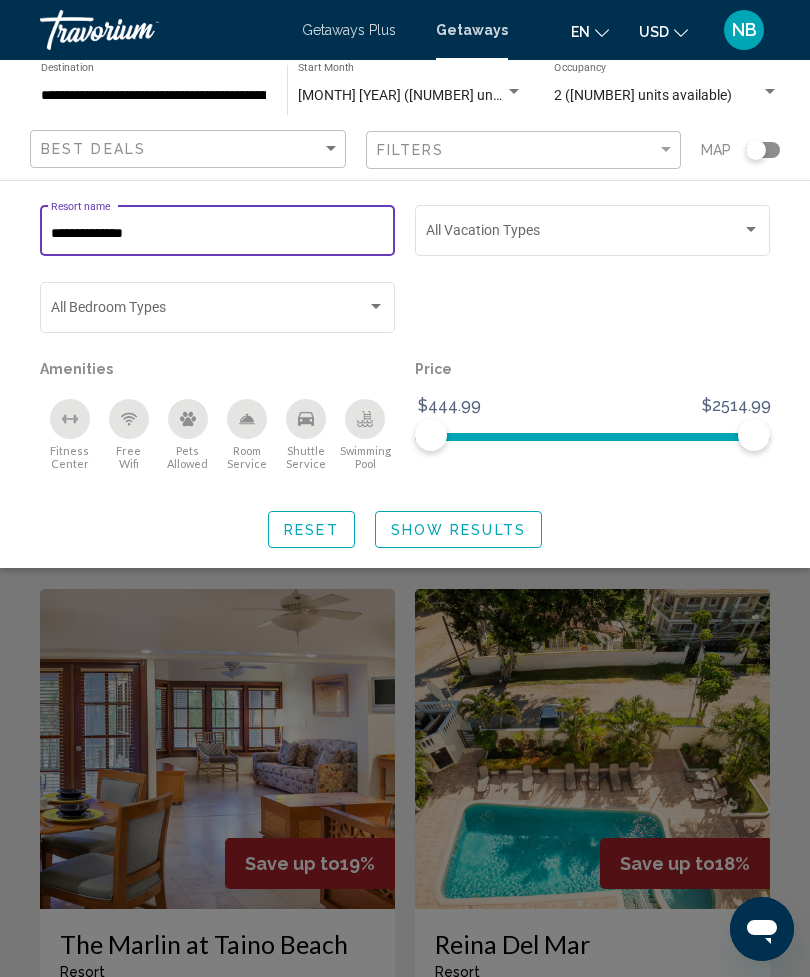 type on "**********" 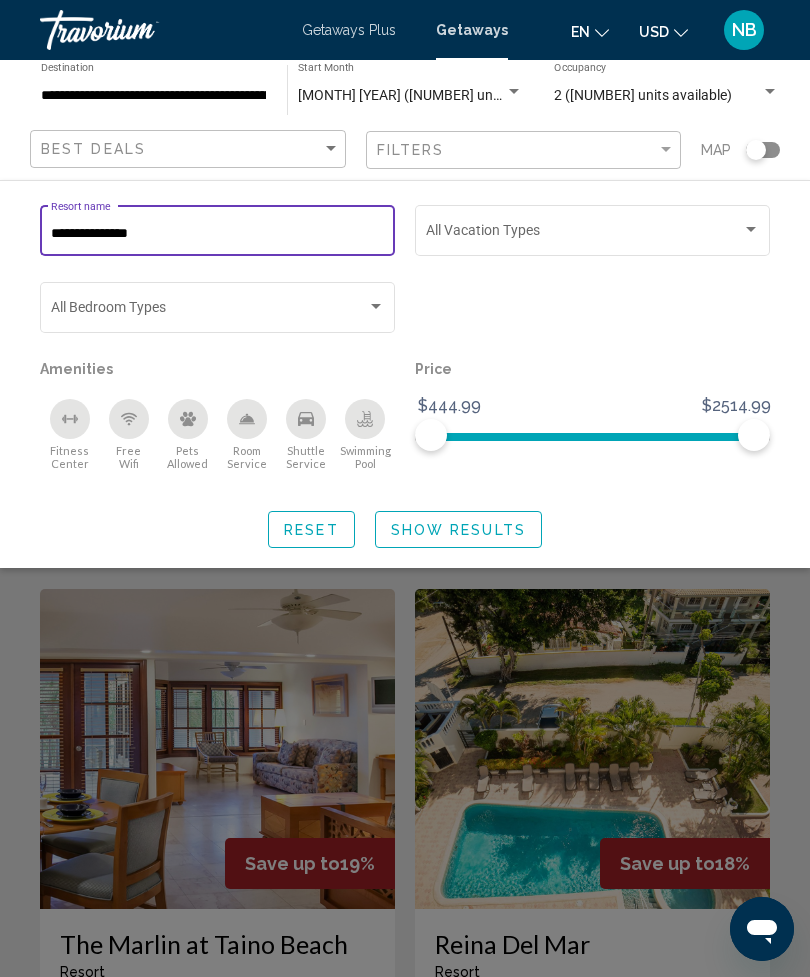 click on "Show Results" 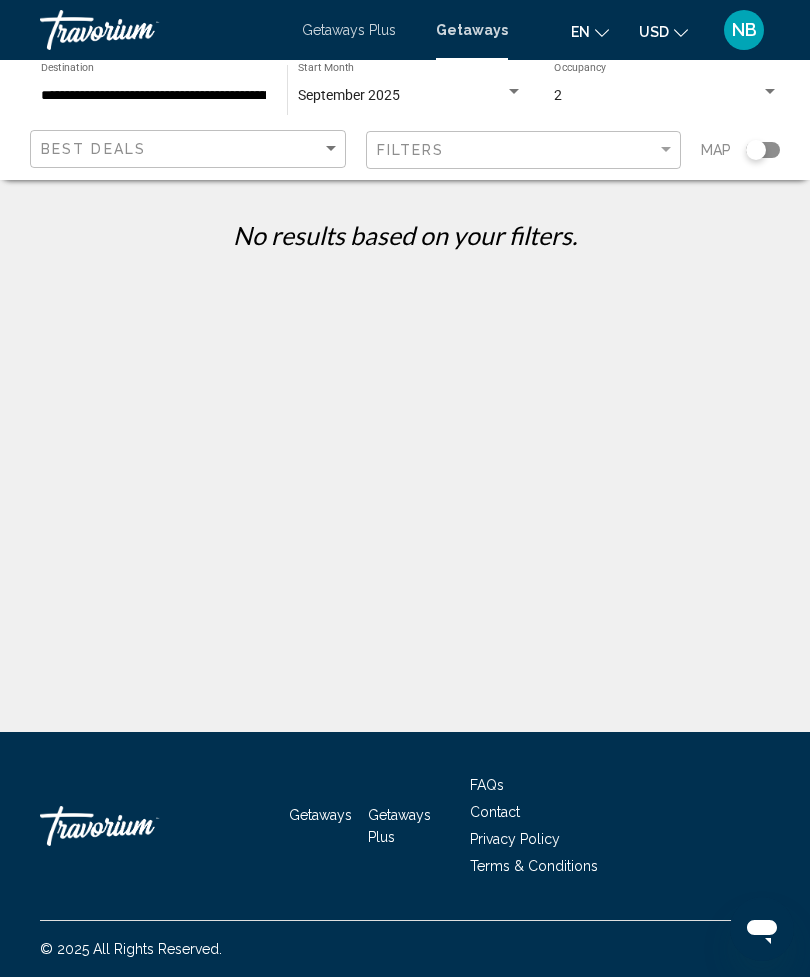 scroll, scrollTop: 0, scrollLeft: 0, axis: both 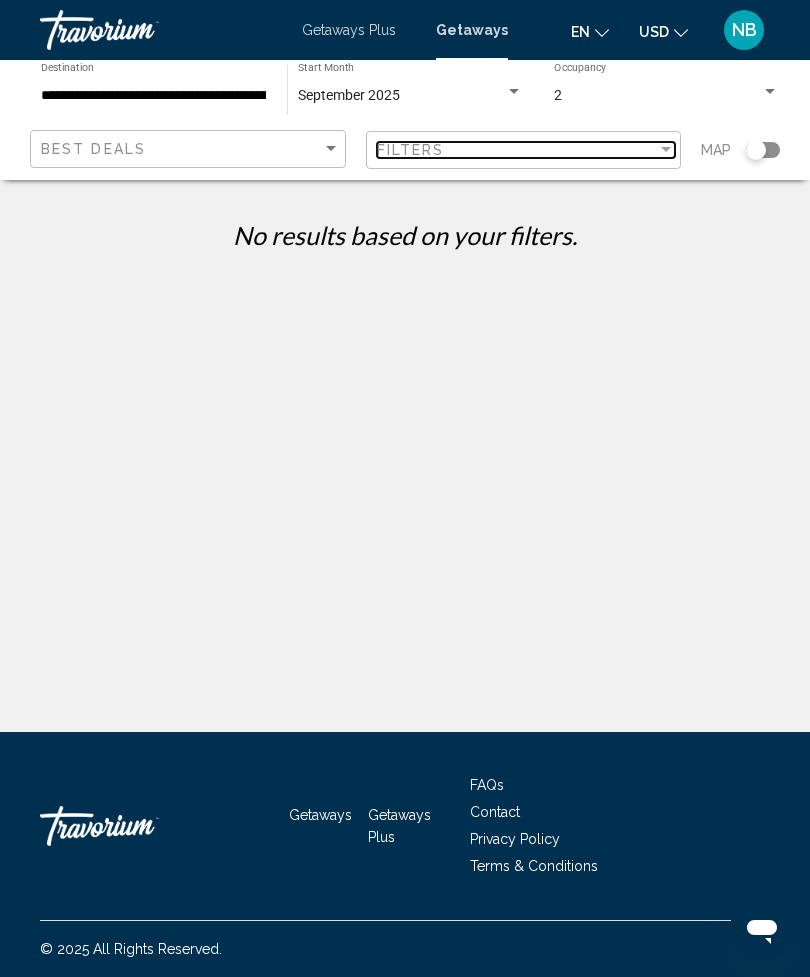 click on "Filters" at bounding box center (517, 150) 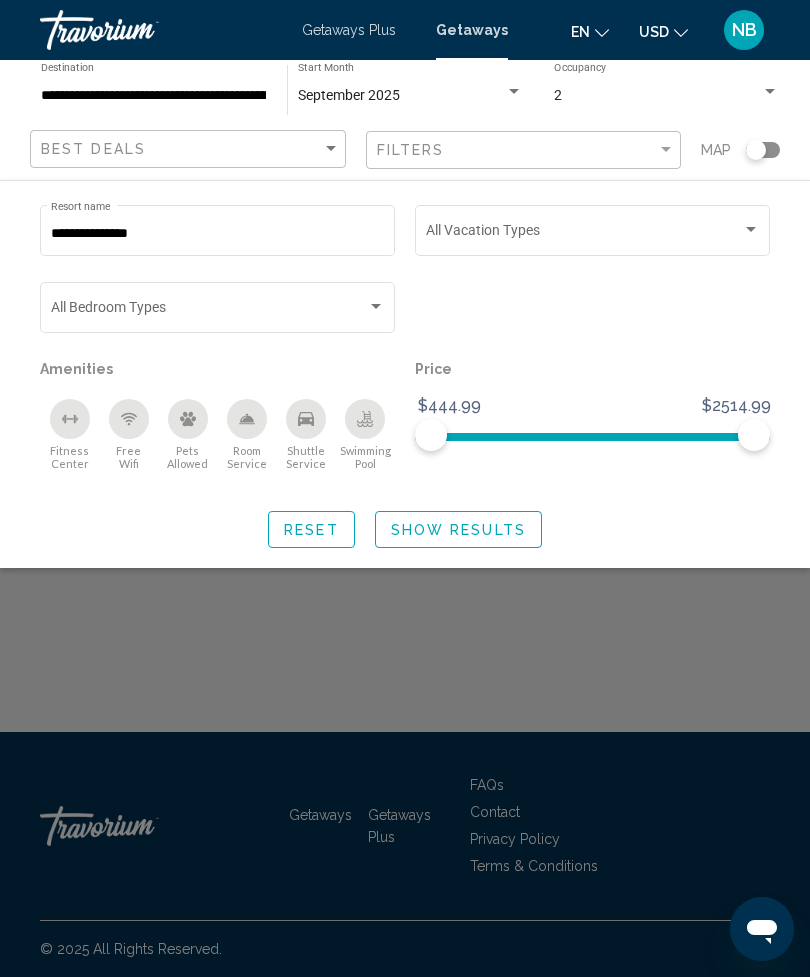 click on "**********" 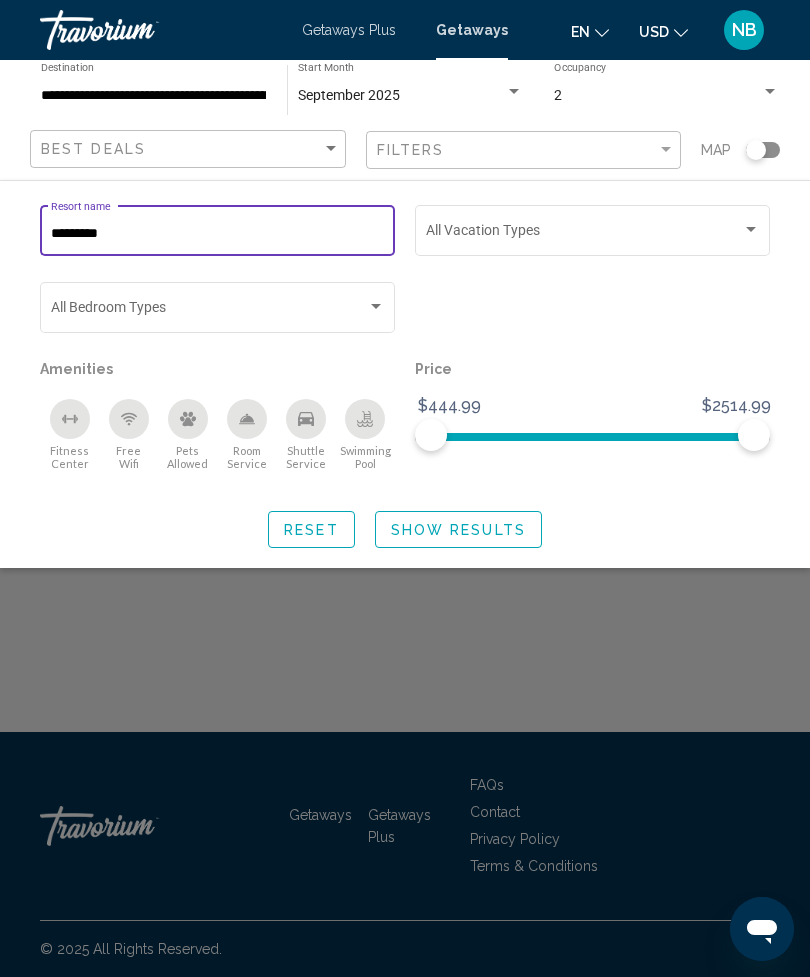 type on "********" 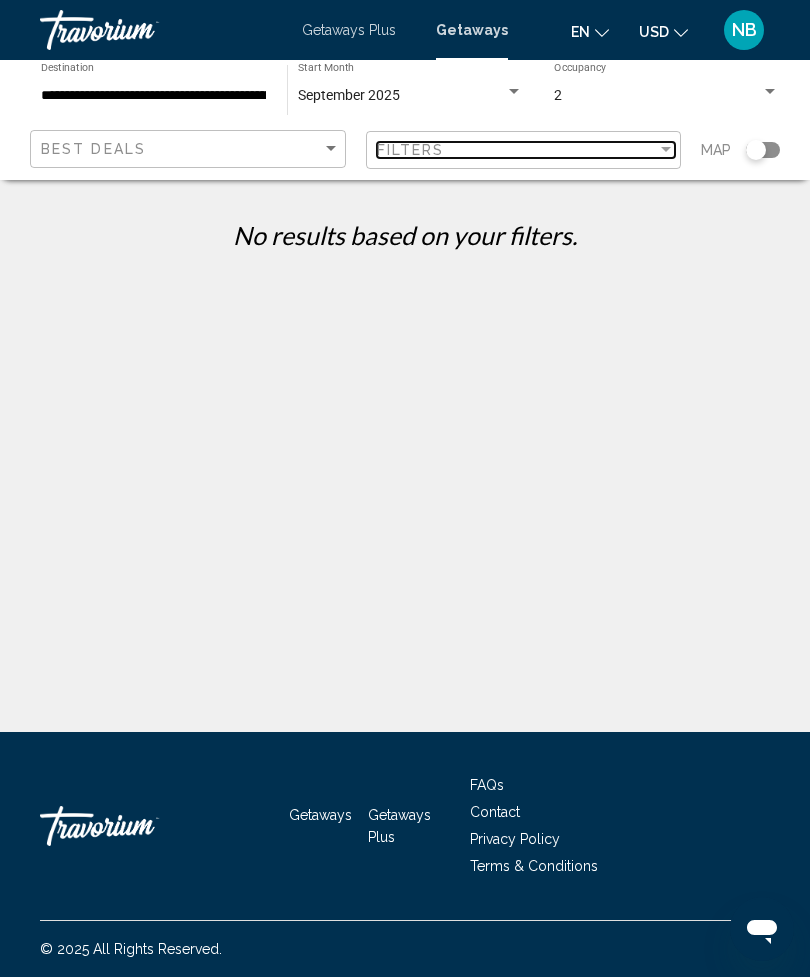 click on "Filters" at bounding box center (517, 150) 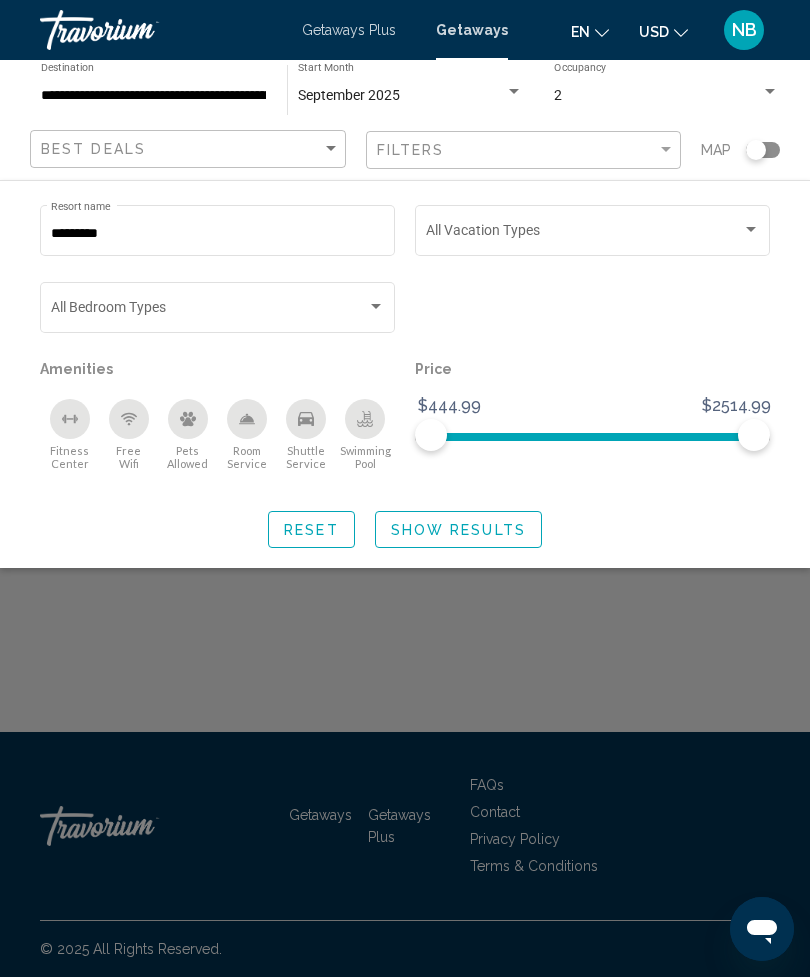 click on "******** Resort name" 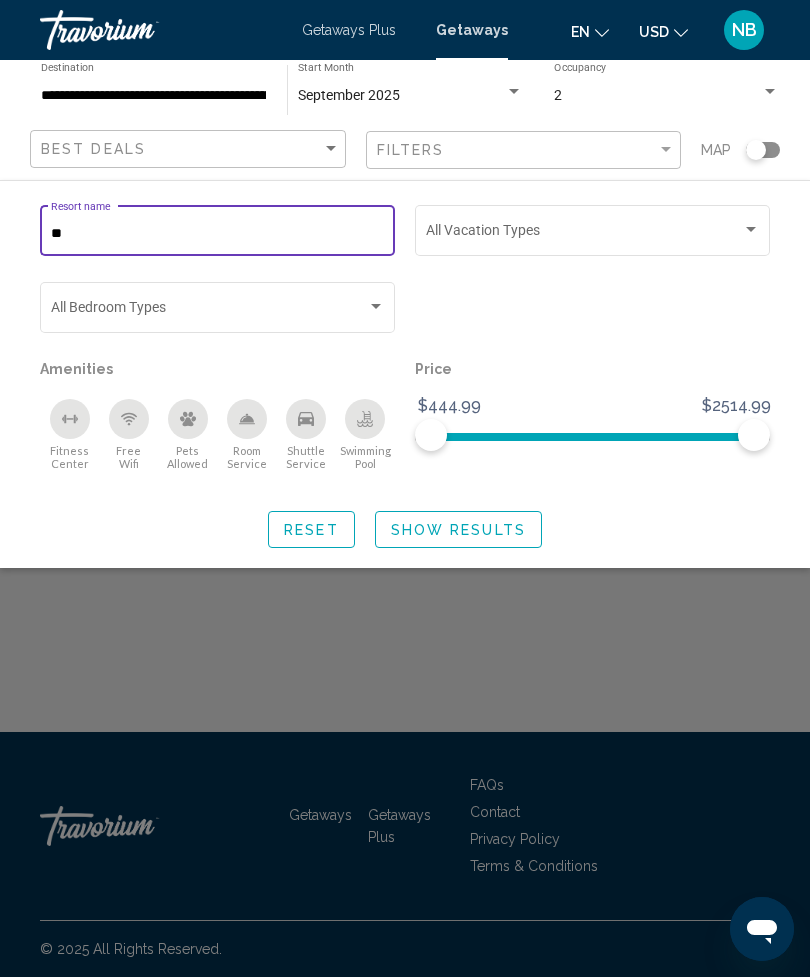 type on "*" 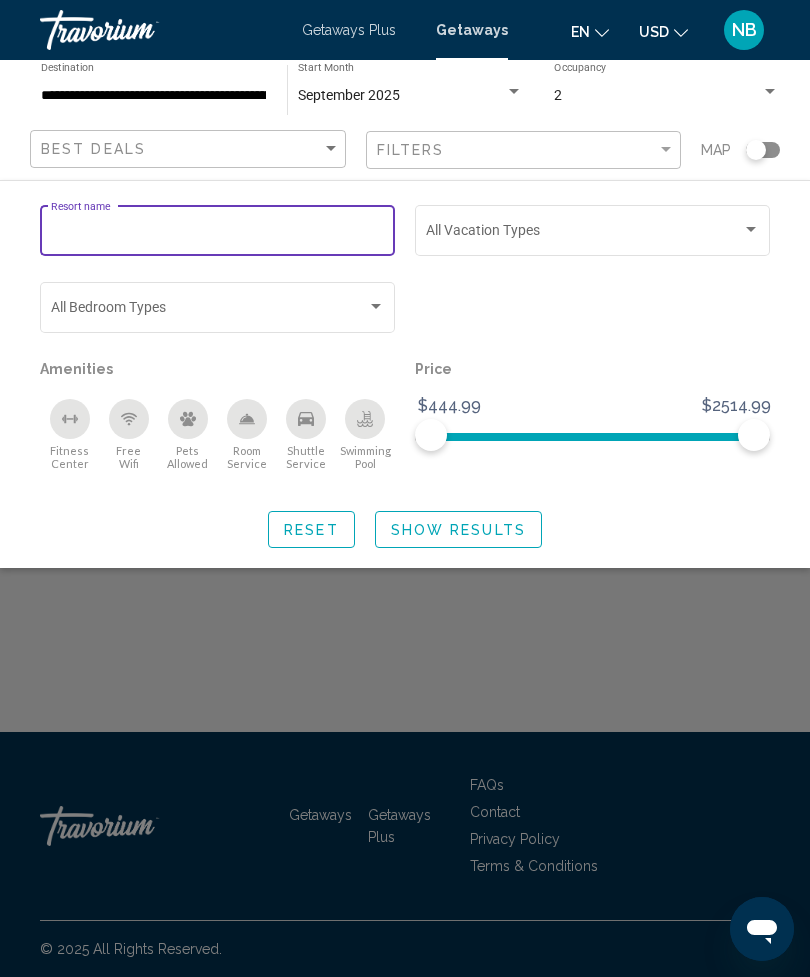 type 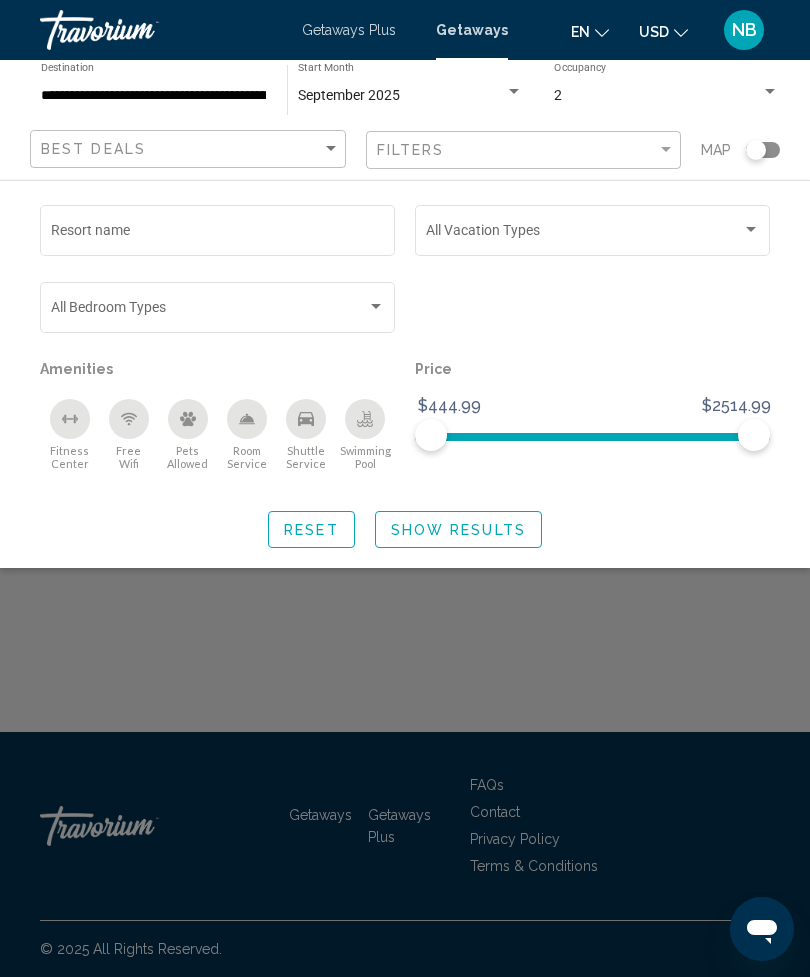 click on "Show Results" 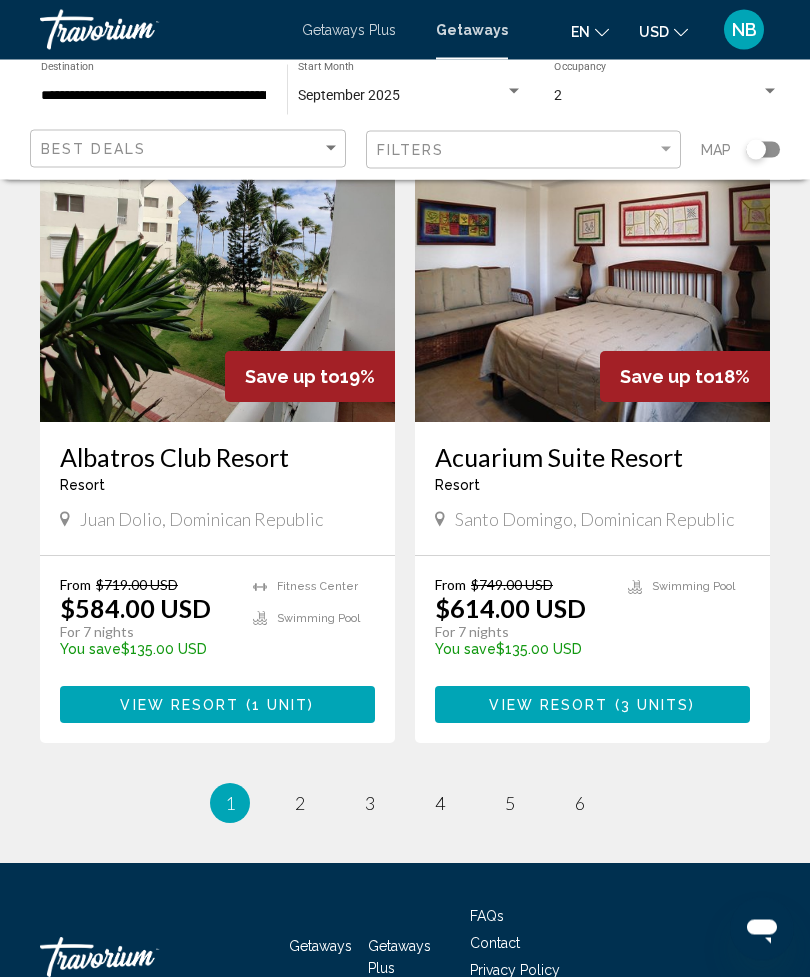 scroll, scrollTop: 3757, scrollLeft: 0, axis: vertical 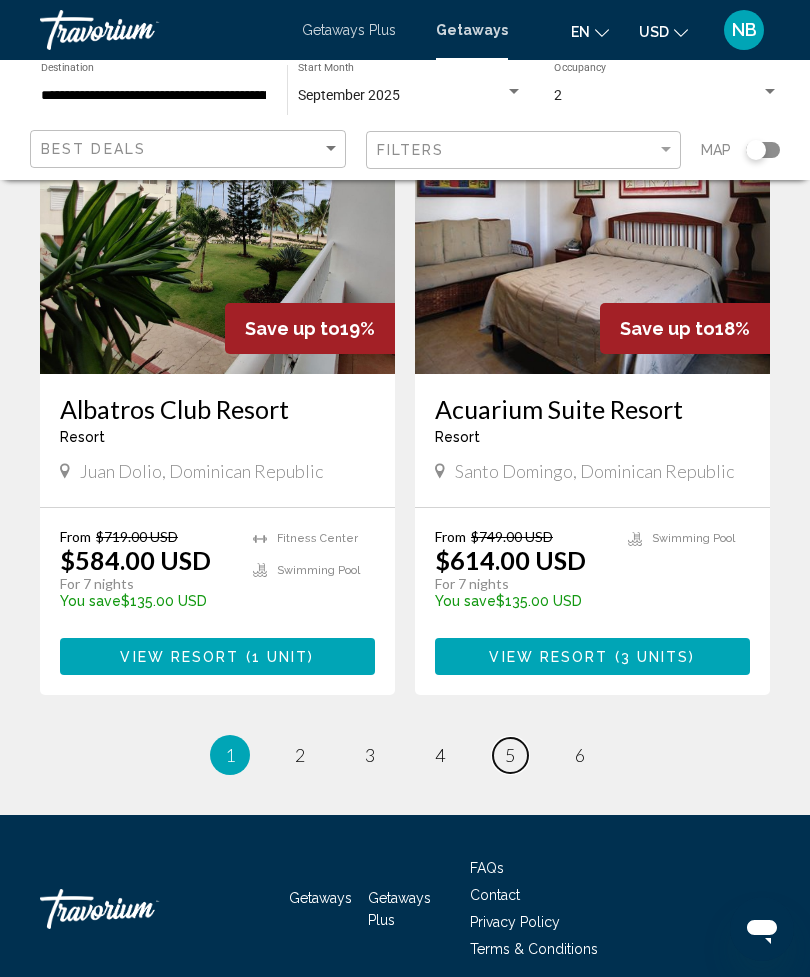 click on "5" at bounding box center [510, 755] 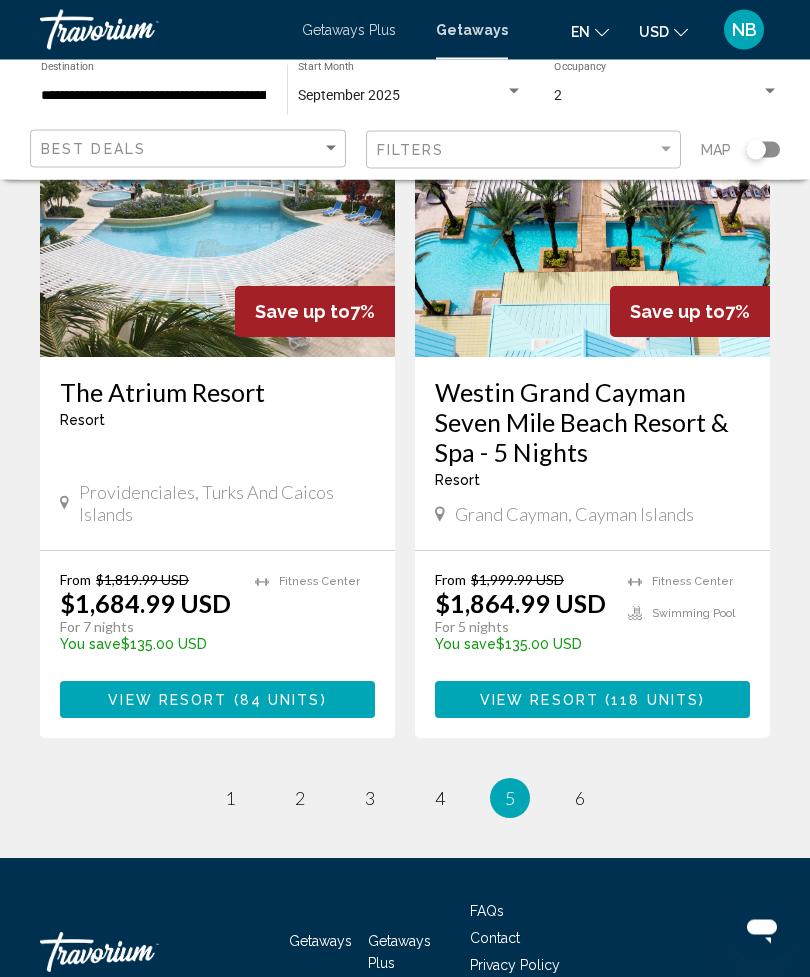 scroll, scrollTop: 3803, scrollLeft: 0, axis: vertical 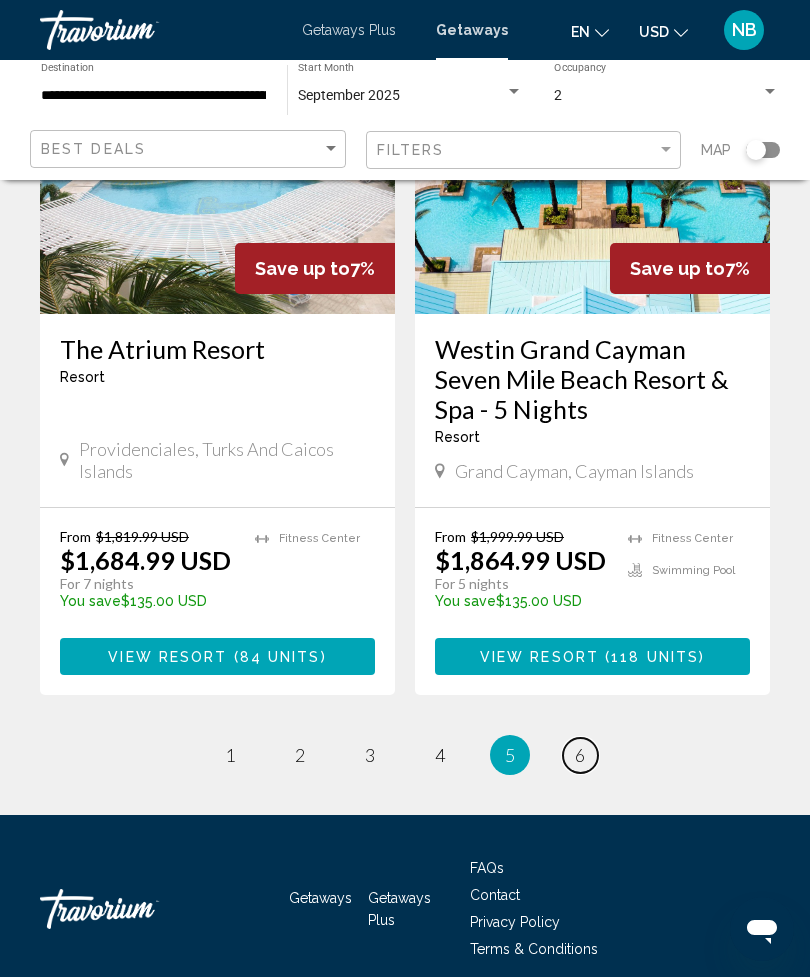click on "page  6" at bounding box center [580, 755] 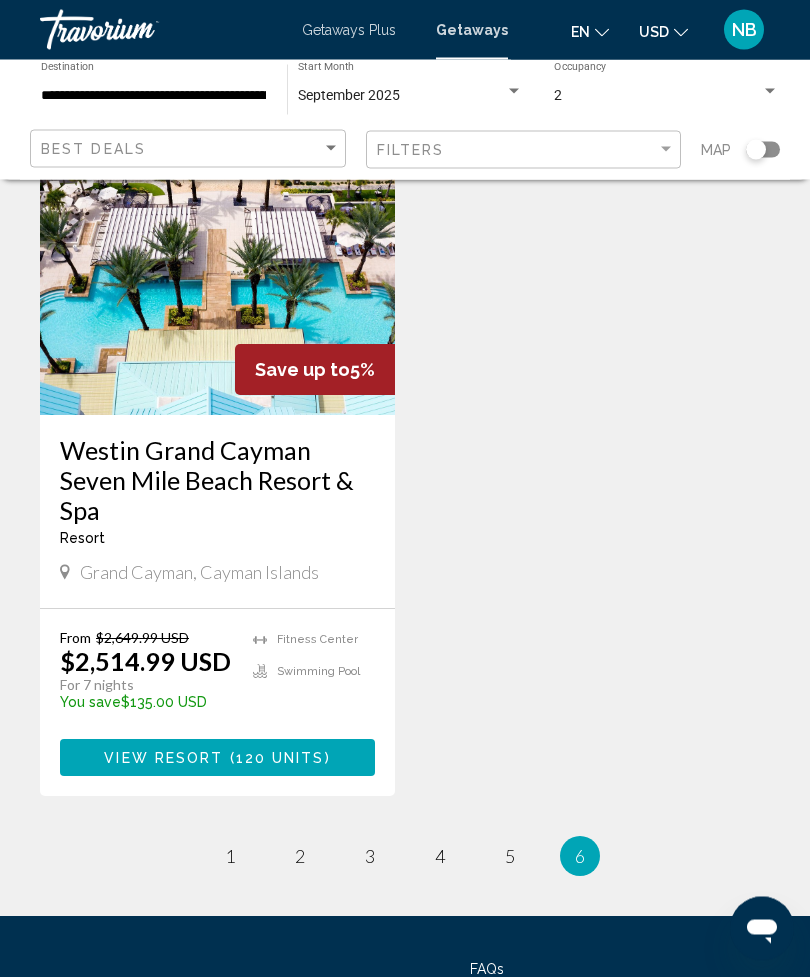 scroll, scrollTop: 1599, scrollLeft: 0, axis: vertical 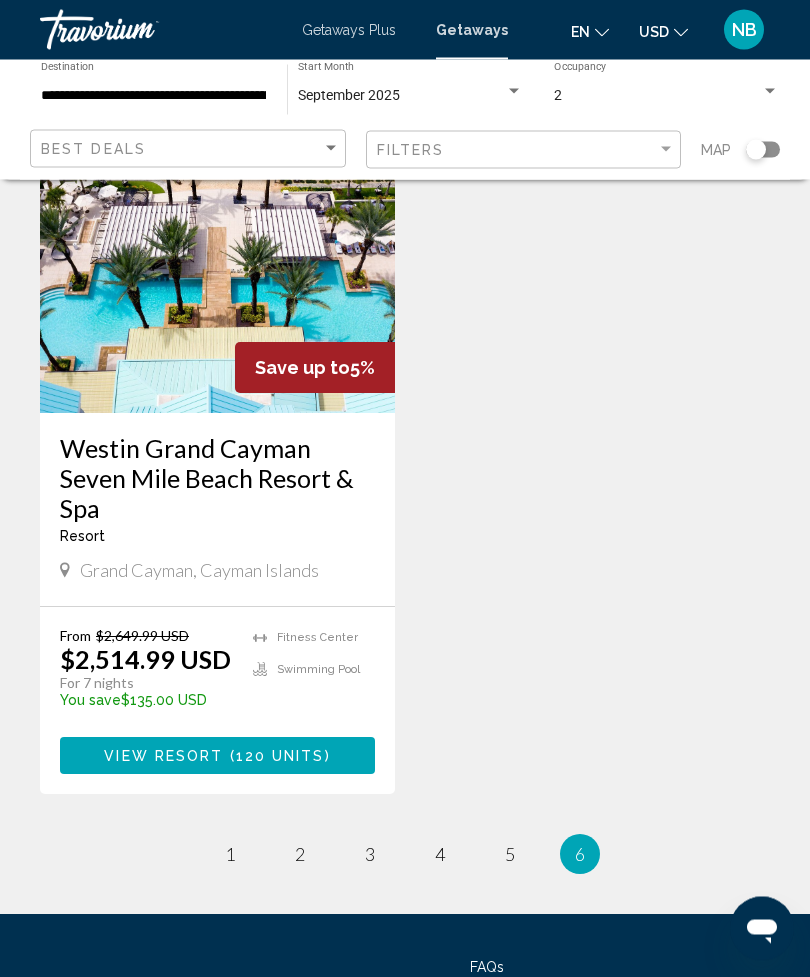 click on "Save up to  7%   Residence Inn by Marriott San Juan Isla Verde  Resort  -  This is an adults only resort
Carolina, PR, USA From $1,949.99 USD $1,814.99 USD For 7 nights You save  $135.00 USD   temp
Fitness Center
Swimming Pool View Resort    ( 240 units )  Save up to  6%   Fairmont El San Juan Hotel  Resort  -  This is an adults only resort
Carolina, PR, USA From $2,209.99 USD $2,074.99 USD For 7 nights You save  $135.00 USD   temp
Fitness Center
Swimming Pool View Resort    ( 248 units )  Save up to  6%   True Blue Bay Resort  Resort  -  This is an adults only resort
St. Georges, Grenada From $2,079.99 USD $1,944.99 USD For 7 nights You save  $135.00 USD   temp" at bounding box center [405, -247] 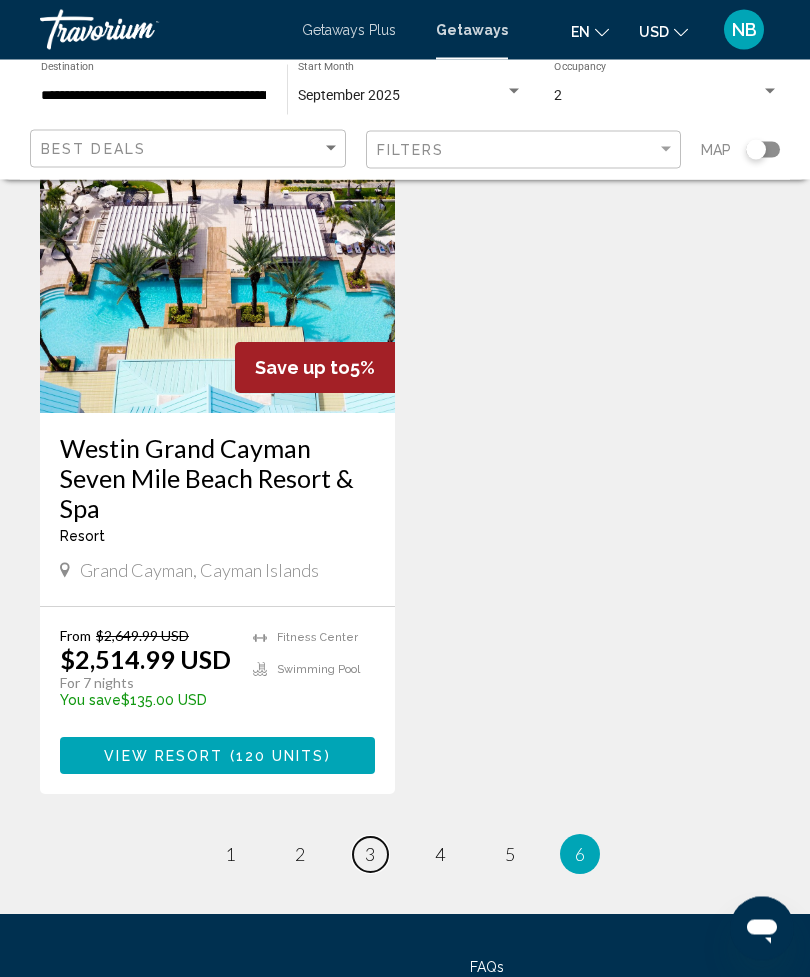 click on "page  3" at bounding box center [370, 855] 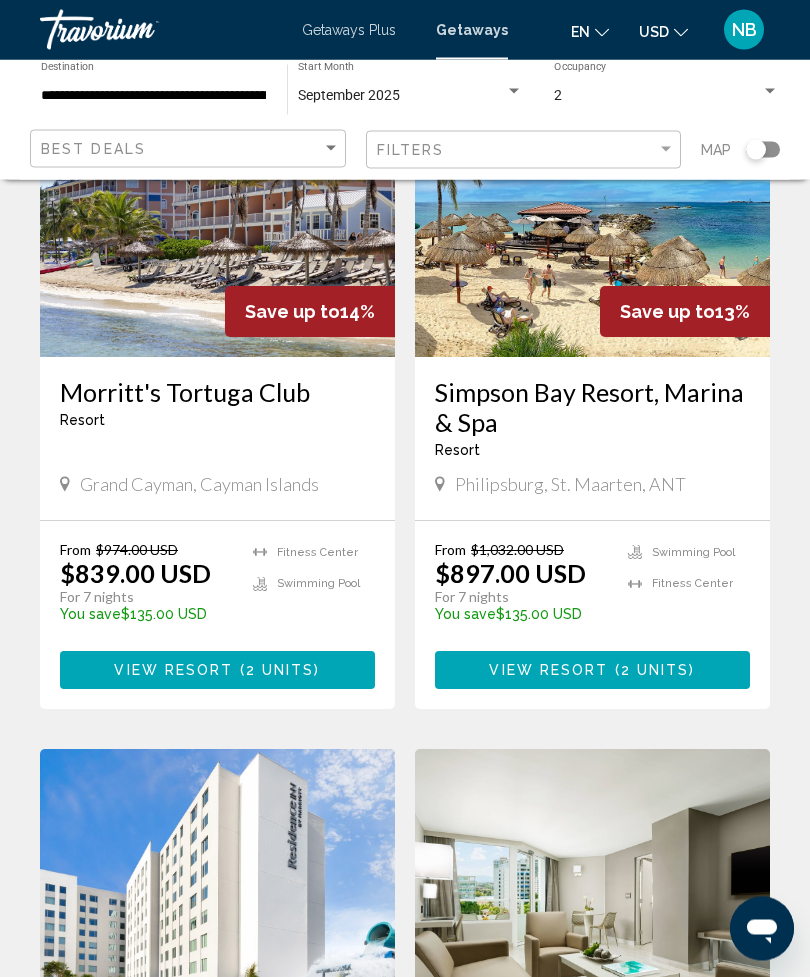 scroll, scrollTop: 959, scrollLeft: 0, axis: vertical 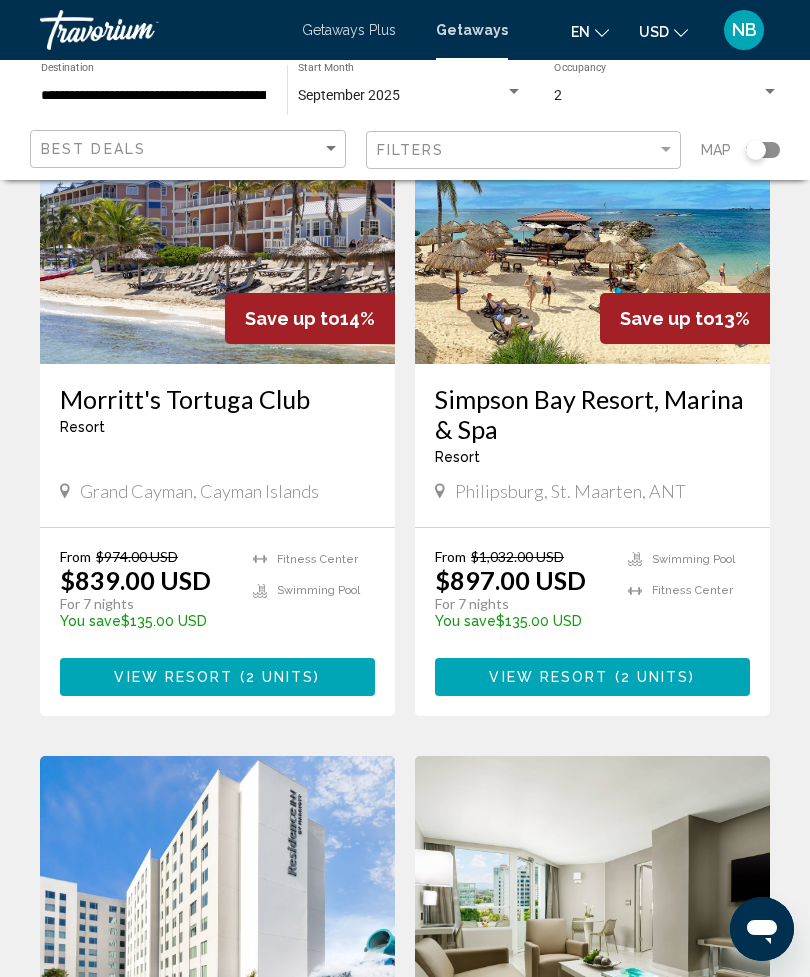 click on "NB" at bounding box center (744, 30) 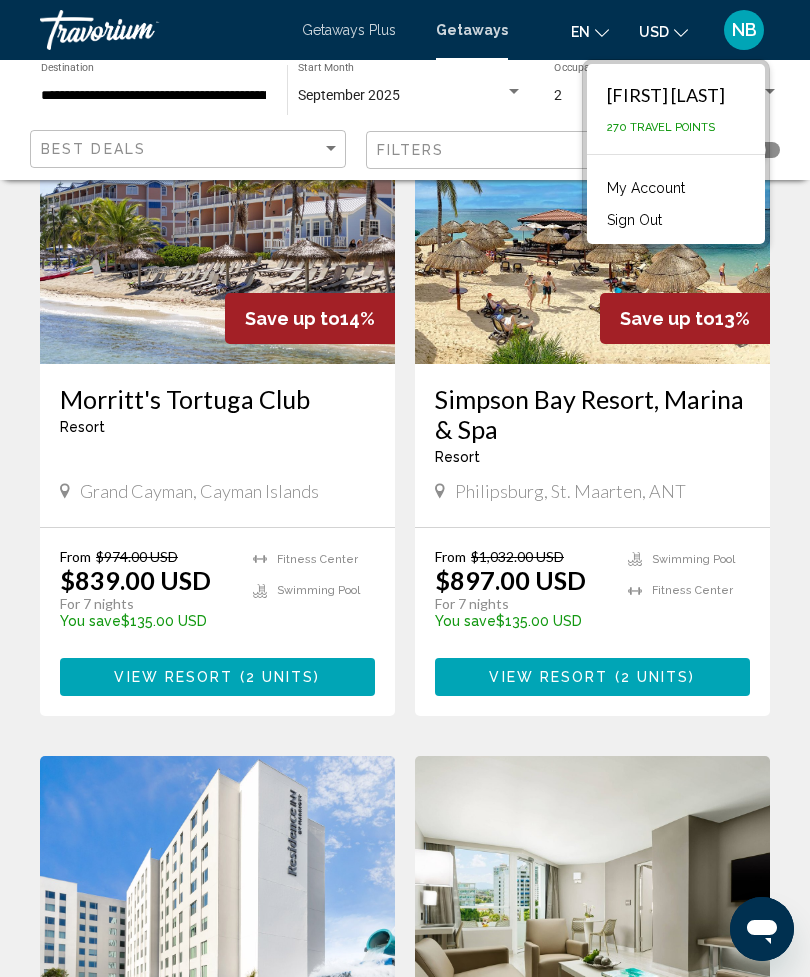 click on "[FIRST] [LAST]" at bounding box center [666, 95] 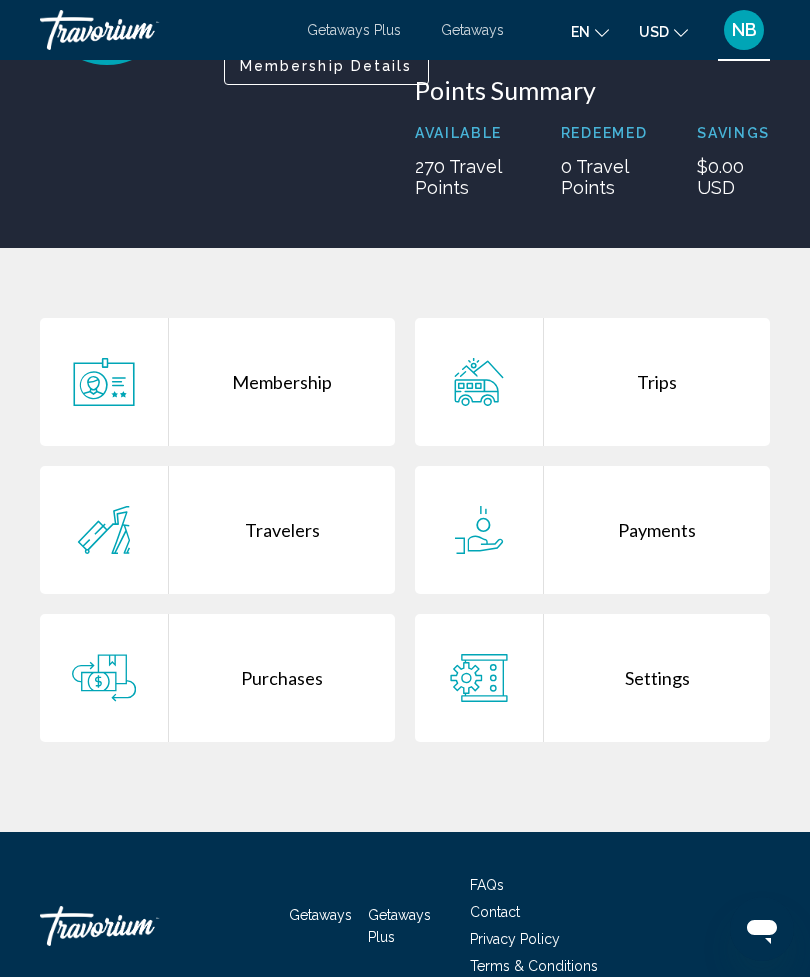scroll, scrollTop: 308, scrollLeft: 0, axis: vertical 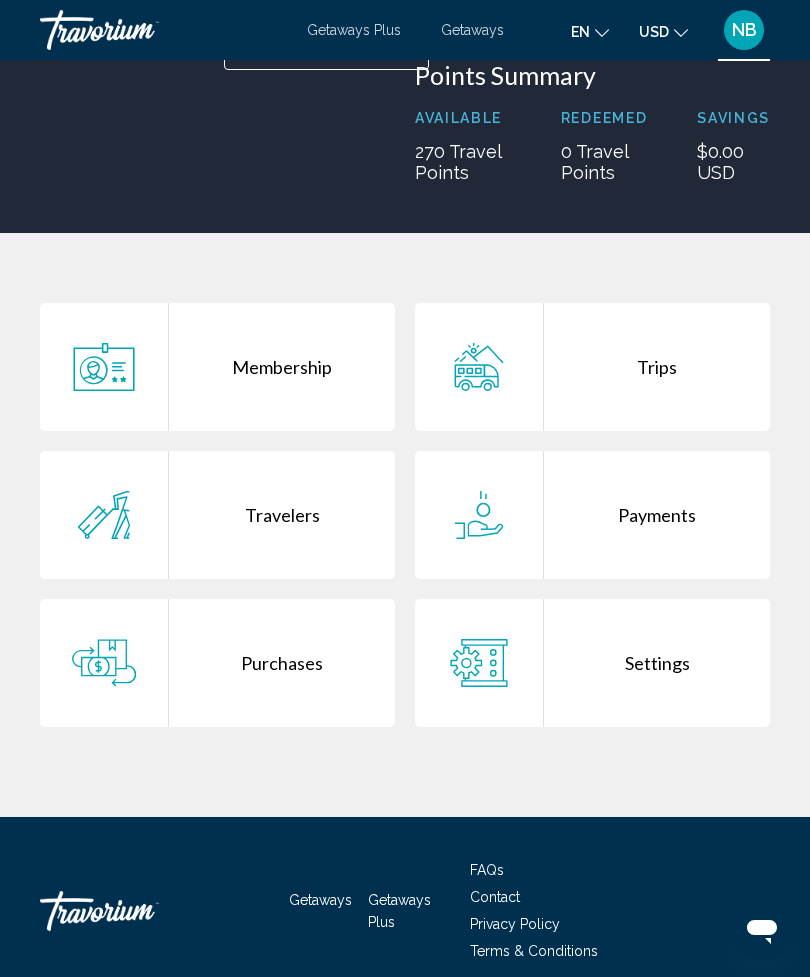 click on "Trips" at bounding box center [657, 367] 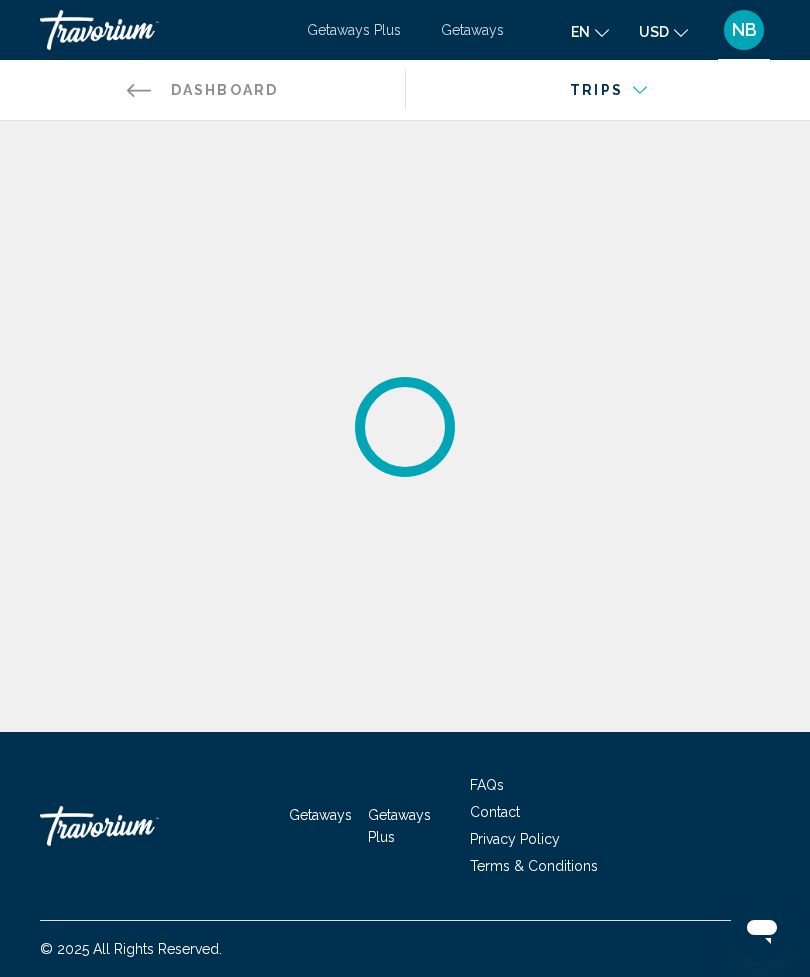 scroll, scrollTop: 0, scrollLeft: 0, axis: both 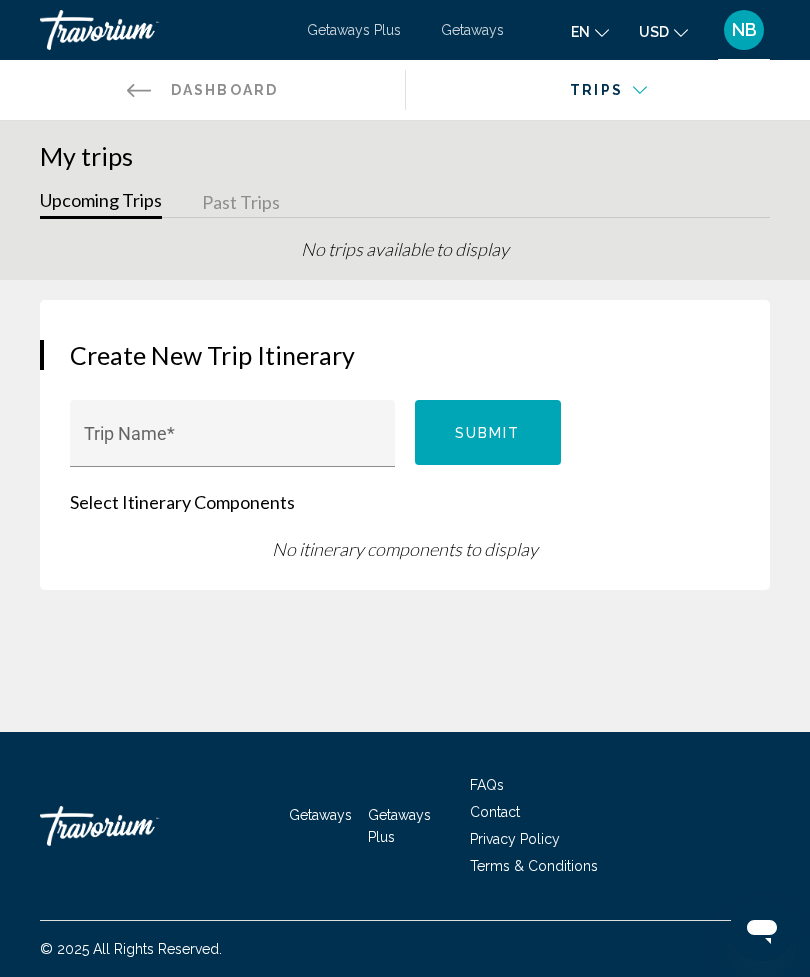 click on "Back to Dashboard Dashboard" at bounding box center (202, 90) 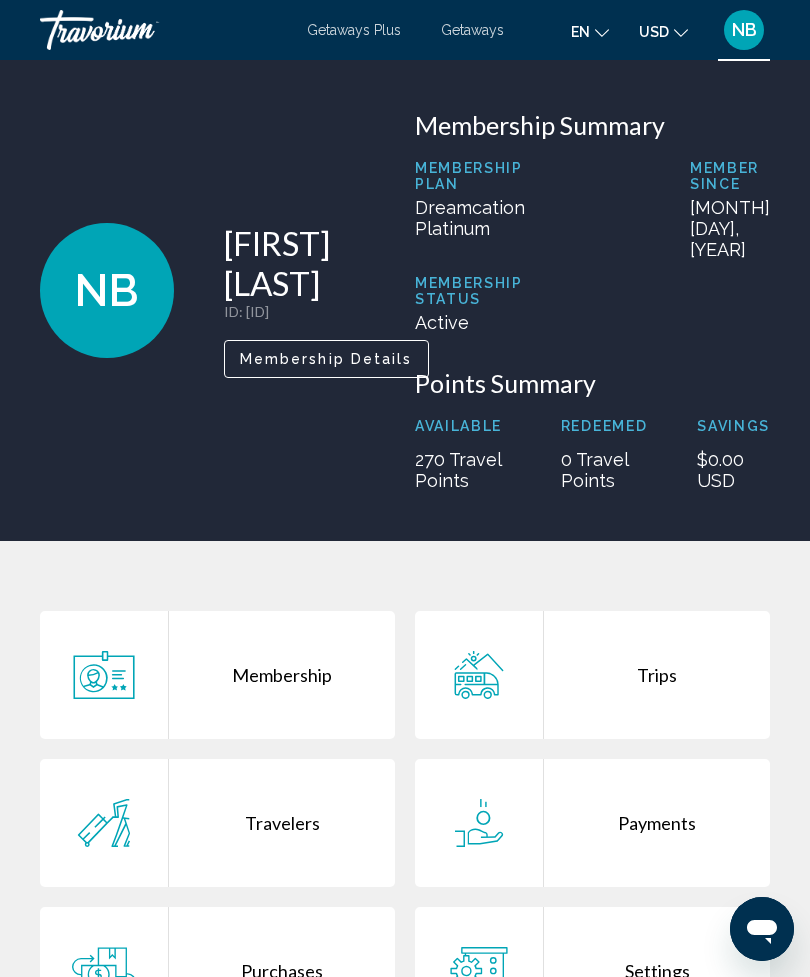 click on "Dreamcation Platinum" at bounding box center [482, 218] 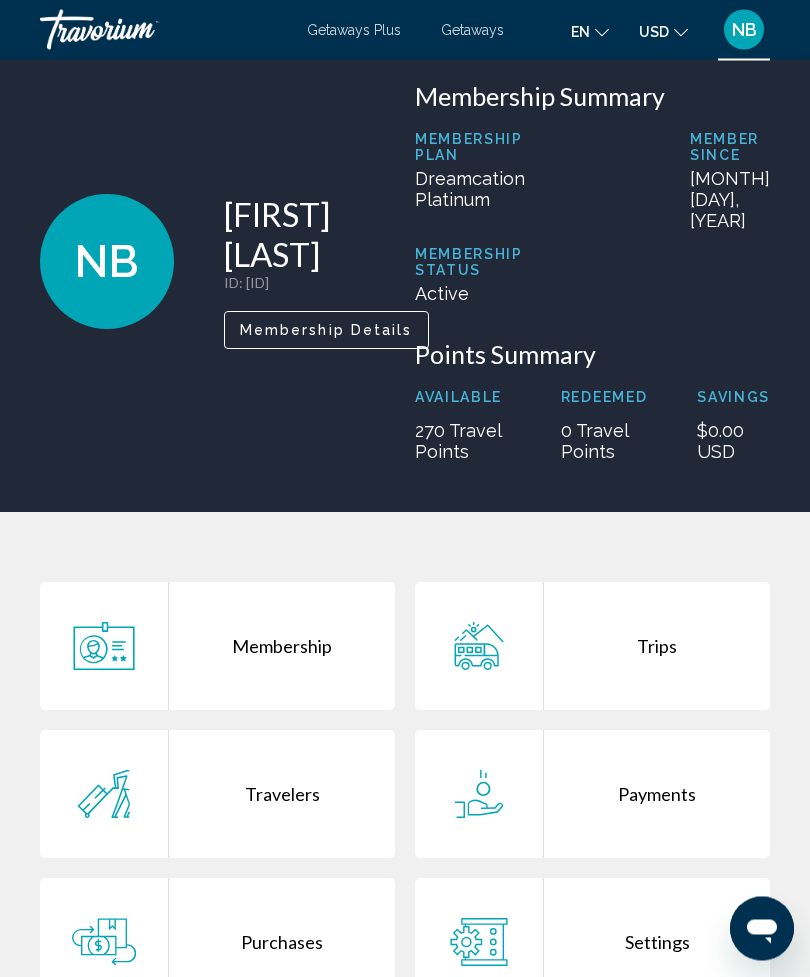 click 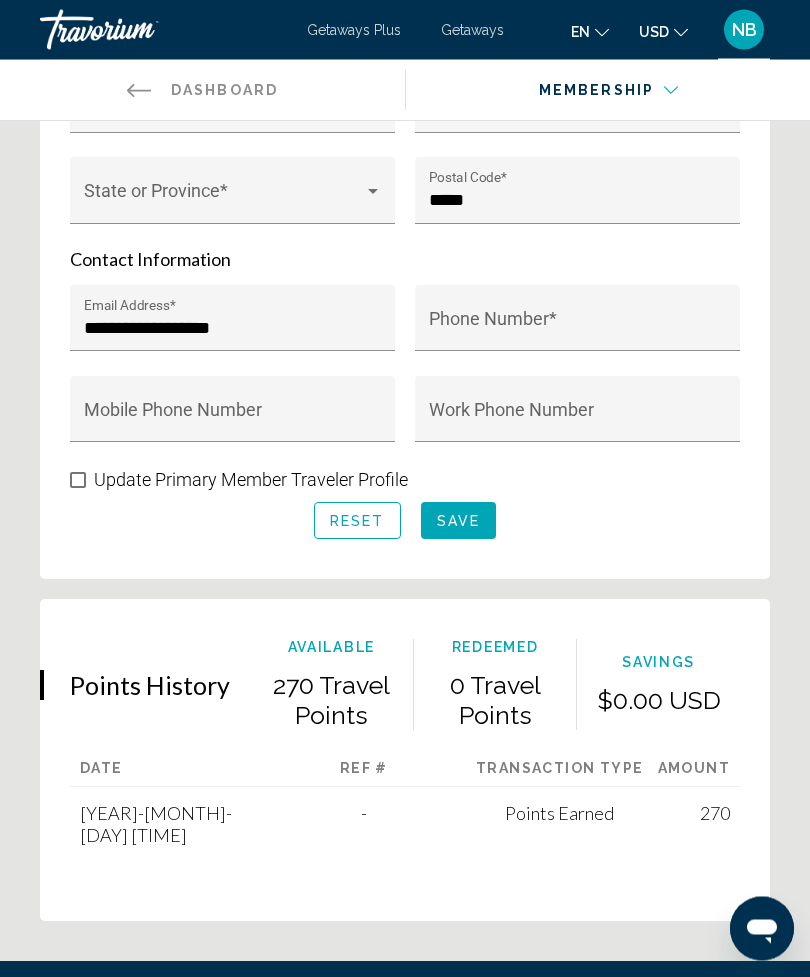 scroll, scrollTop: 1355, scrollLeft: 0, axis: vertical 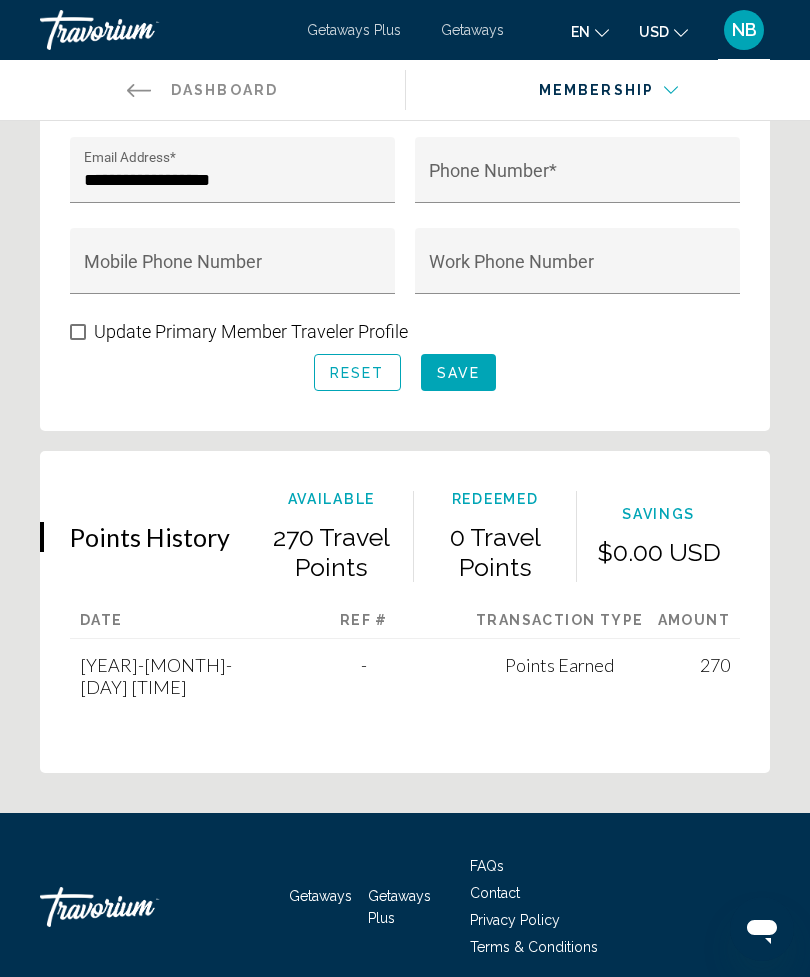 click at bounding box center (140, 907) 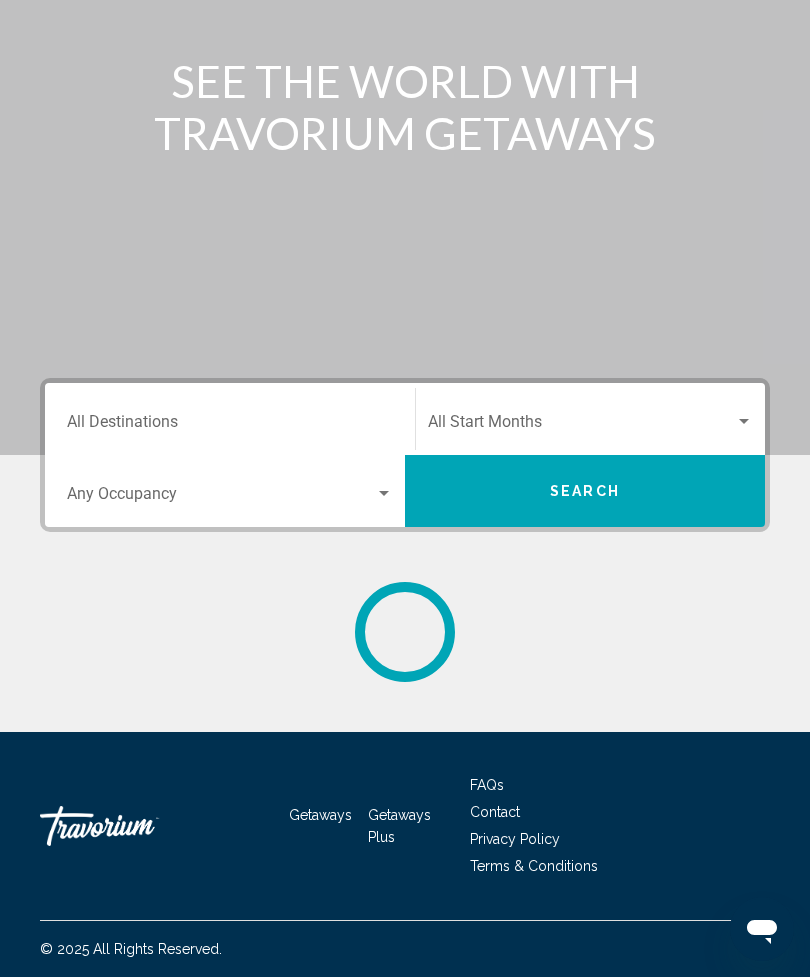 scroll, scrollTop: 0, scrollLeft: 0, axis: both 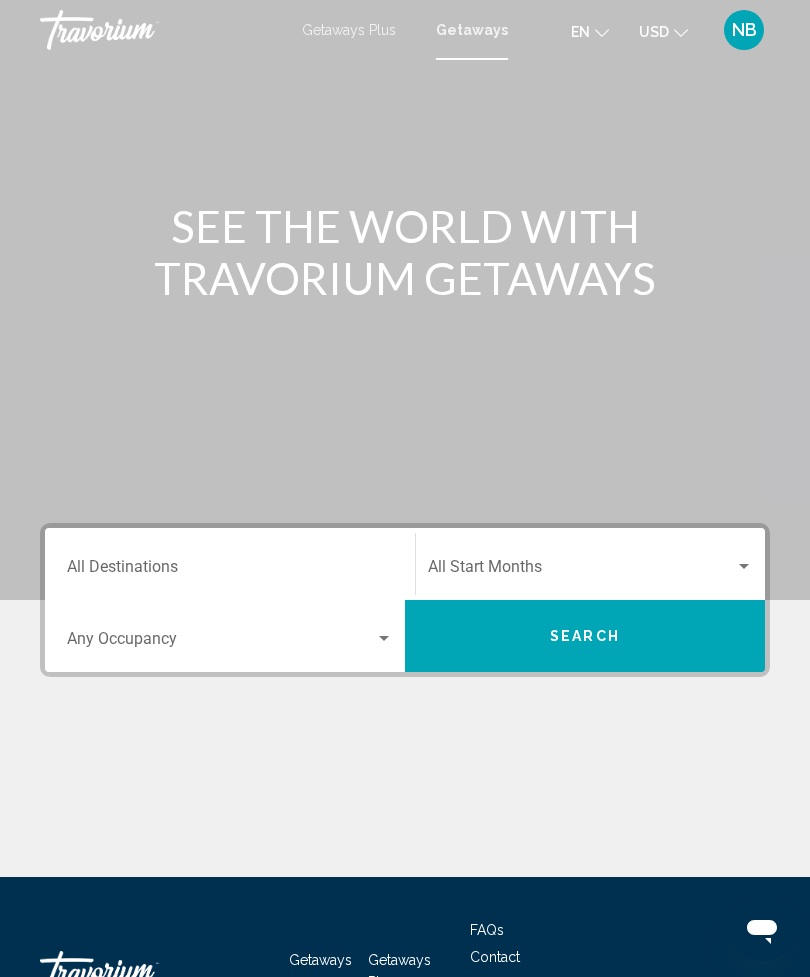 click on "NB" at bounding box center (744, 30) 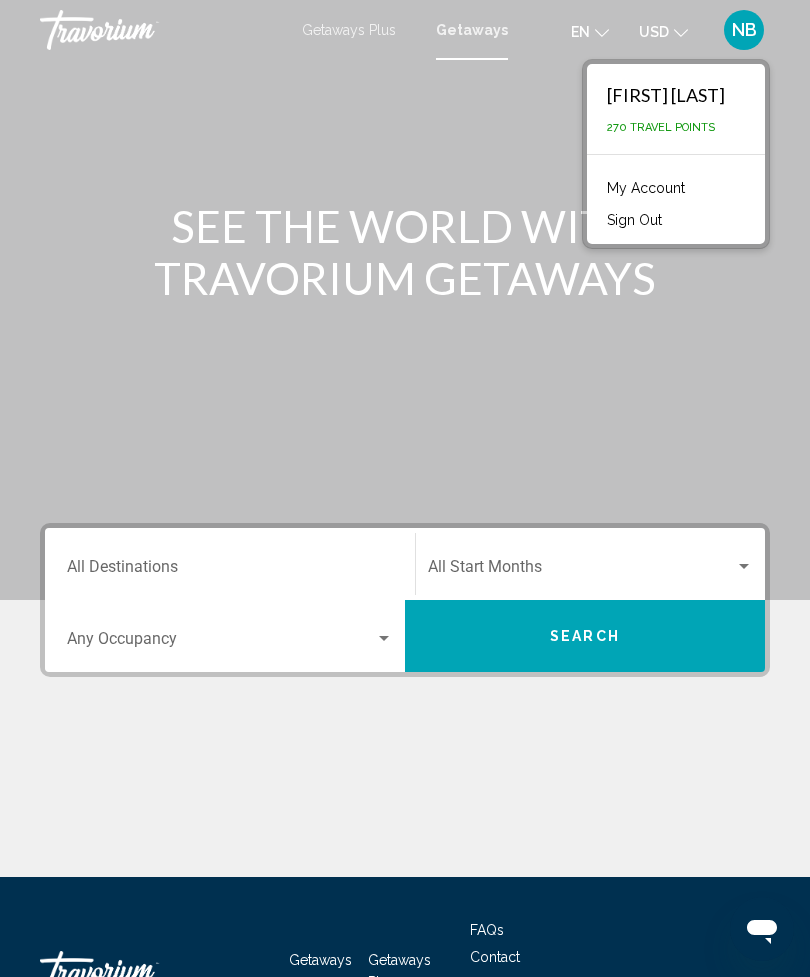 click on "Nicholas Barnes  270  Travel Points" at bounding box center (676, 109) 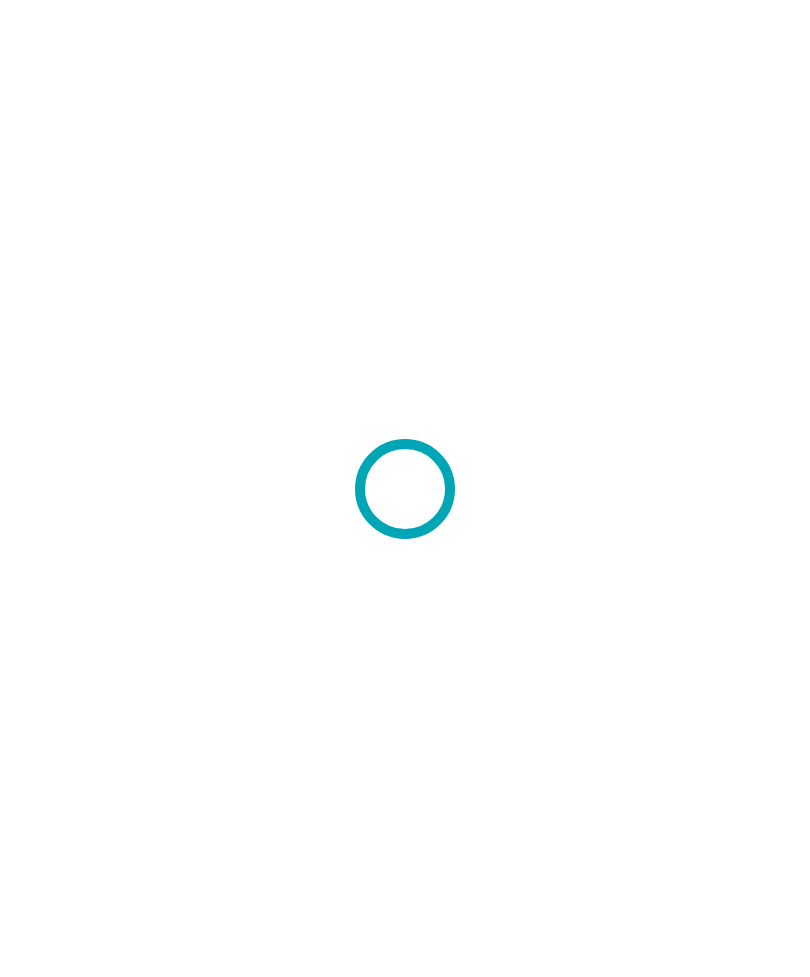 scroll, scrollTop: 0, scrollLeft: 0, axis: both 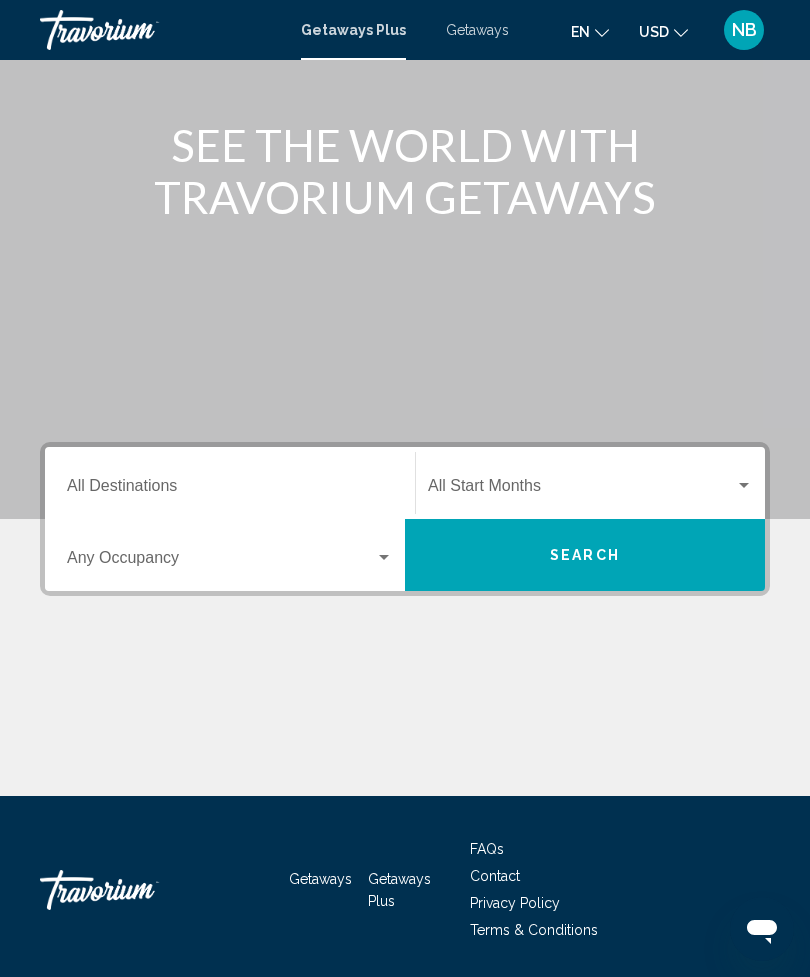 click on "Destination All Destinations" at bounding box center (230, 490) 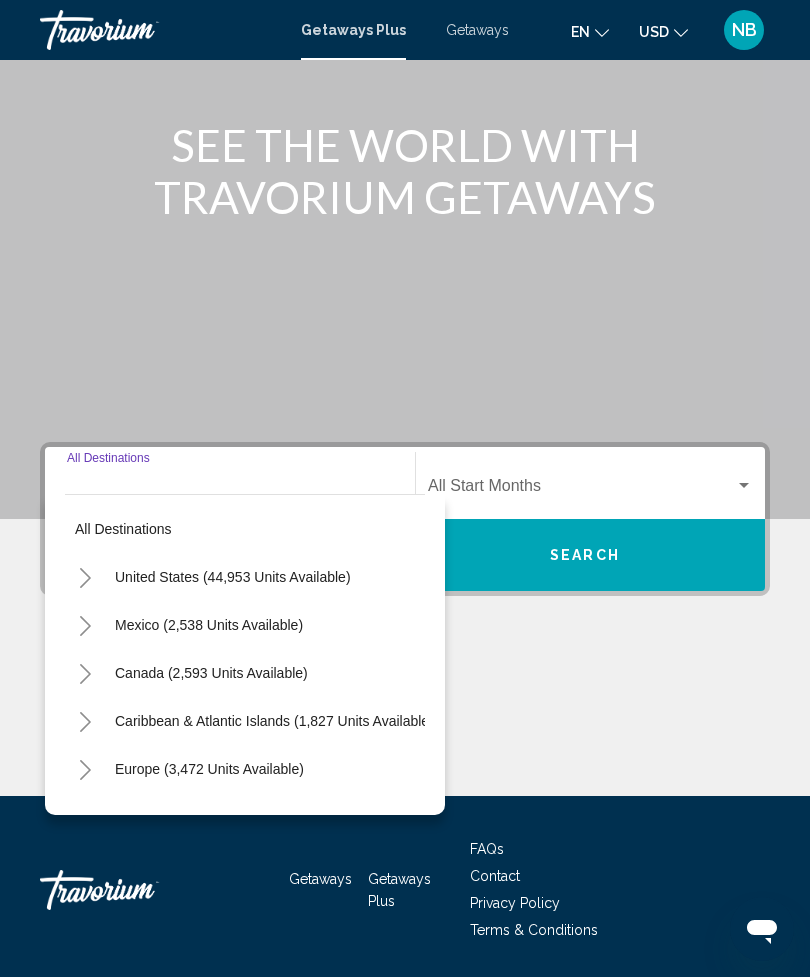 click on "All destinations" at bounding box center [123, 529] 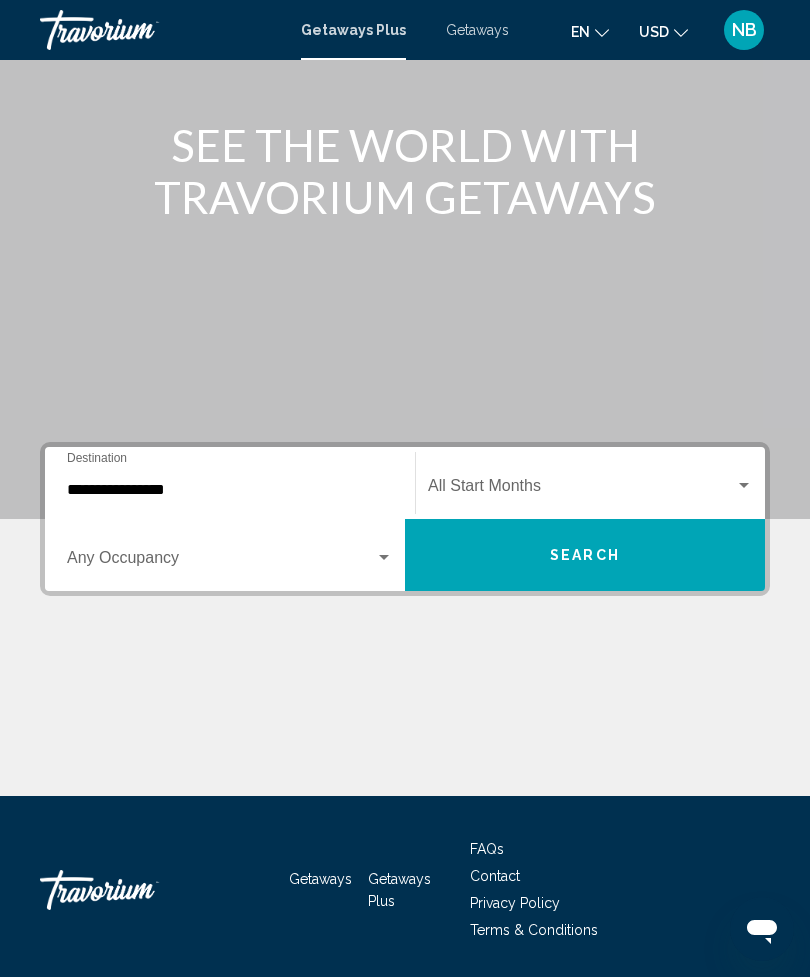 click on "**********" at bounding box center [230, 490] 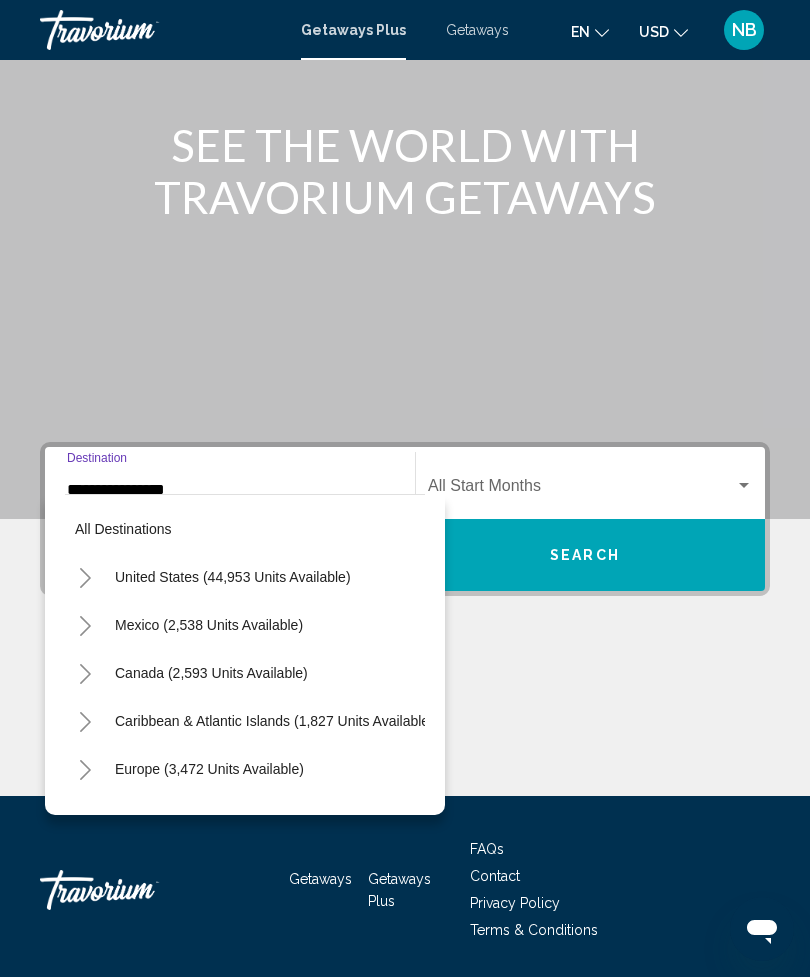 scroll, scrollTop: 0, scrollLeft: 0, axis: both 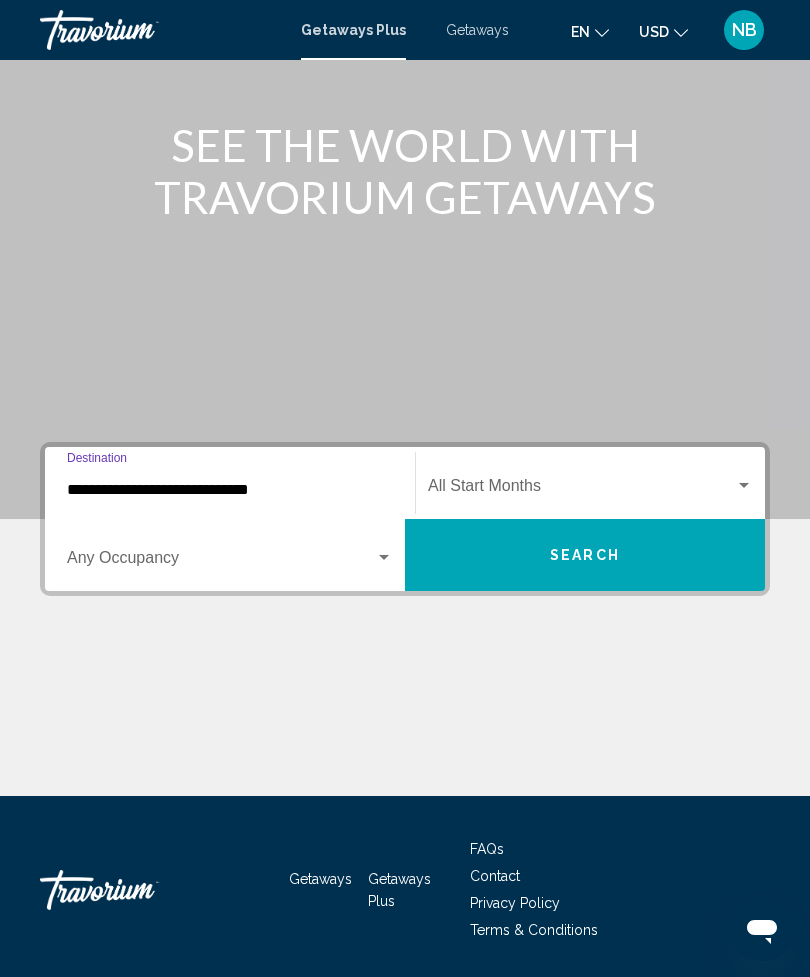 click on "Search" at bounding box center (585, 555) 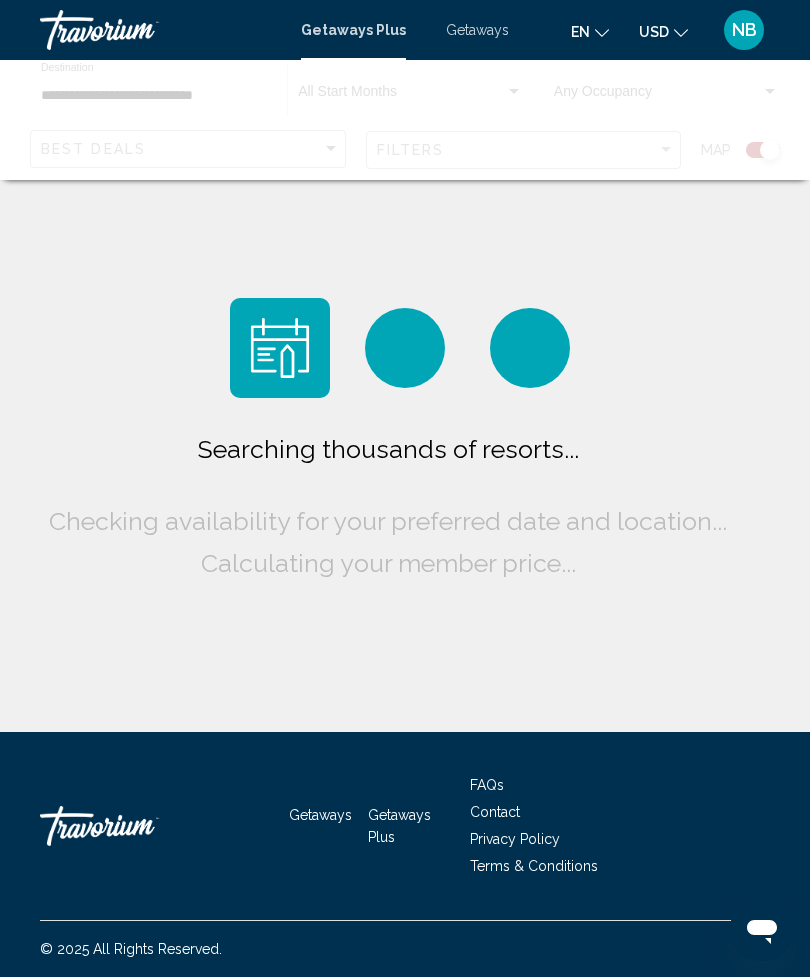 scroll, scrollTop: 0, scrollLeft: 0, axis: both 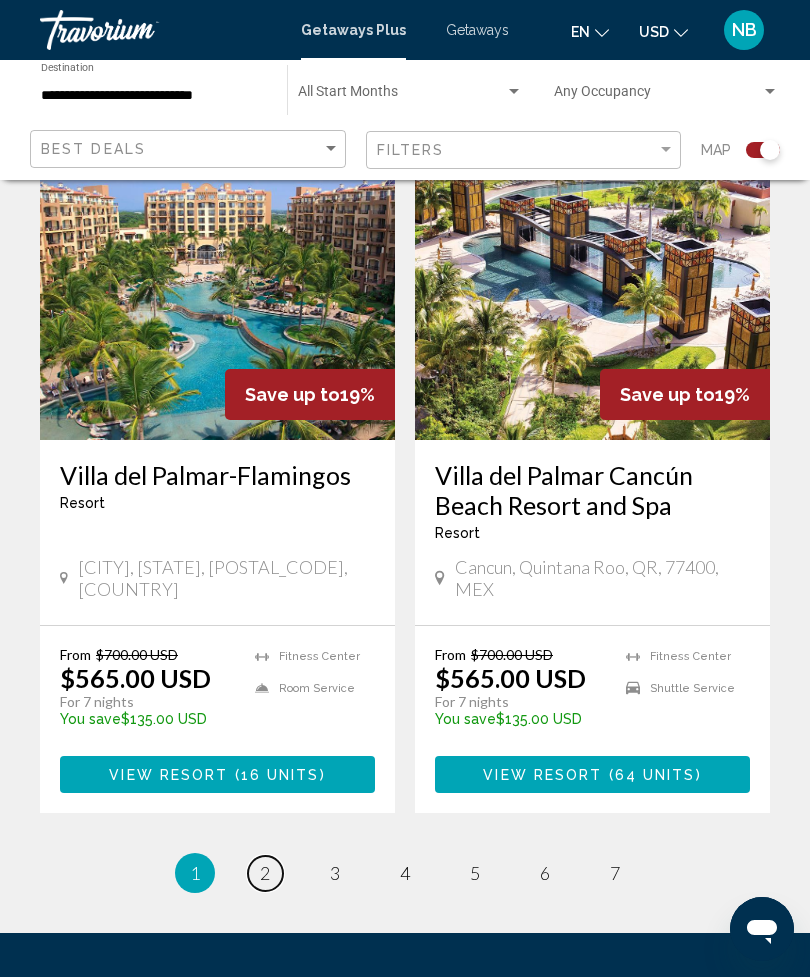 click on "page  2" at bounding box center (265, 873) 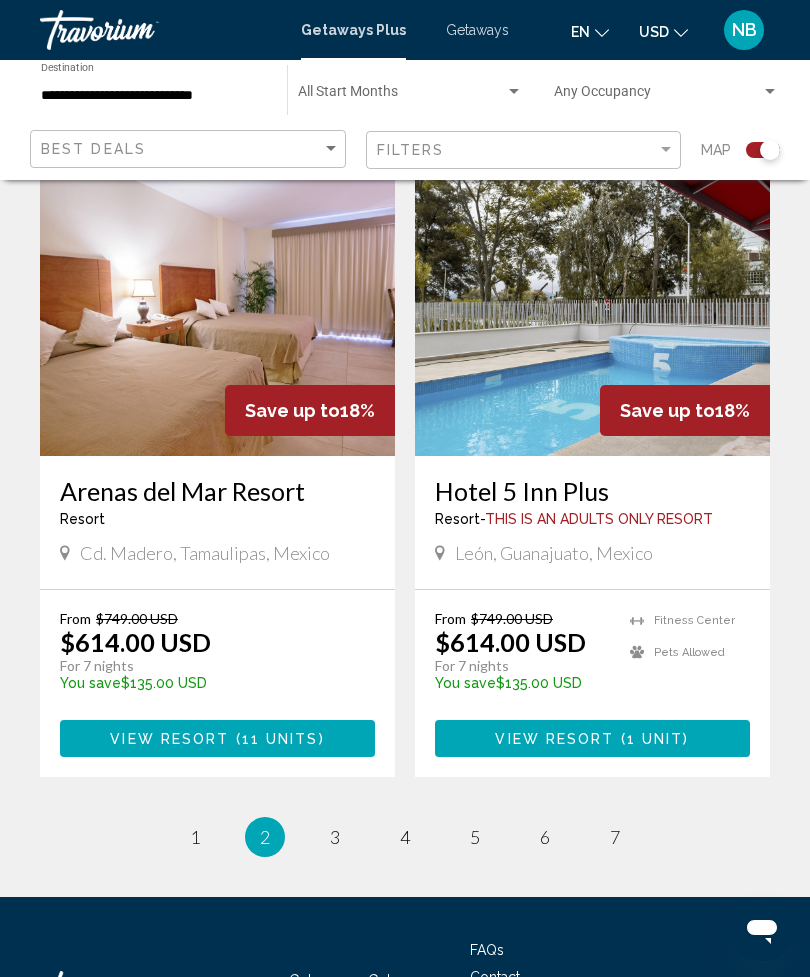 scroll, scrollTop: 4155, scrollLeft: 0, axis: vertical 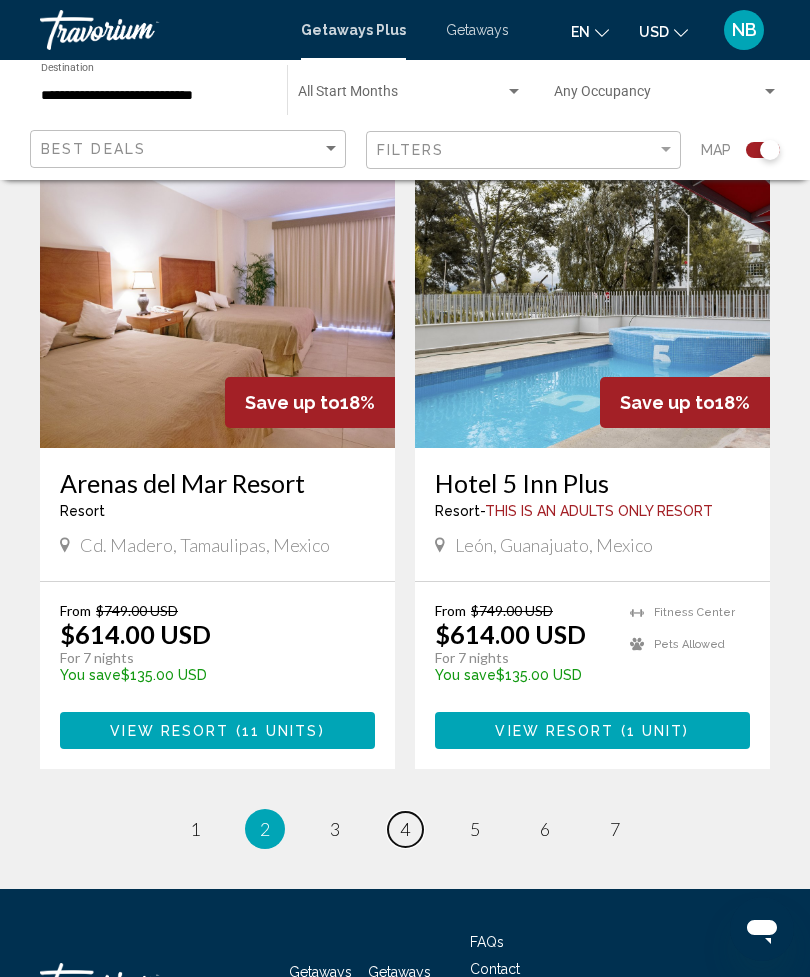 click on "page  4" at bounding box center [405, 829] 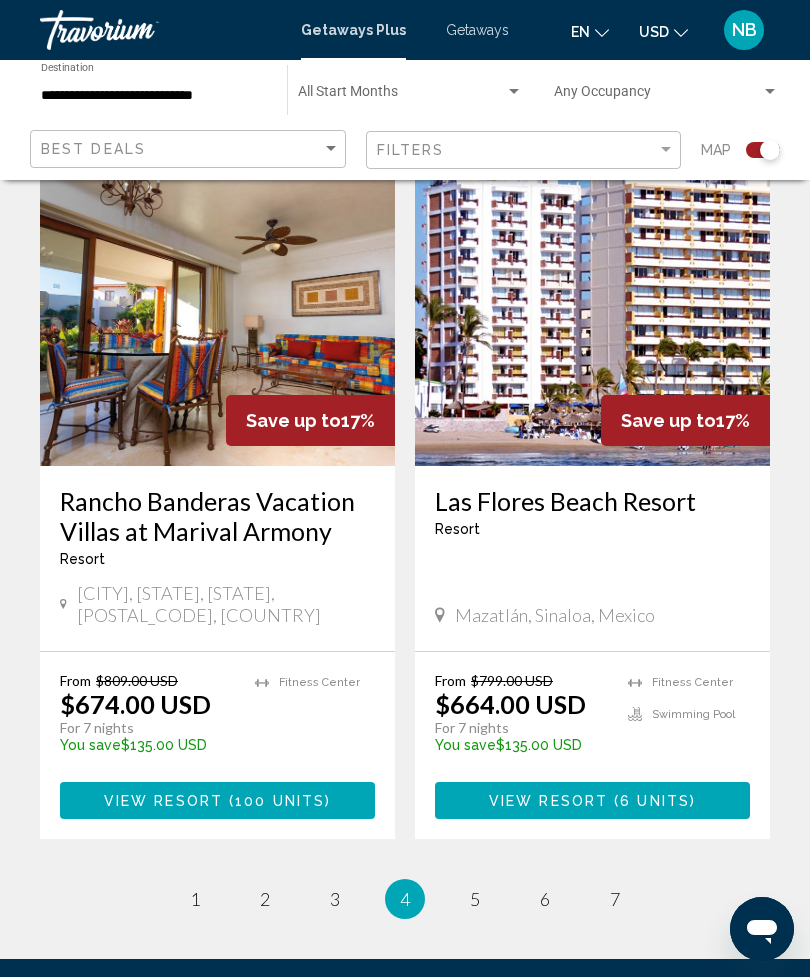 scroll, scrollTop: 4139, scrollLeft: 0, axis: vertical 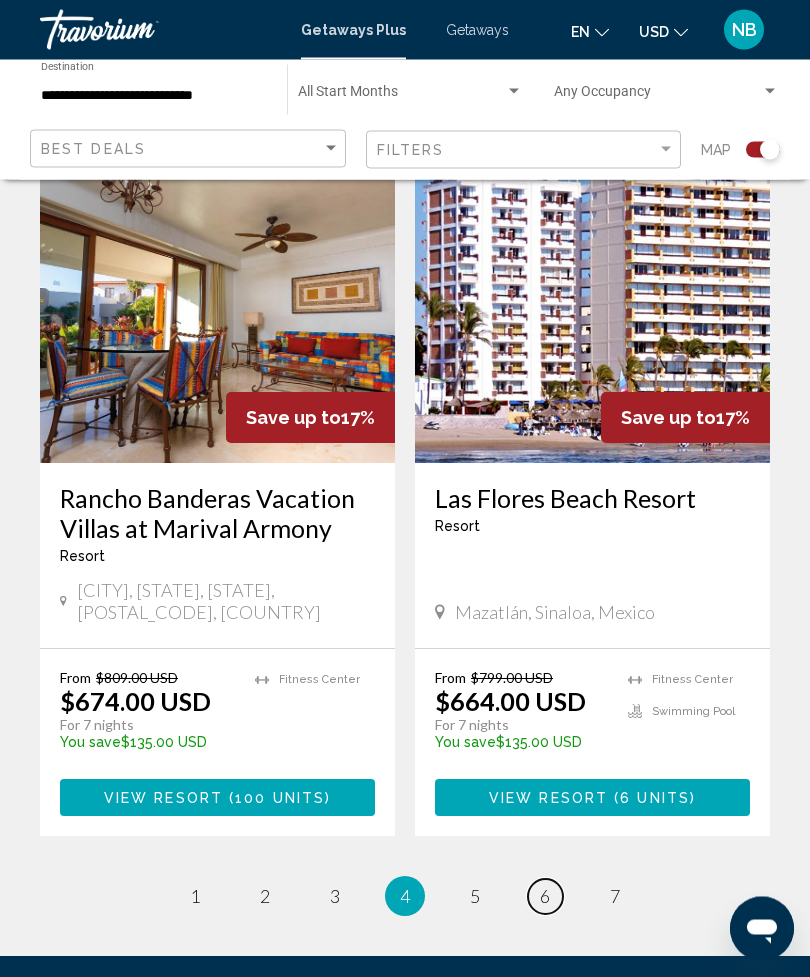 click on "page  6" at bounding box center (545, 897) 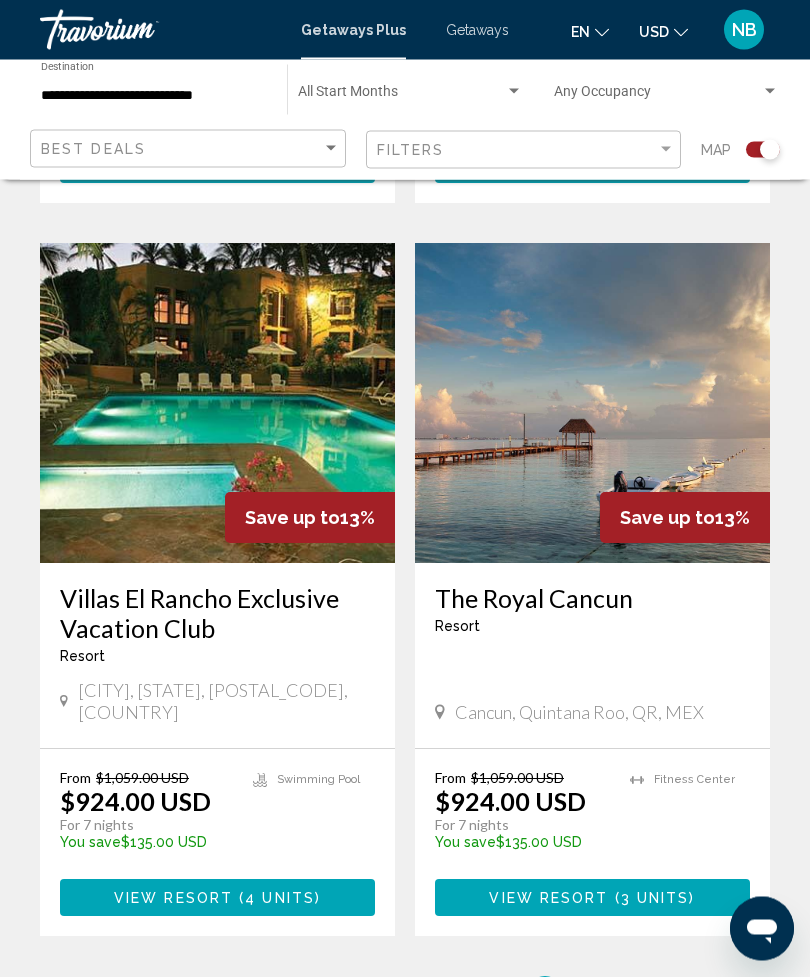 scroll, scrollTop: 4196, scrollLeft: 0, axis: vertical 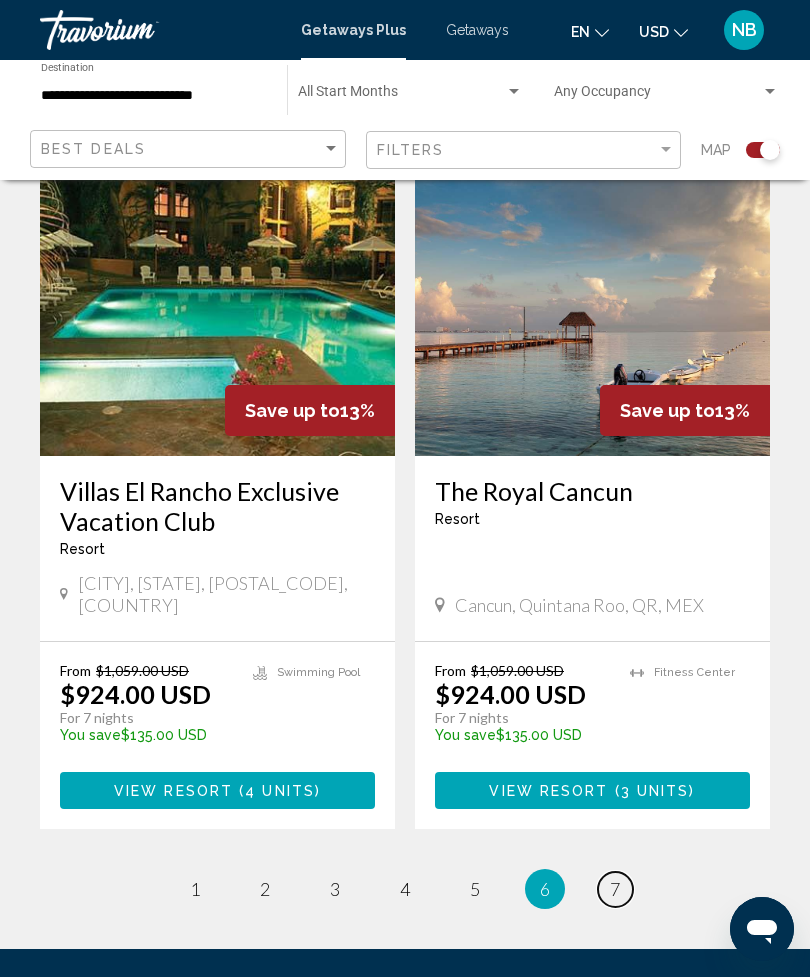 click on "7" at bounding box center [615, 889] 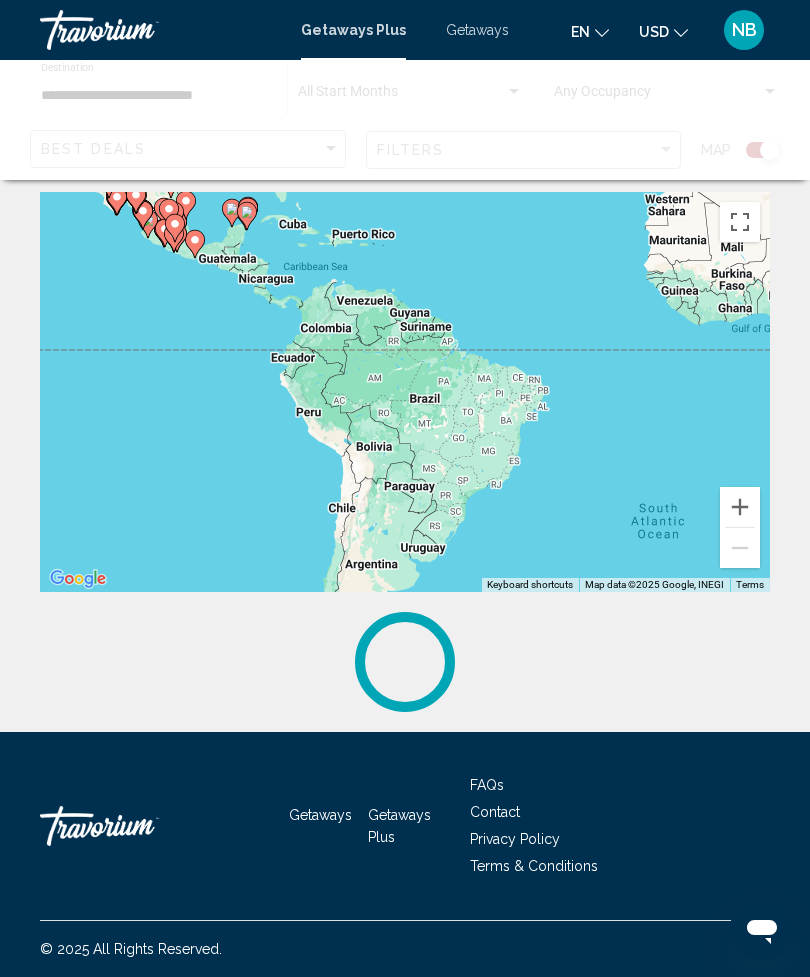 scroll, scrollTop: 0, scrollLeft: 0, axis: both 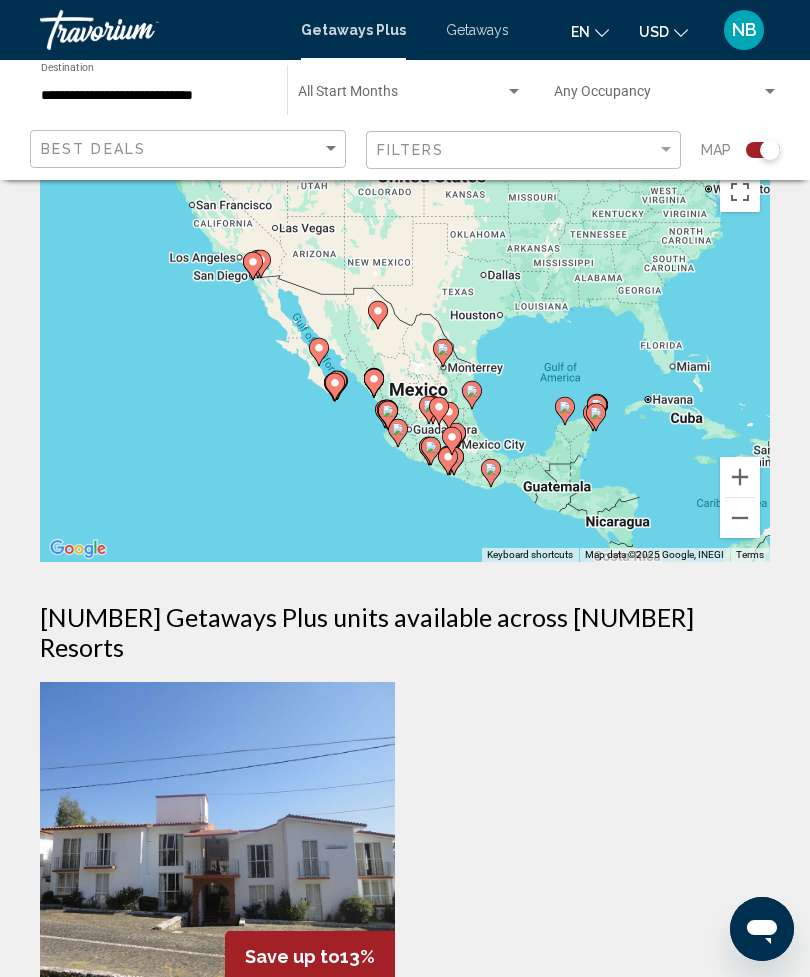 click on "Getaways" at bounding box center (477, 30) 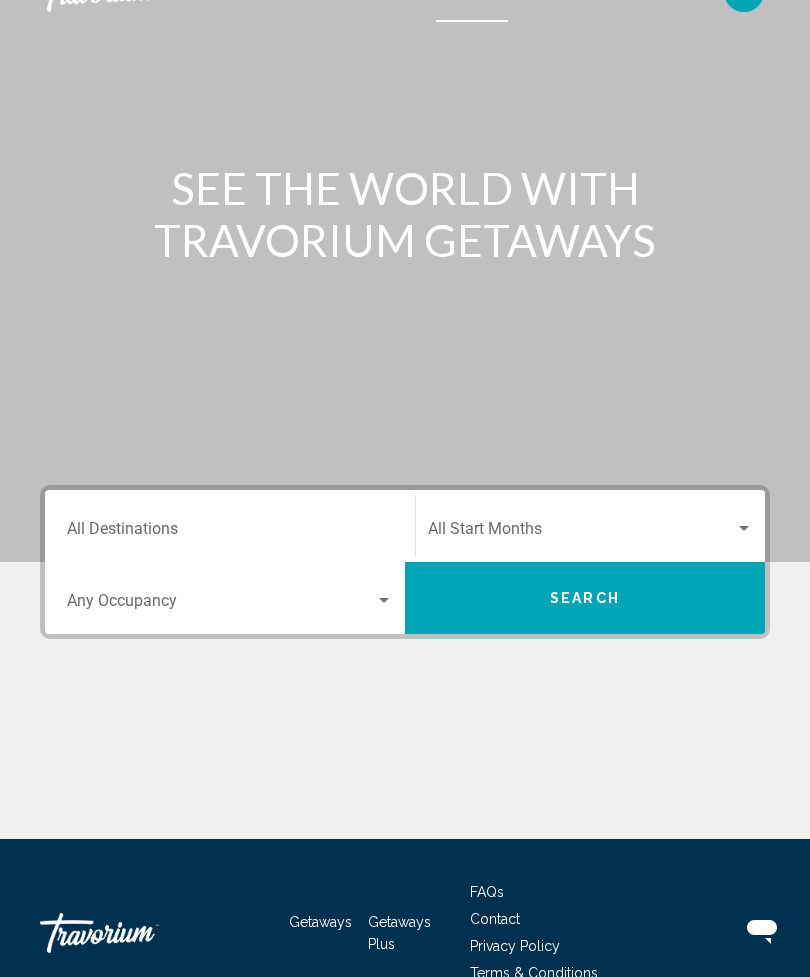 scroll, scrollTop: 0, scrollLeft: 0, axis: both 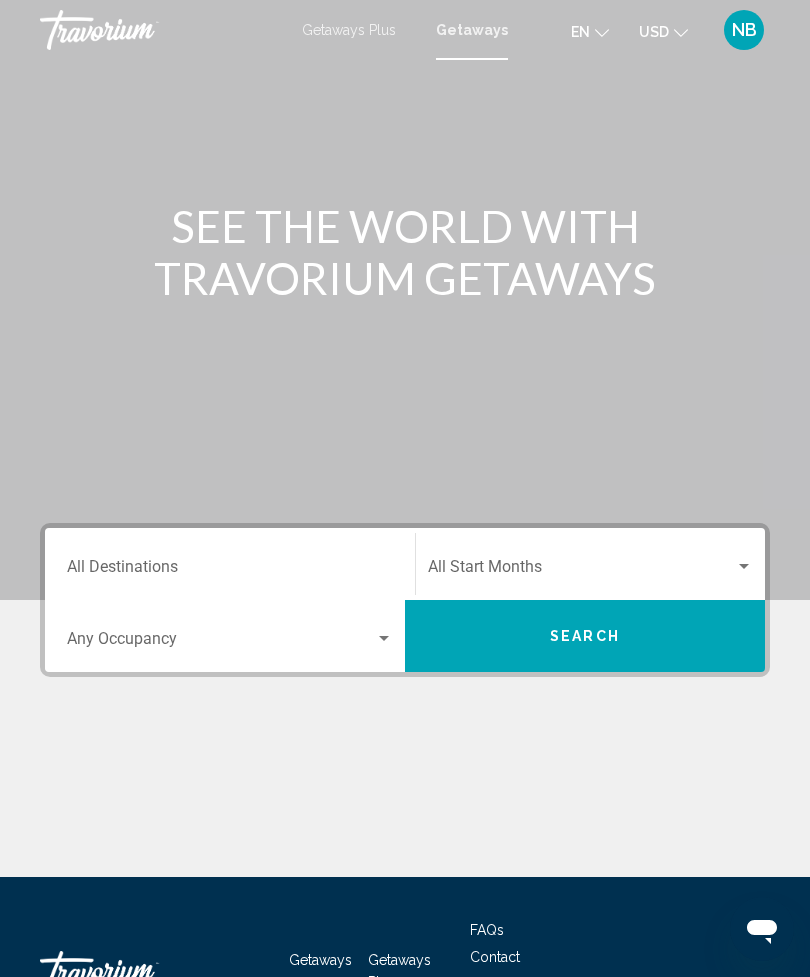 click on "Destination All Destinations" at bounding box center [230, 571] 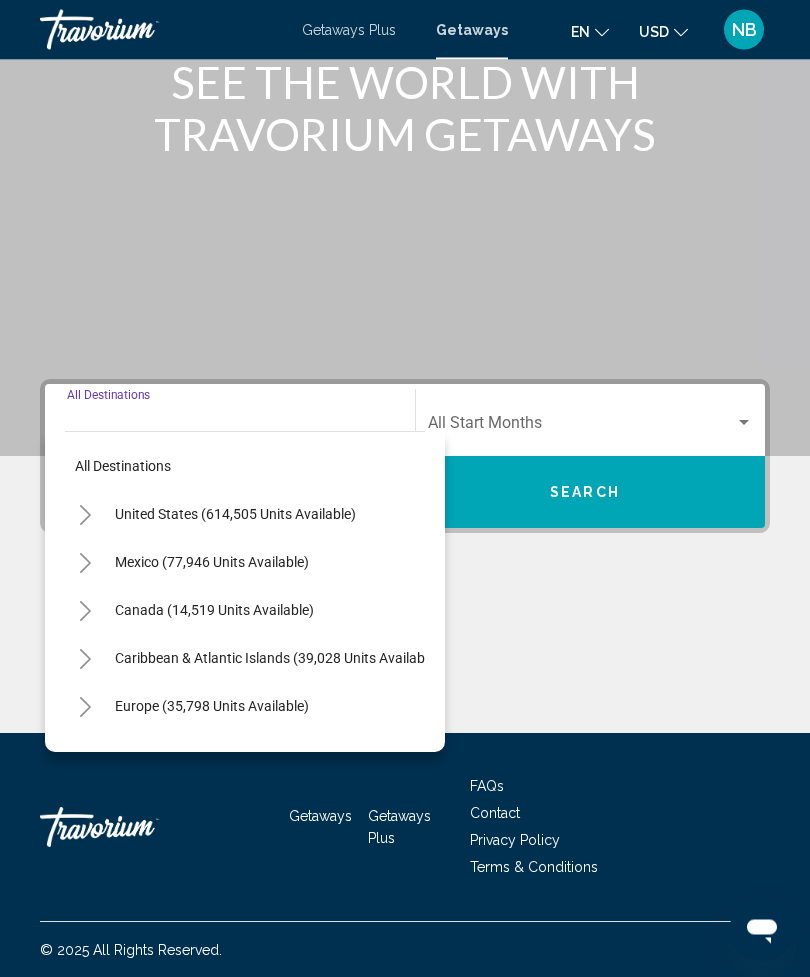 scroll, scrollTop: 145, scrollLeft: 0, axis: vertical 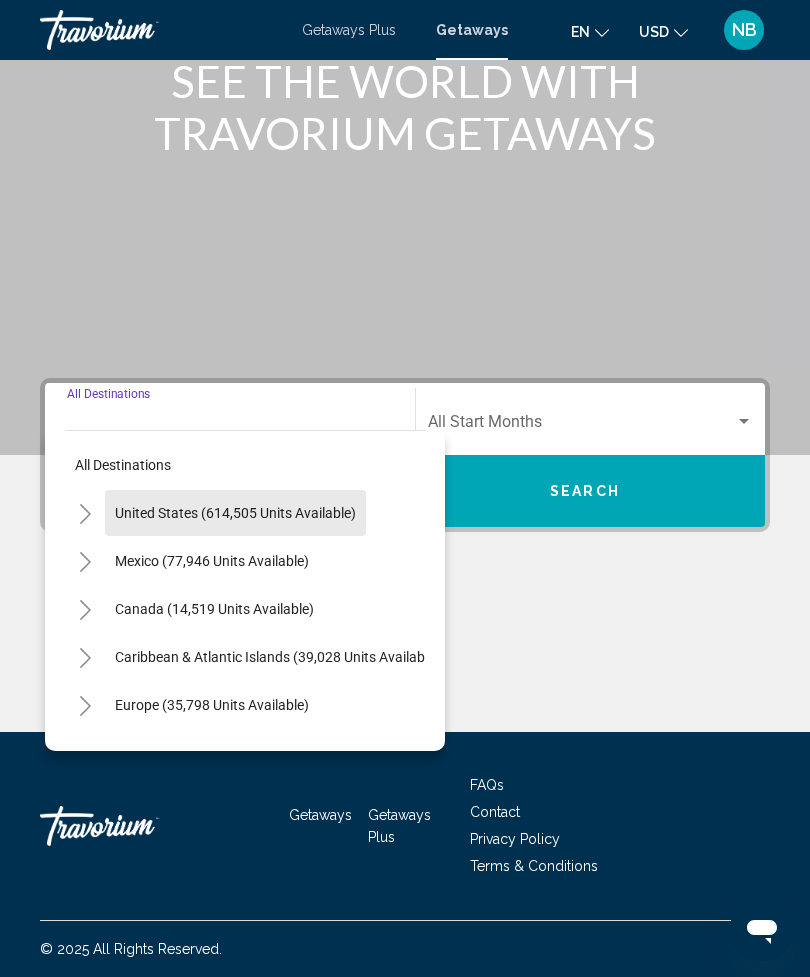 click on "United States (614,505 units available)" at bounding box center (212, 561) 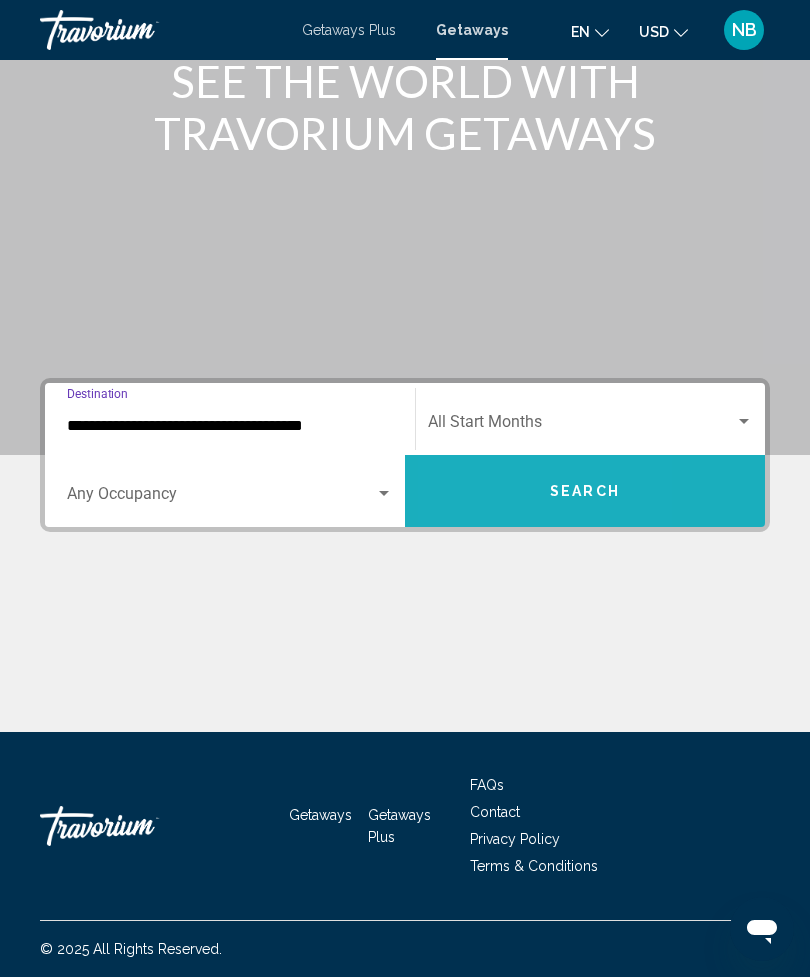 click on "Search" at bounding box center (585, 491) 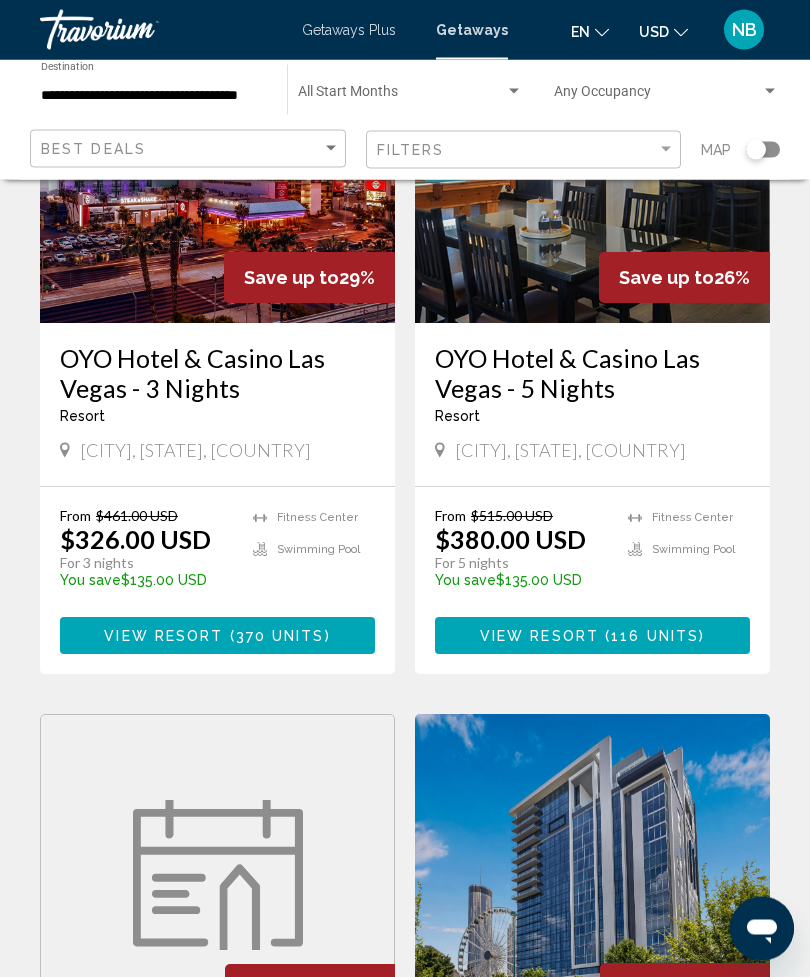 scroll, scrollTop: 0, scrollLeft: 0, axis: both 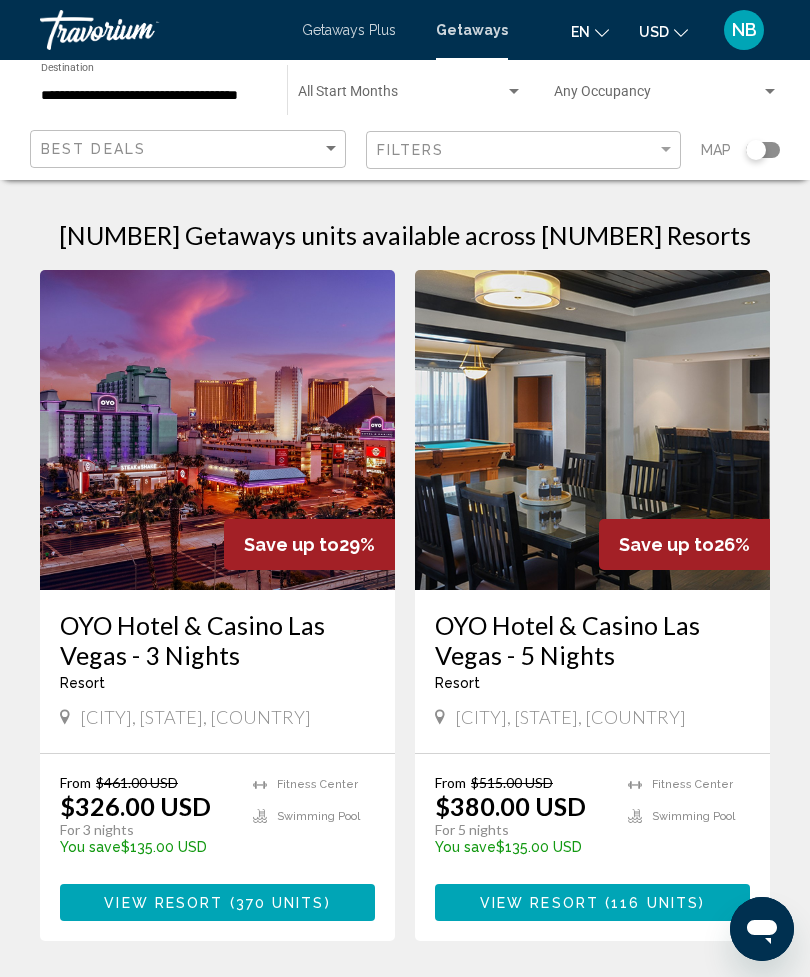 click on "**********" at bounding box center (154, 96) 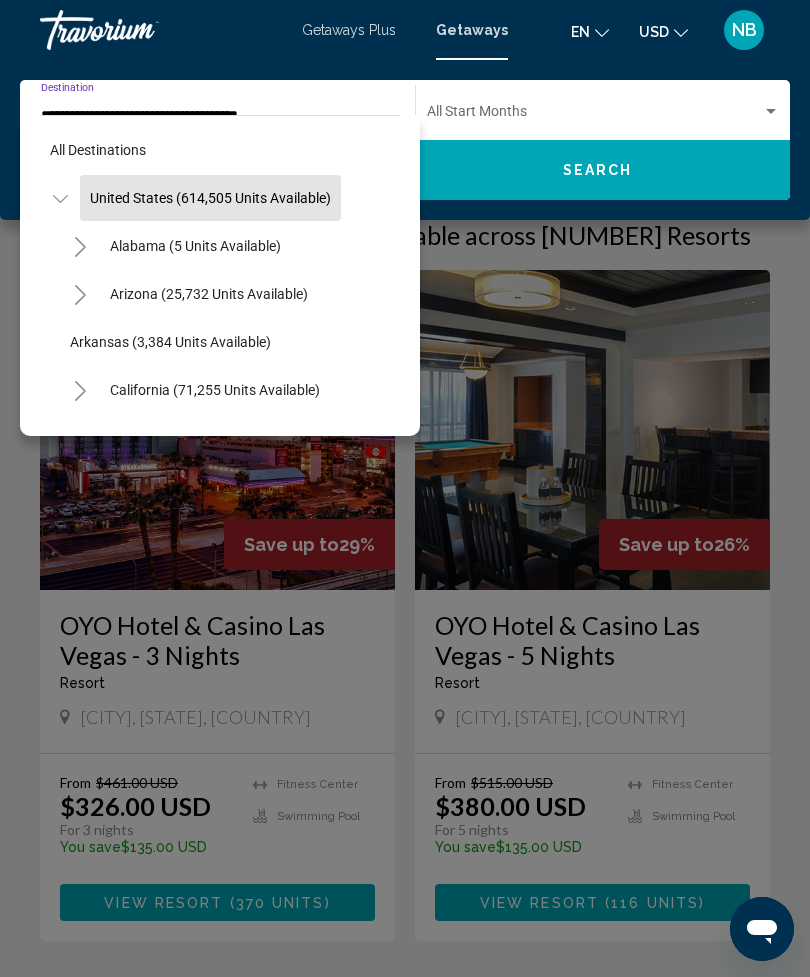 scroll, scrollTop: 0, scrollLeft: 0, axis: both 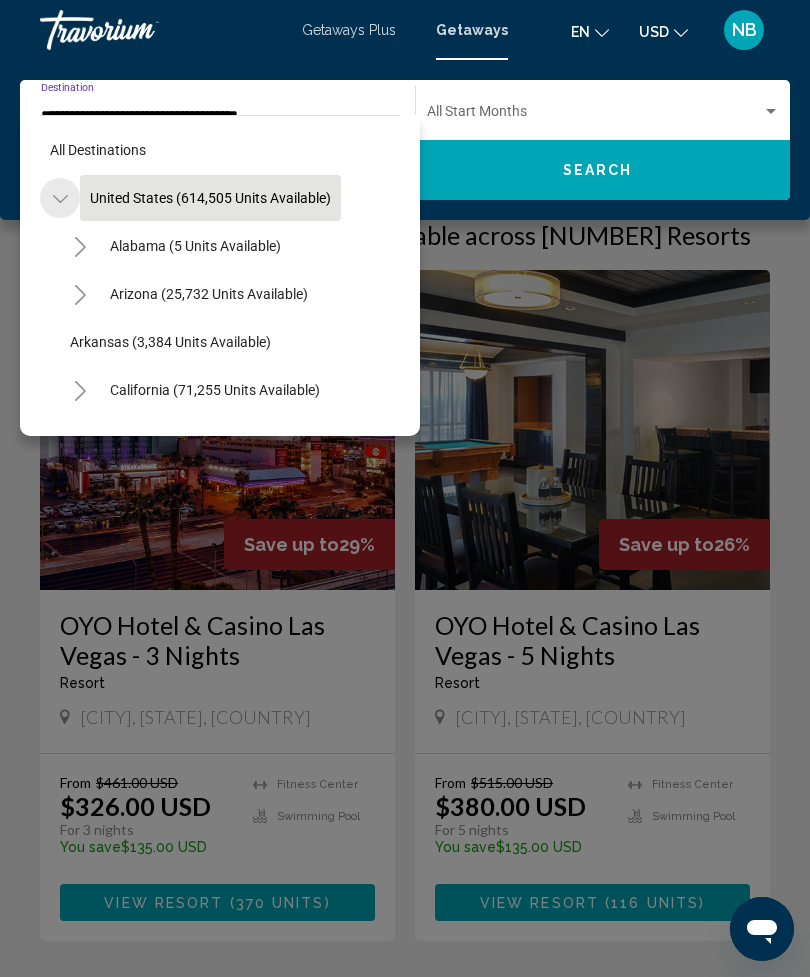 click 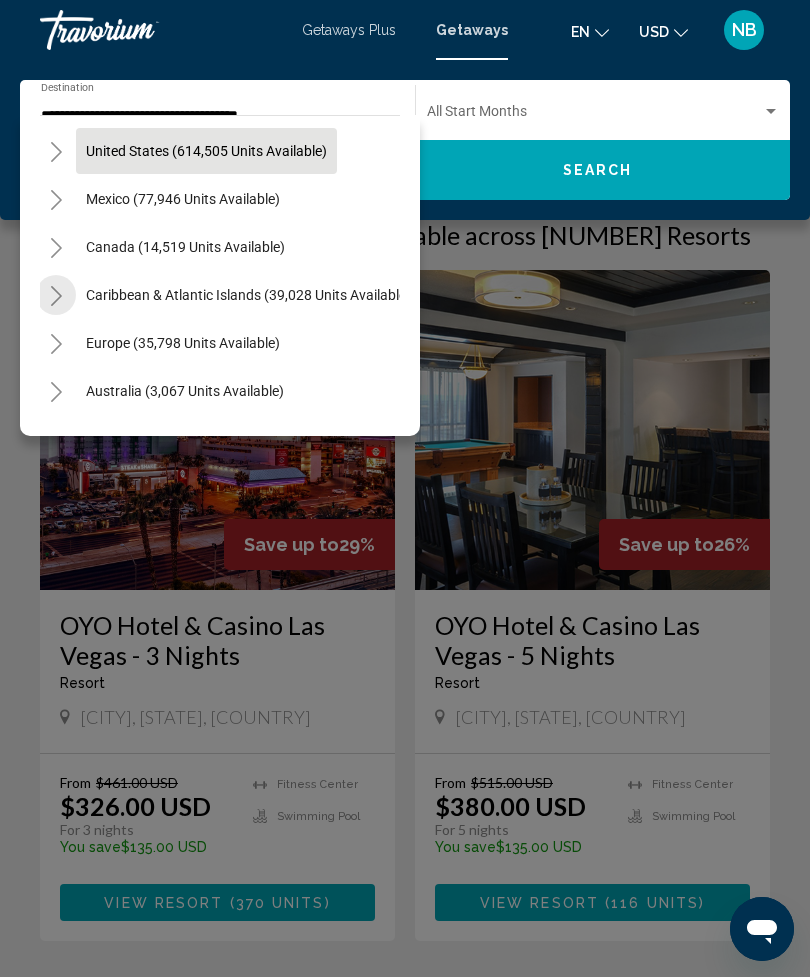 scroll, scrollTop: 47, scrollLeft: 7, axis: both 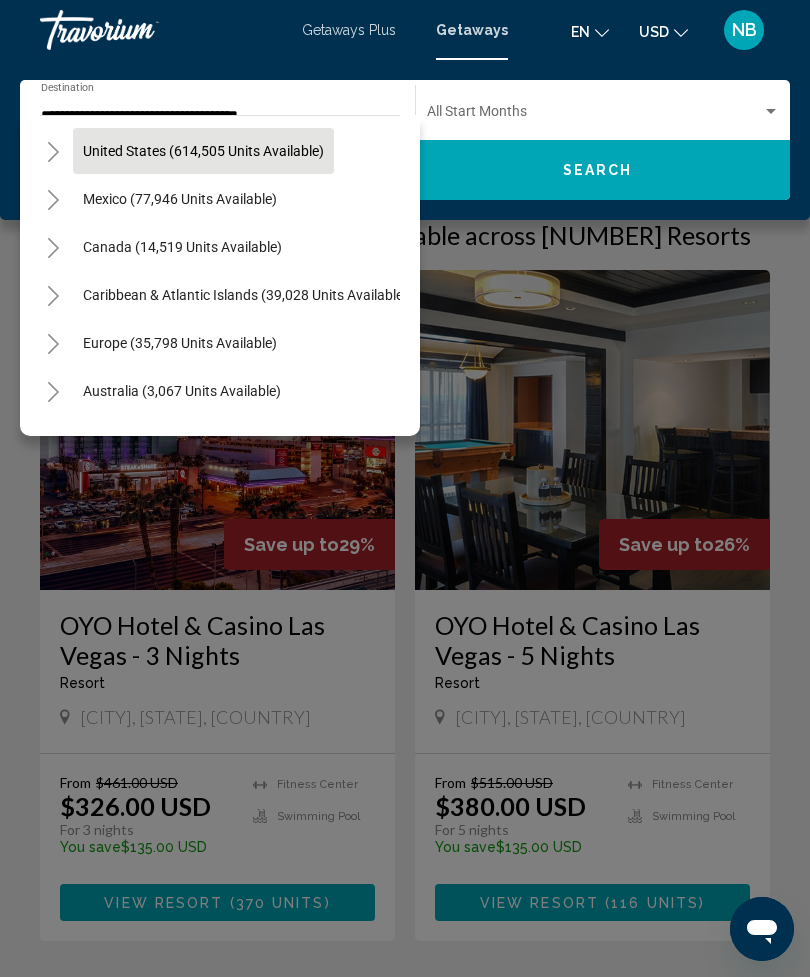 click 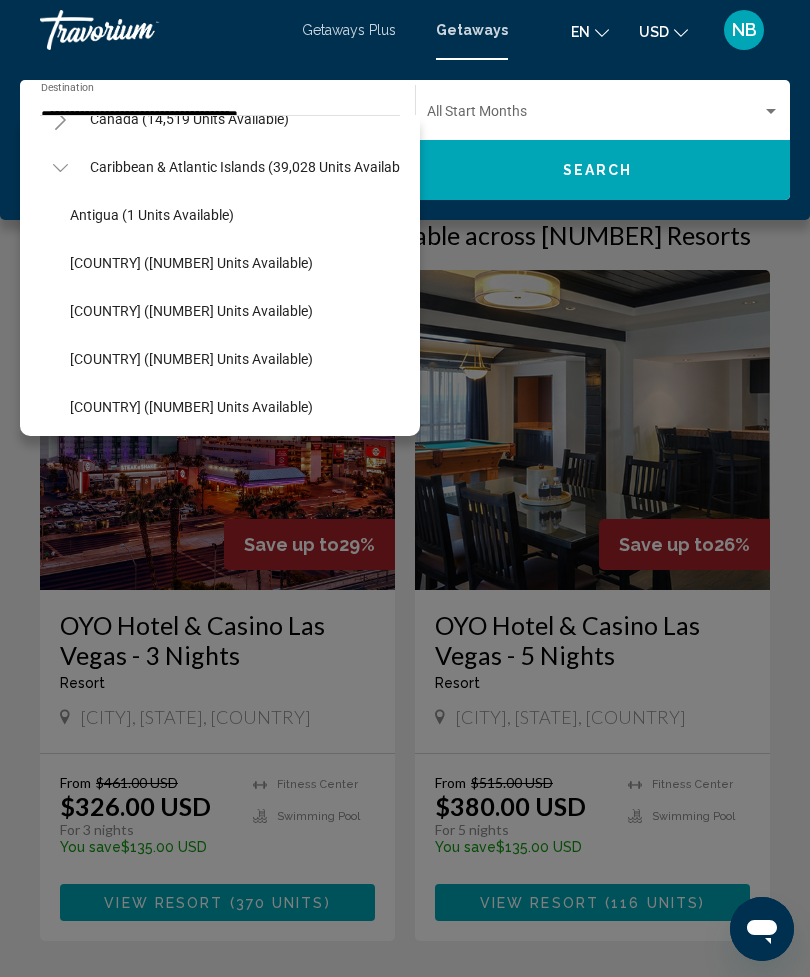 scroll, scrollTop: 174, scrollLeft: 0, axis: vertical 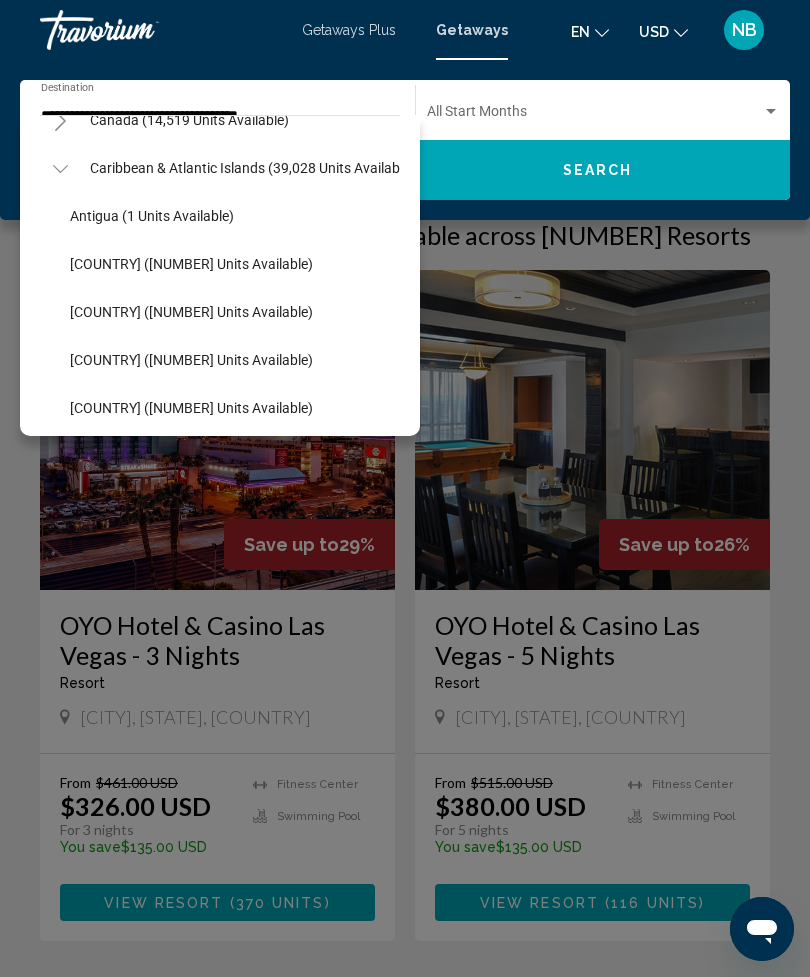 click 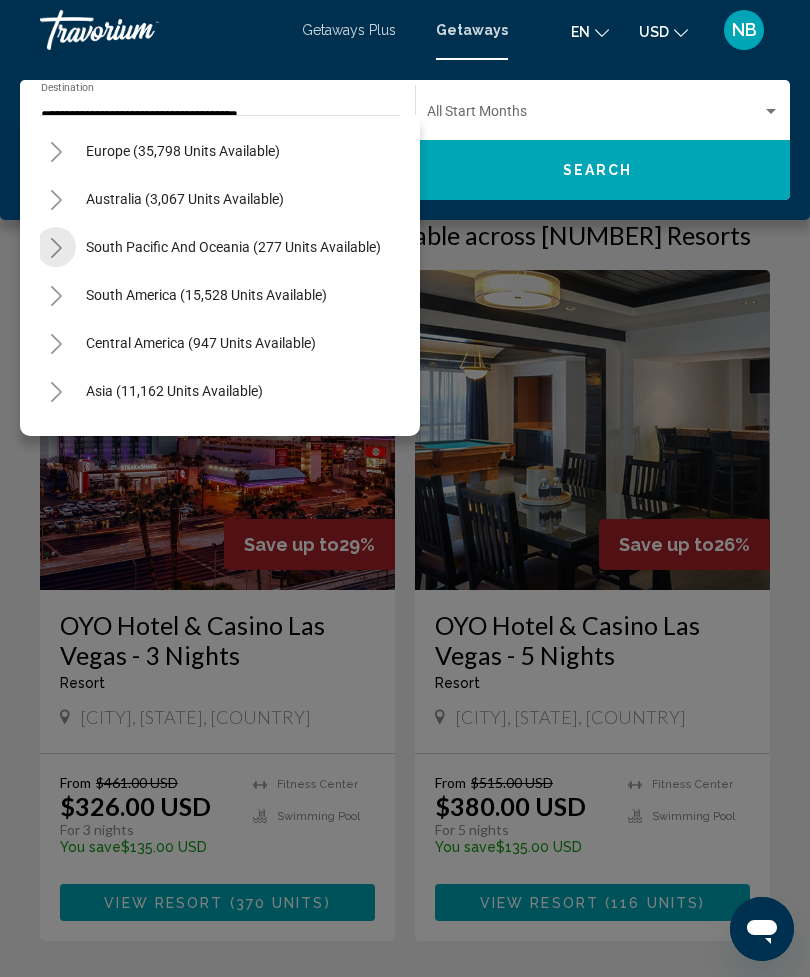 scroll, scrollTop: 253, scrollLeft: 7, axis: both 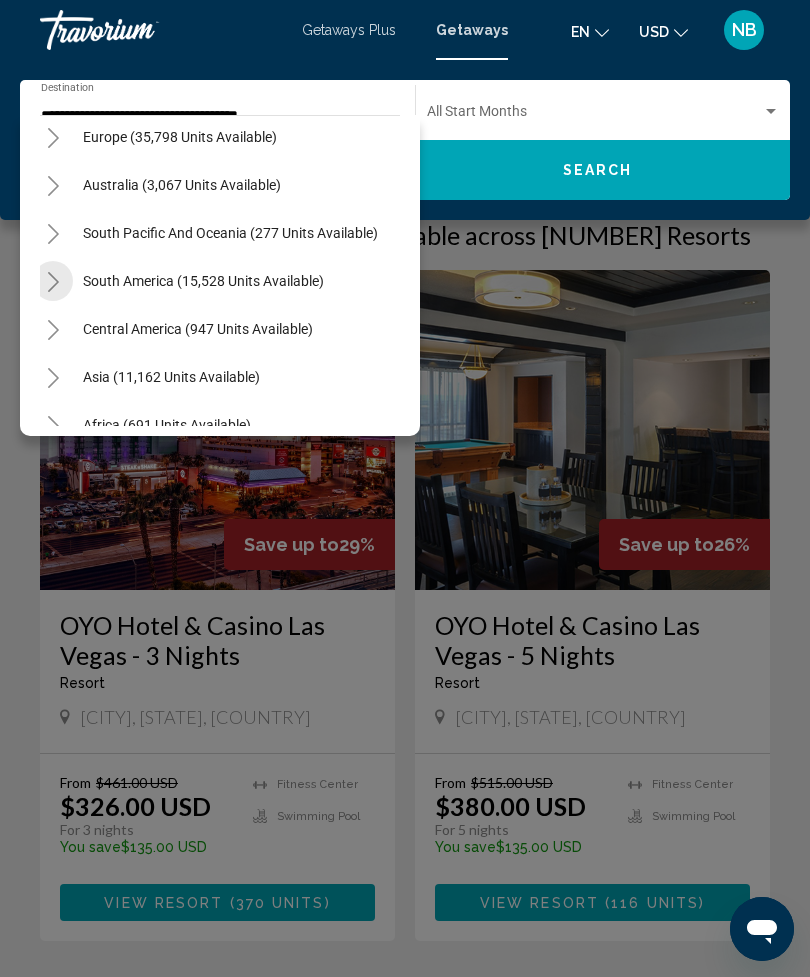 click 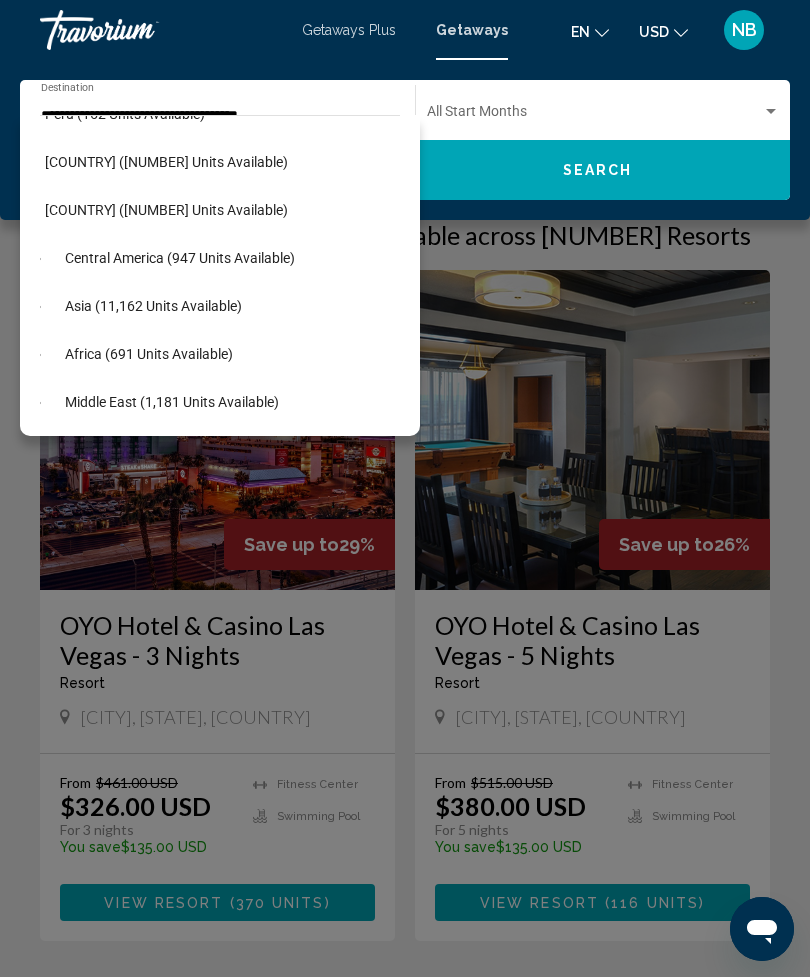 scroll, scrollTop: 660, scrollLeft: 25, axis: both 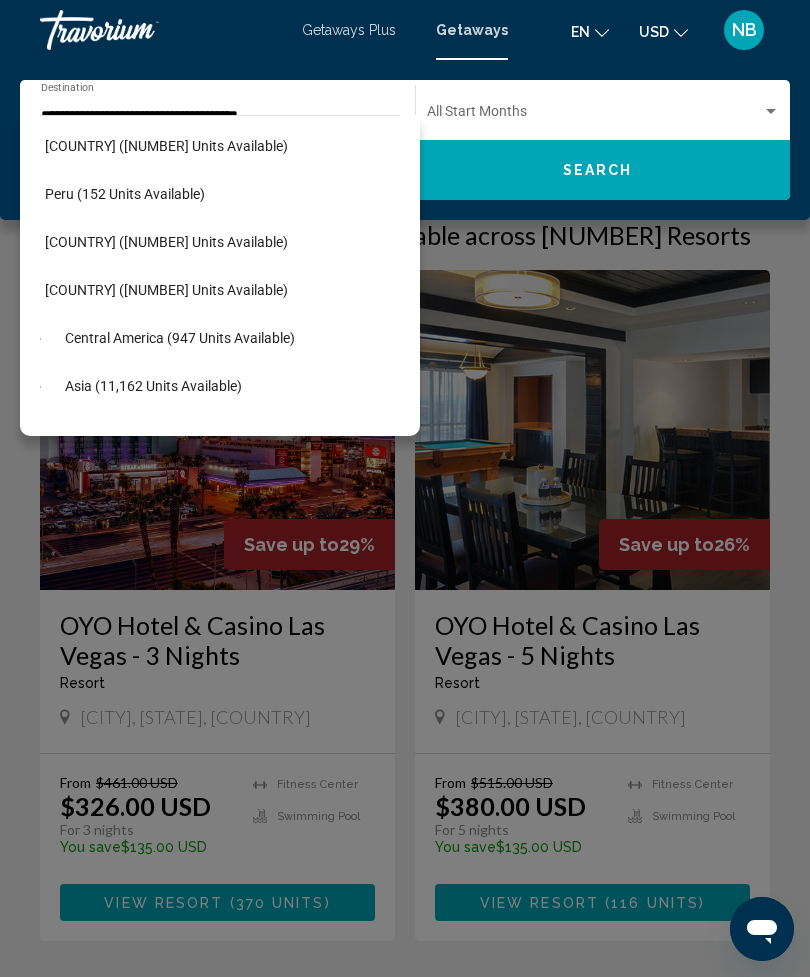 click on "Central America (947 units available)" at bounding box center [153, 386] 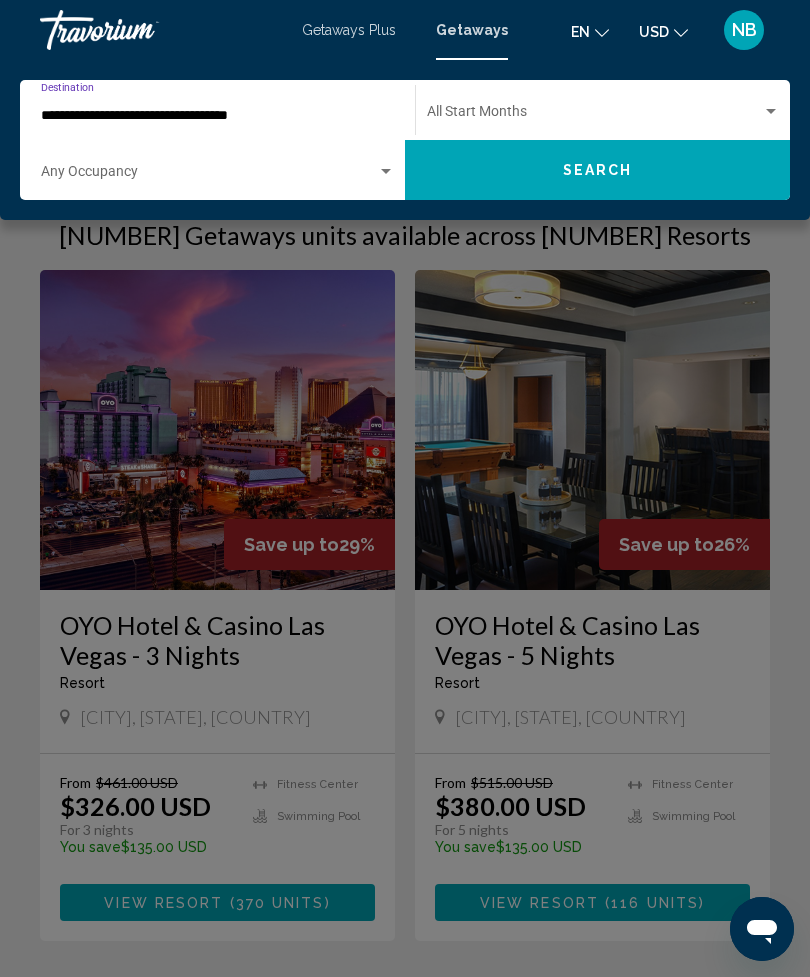 click on "**********" at bounding box center (208, 116) 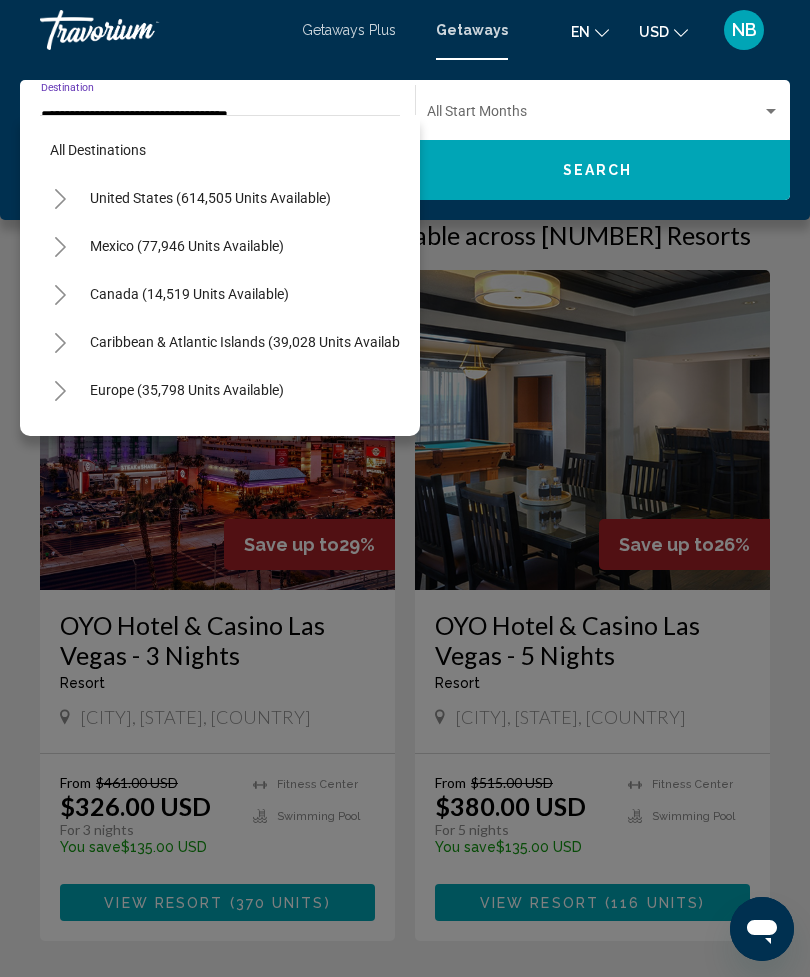 scroll, scrollTop: 647, scrollLeft: 0, axis: vertical 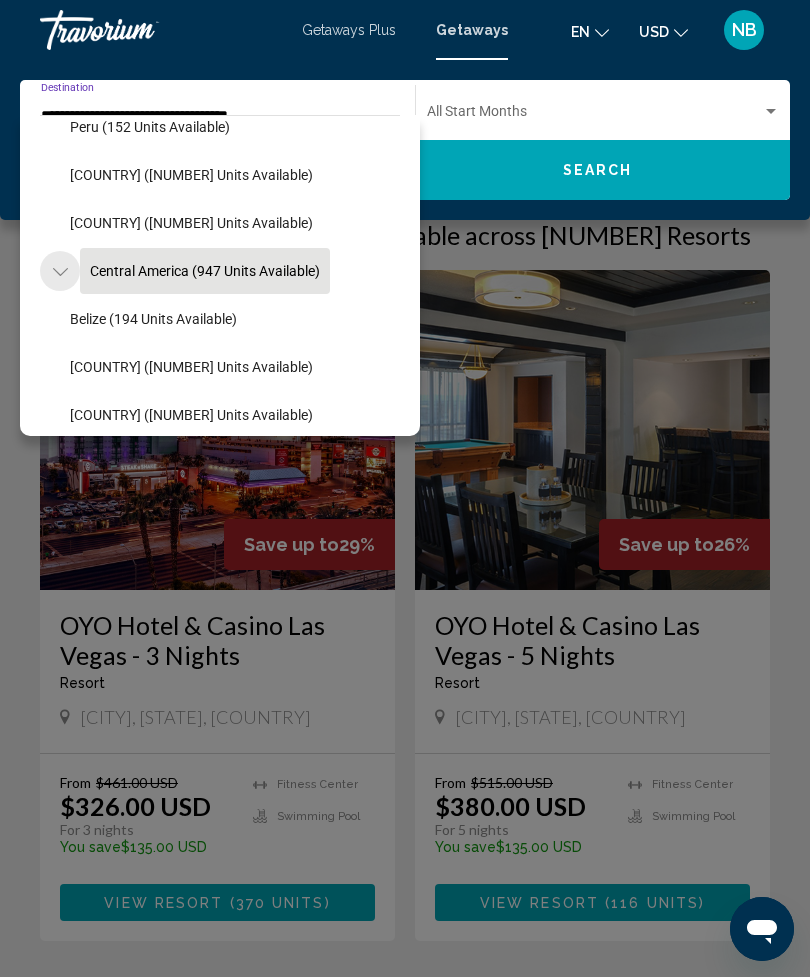 click 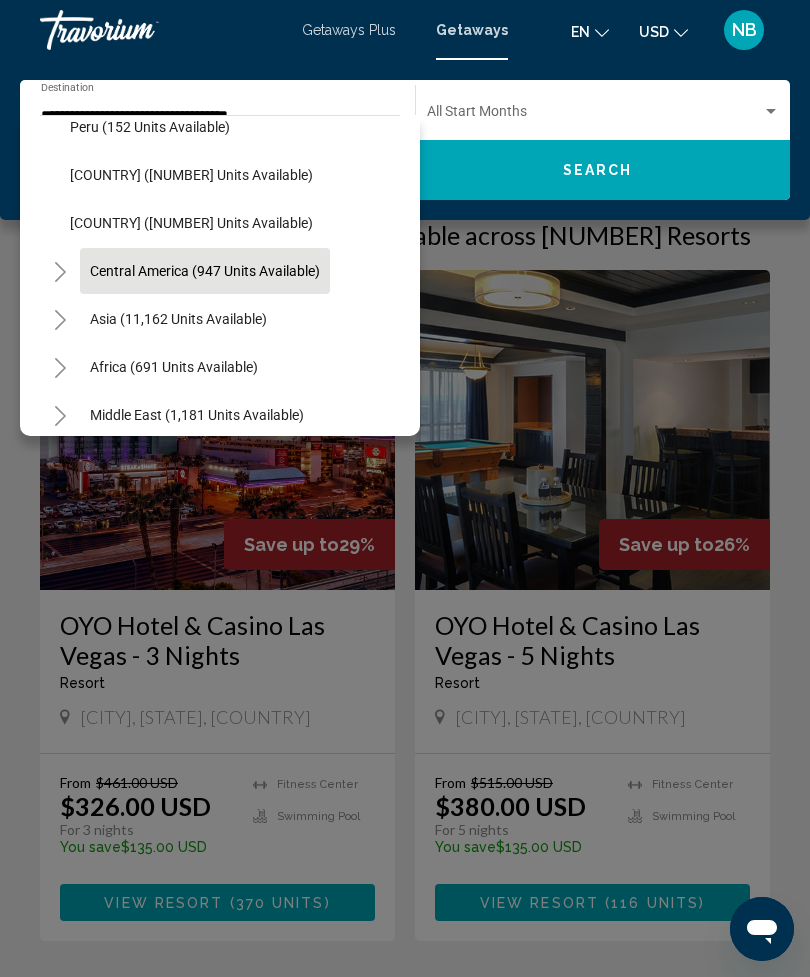 click 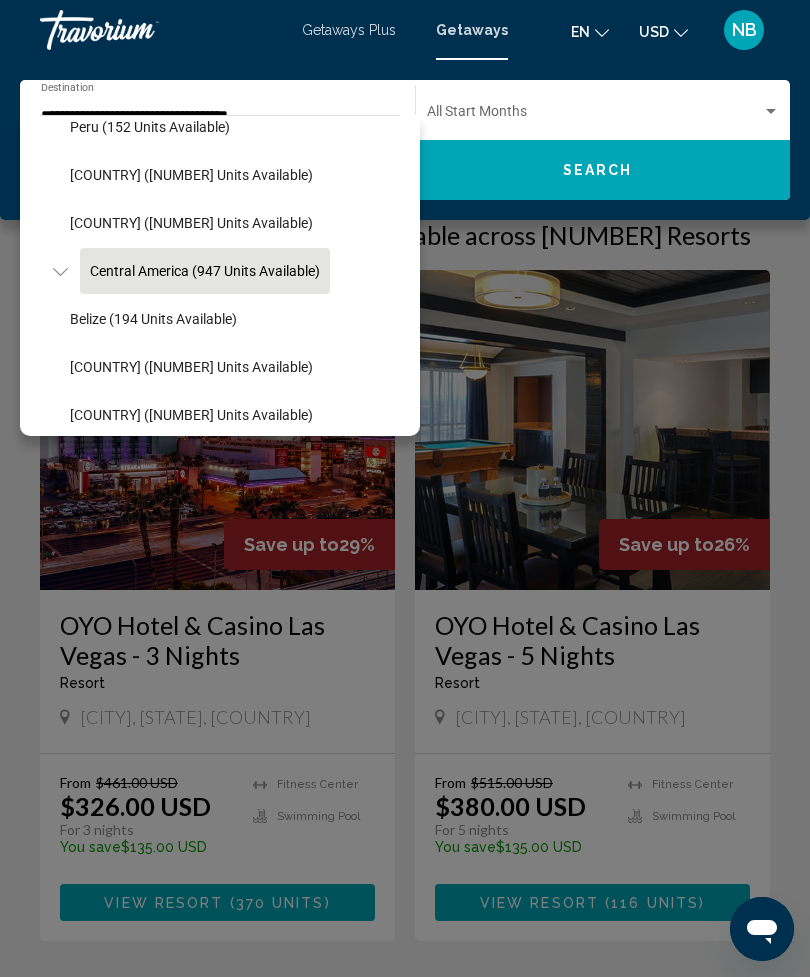 click 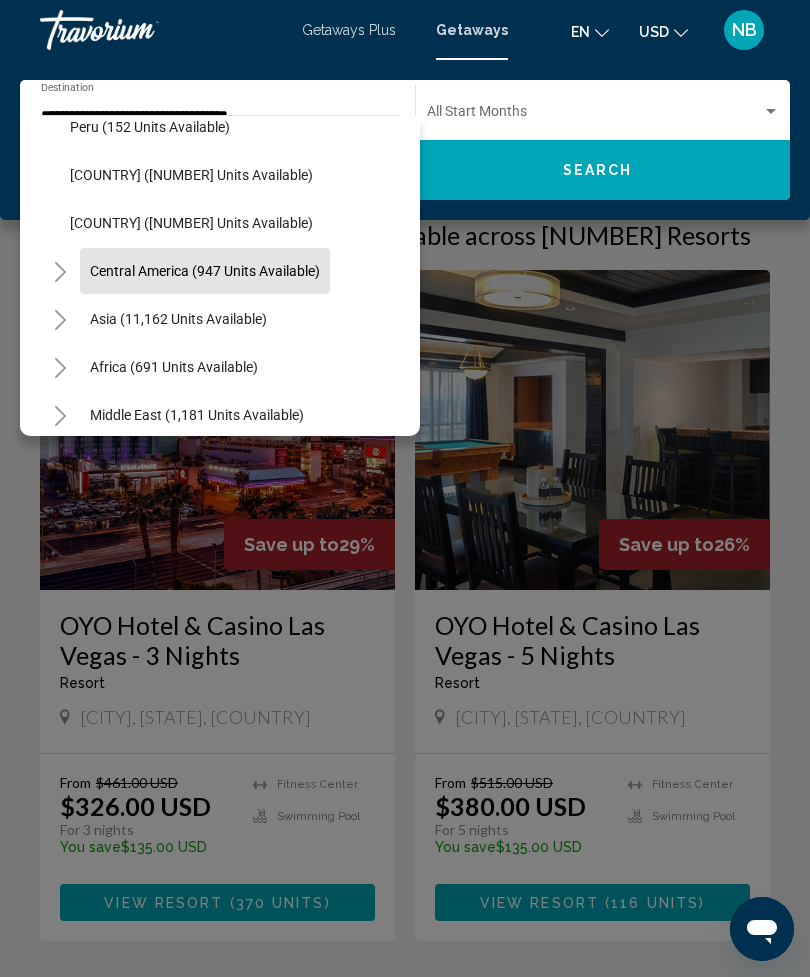 click 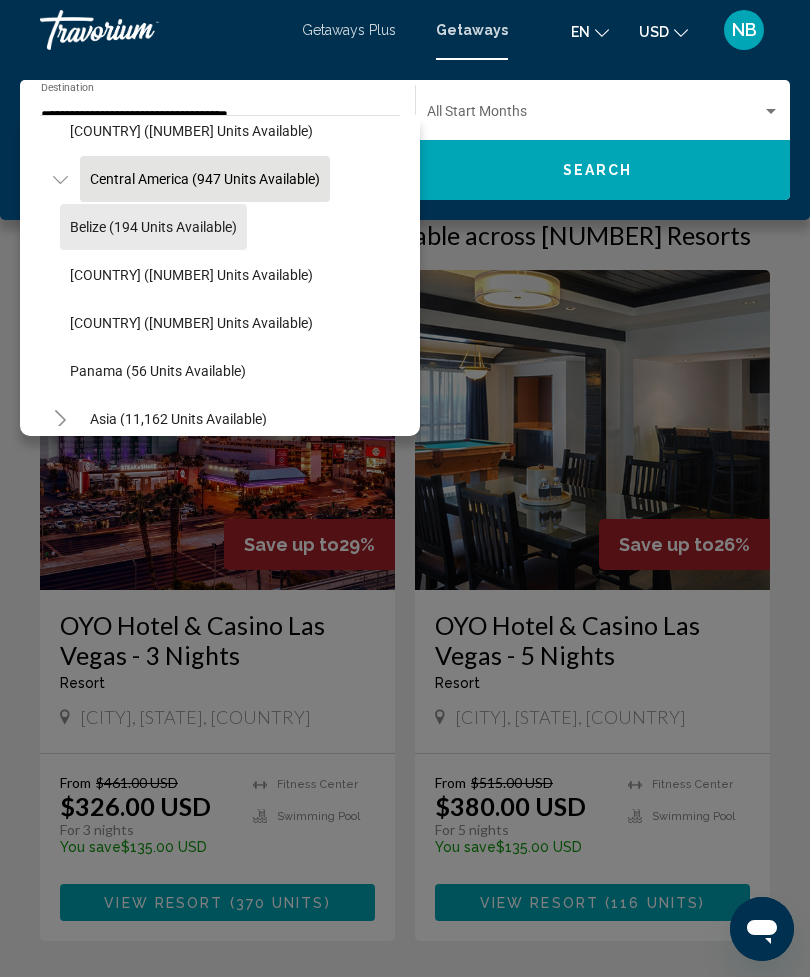 scroll, scrollTop: 727, scrollLeft: -1, axis: both 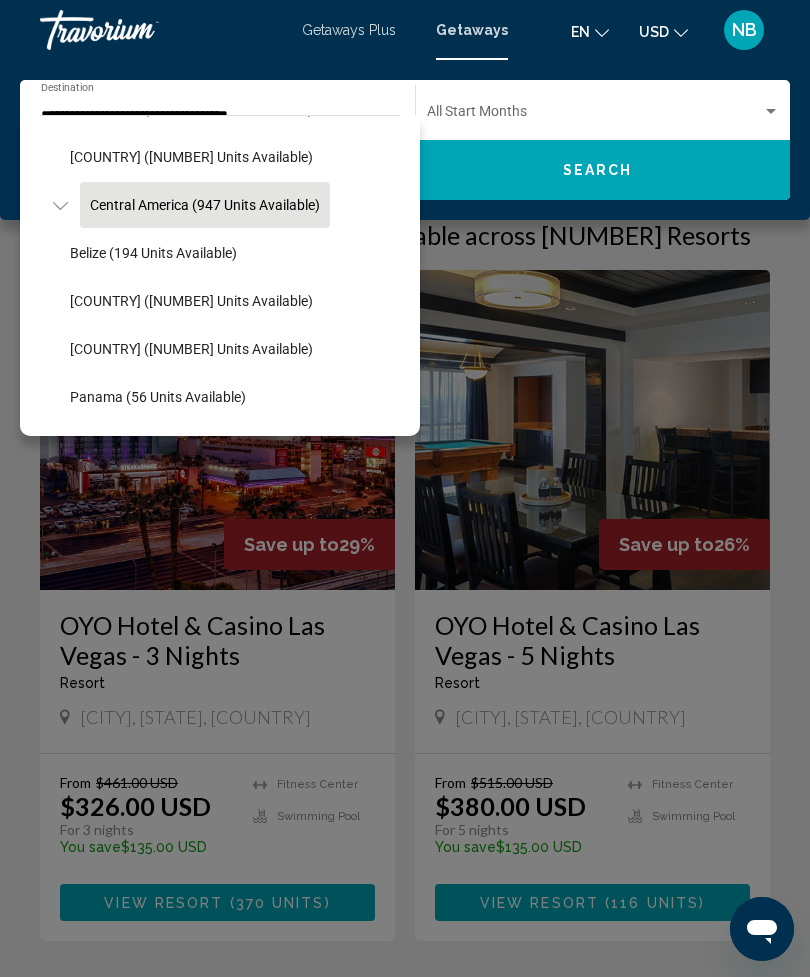 click 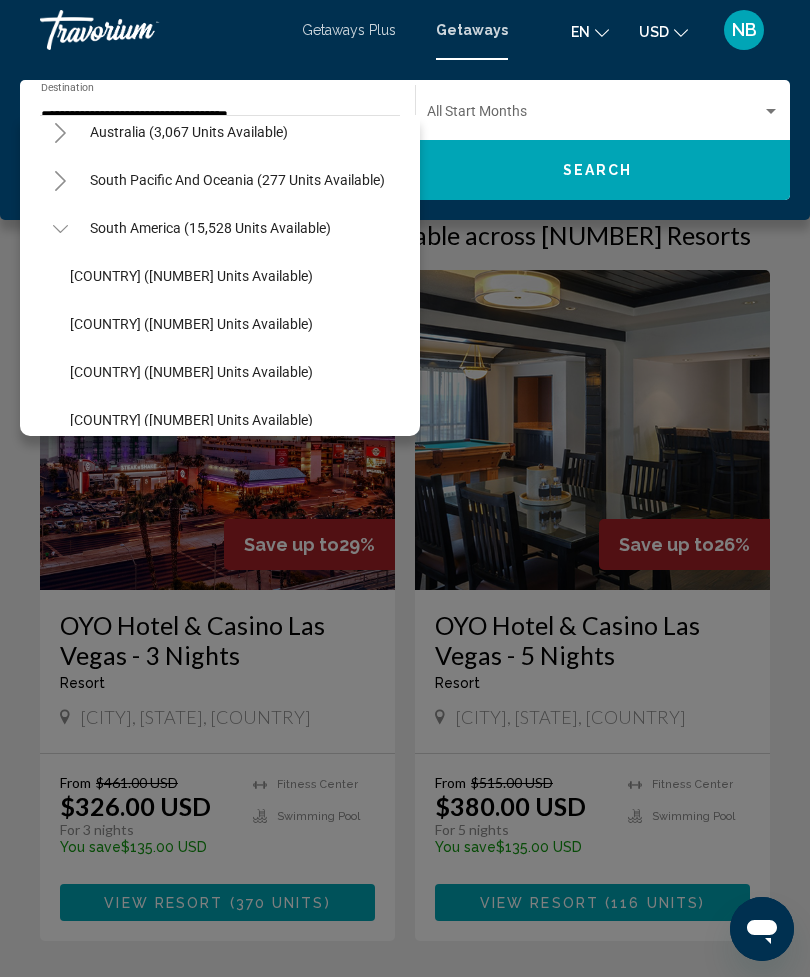scroll, scrollTop: 307, scrollLeft: -1, axis: both 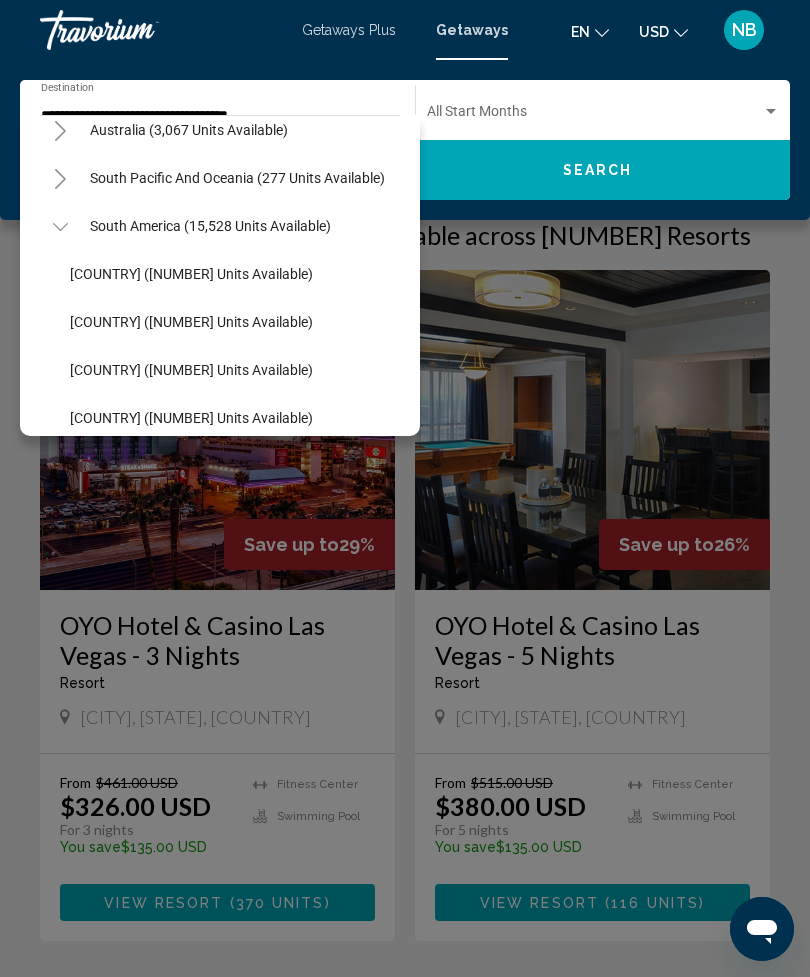 click 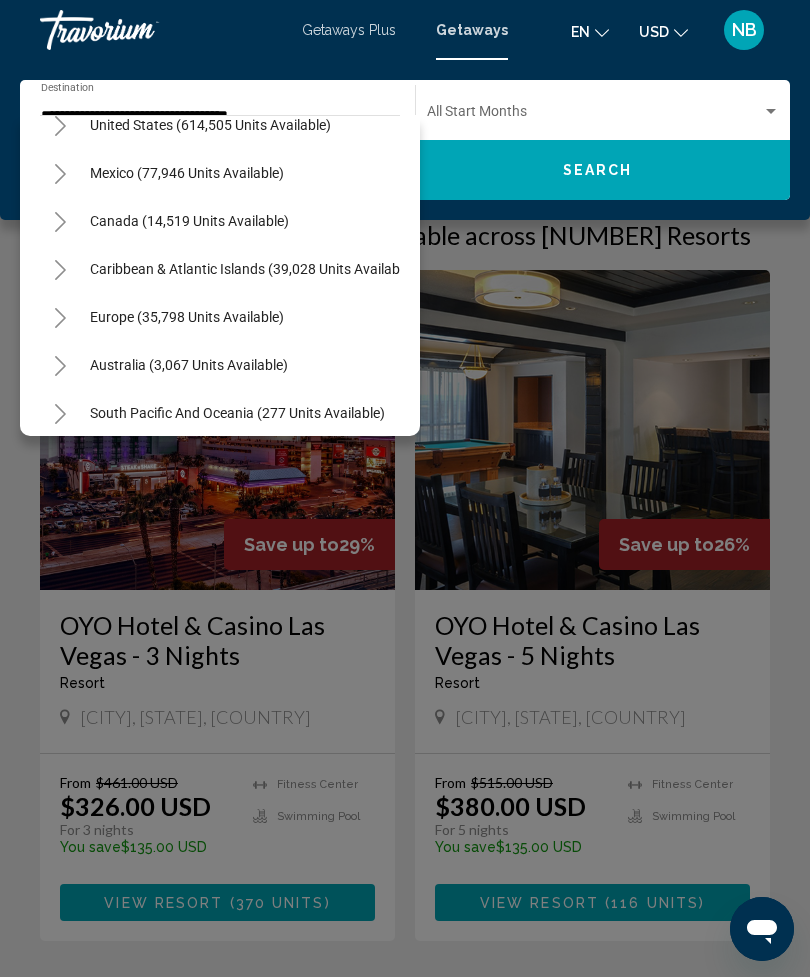 scroll, scrollTop: 61, scrollLeft: 0, axis: vertical 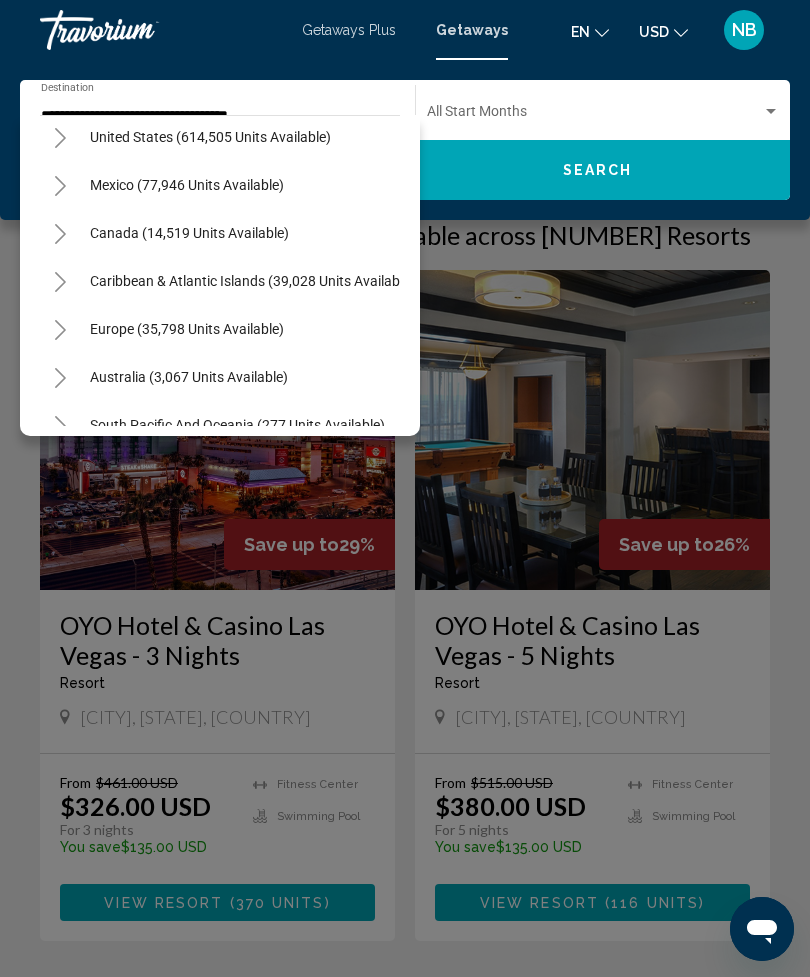 click 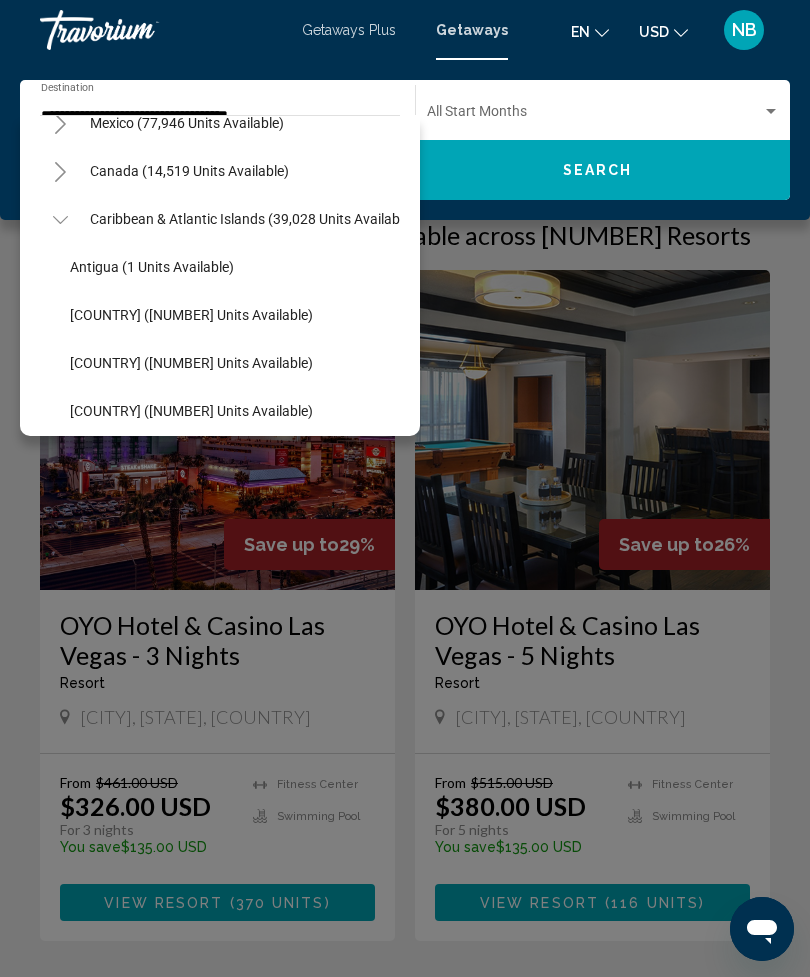 scroll, scrollTop: 123, scrollLeft: 0, axis: vertical 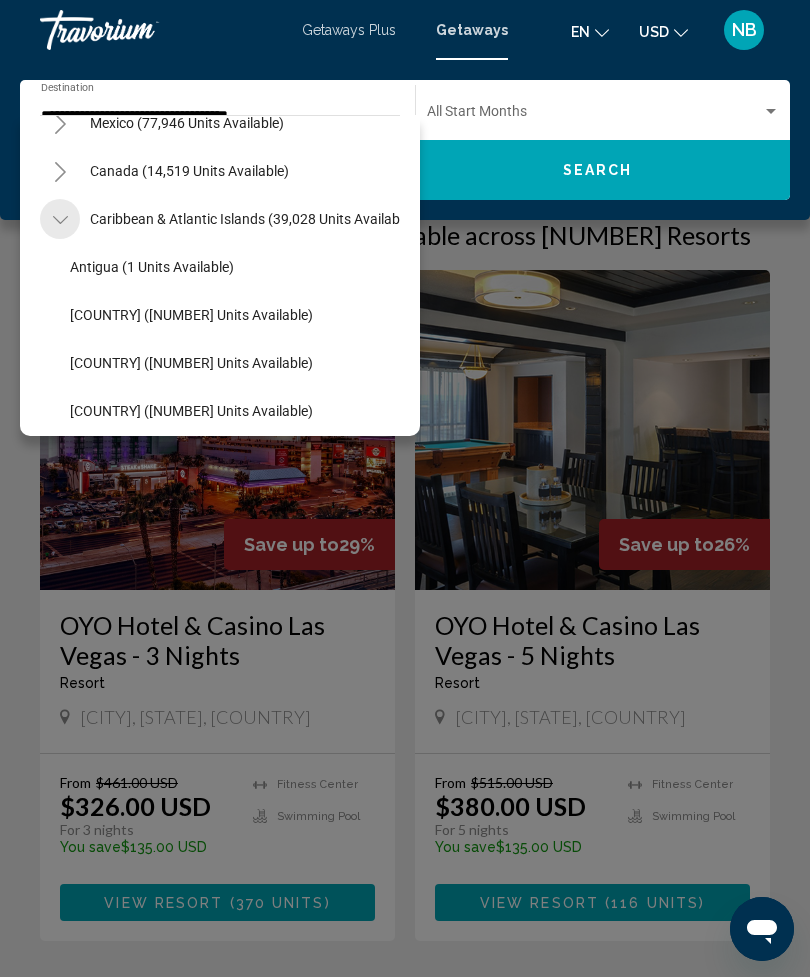 click 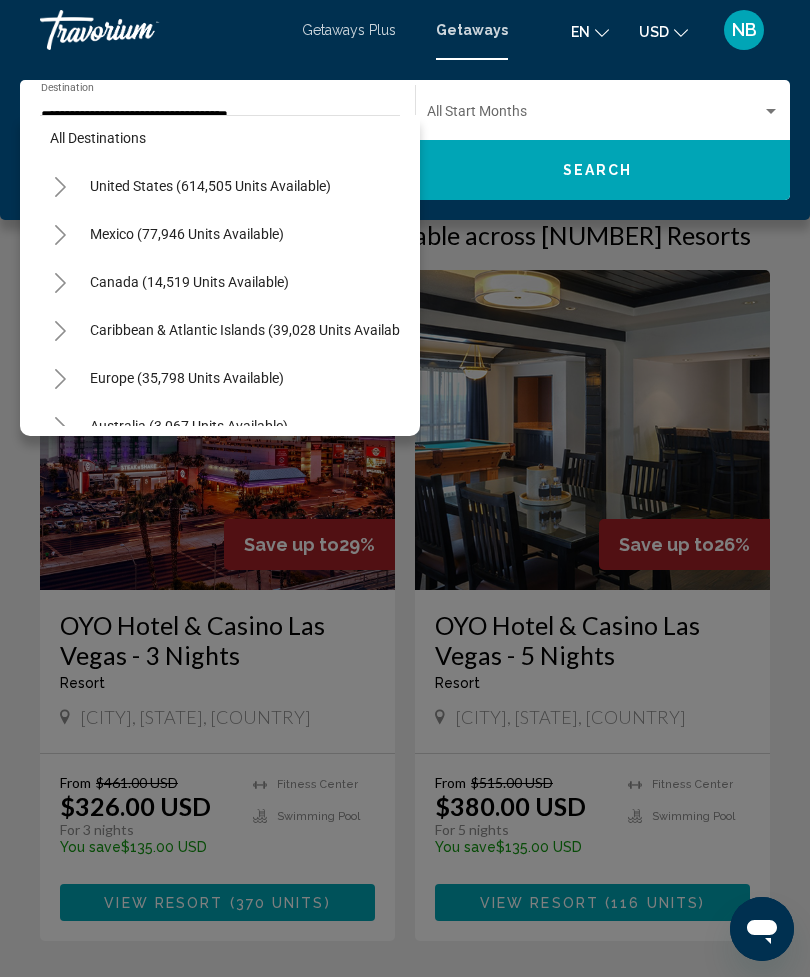scroll, scrollTop: 0, scrollLeft: -10, axis: horizontal 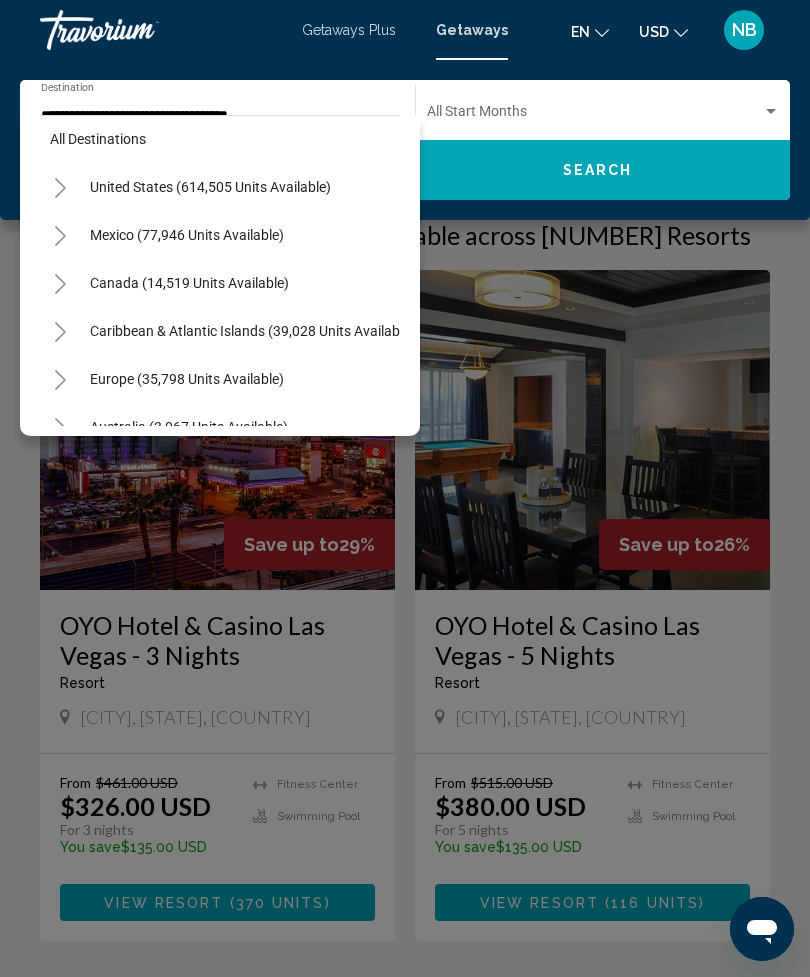 click 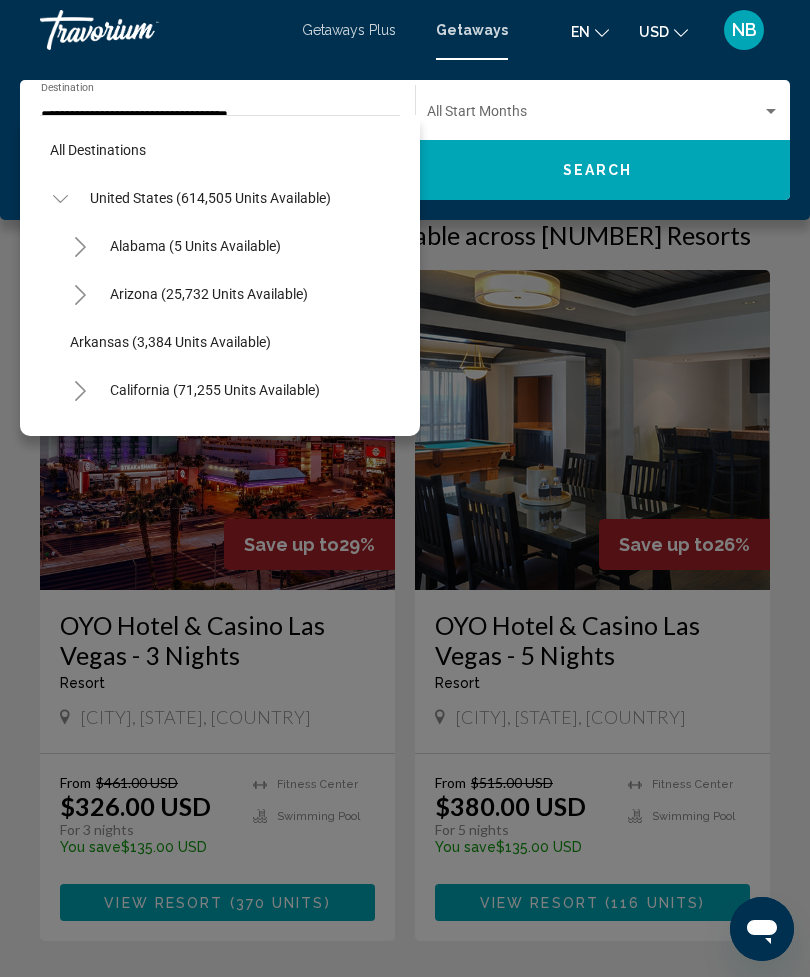 click 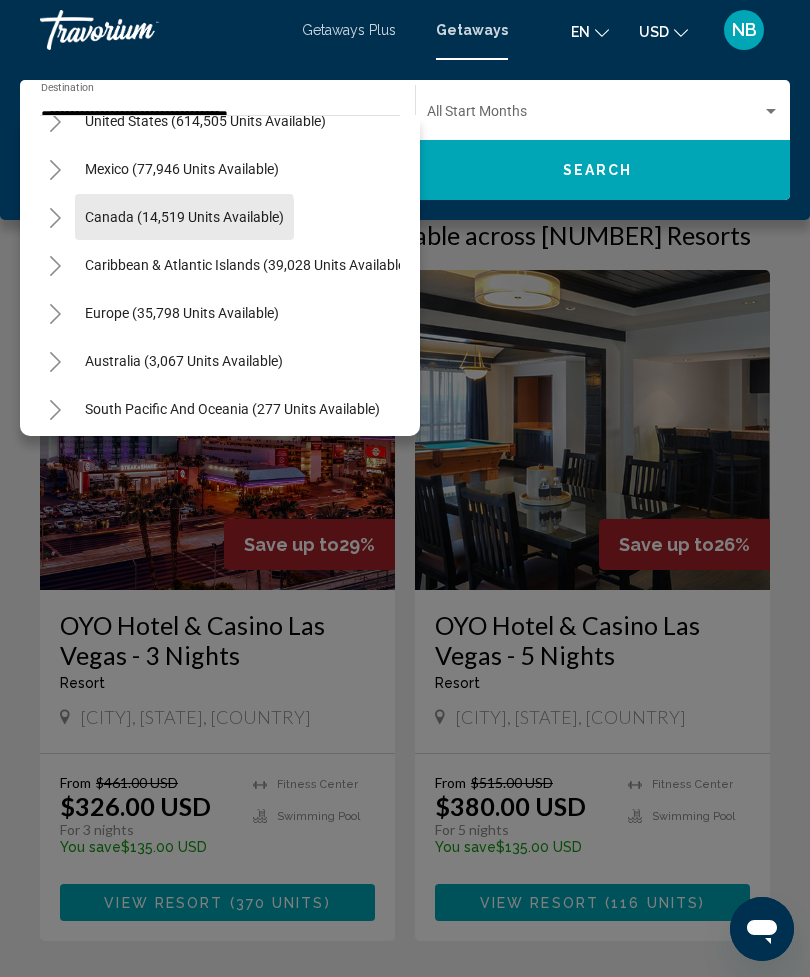 scroll, scrollTop: 78, scrollLeft: 8, axis: both 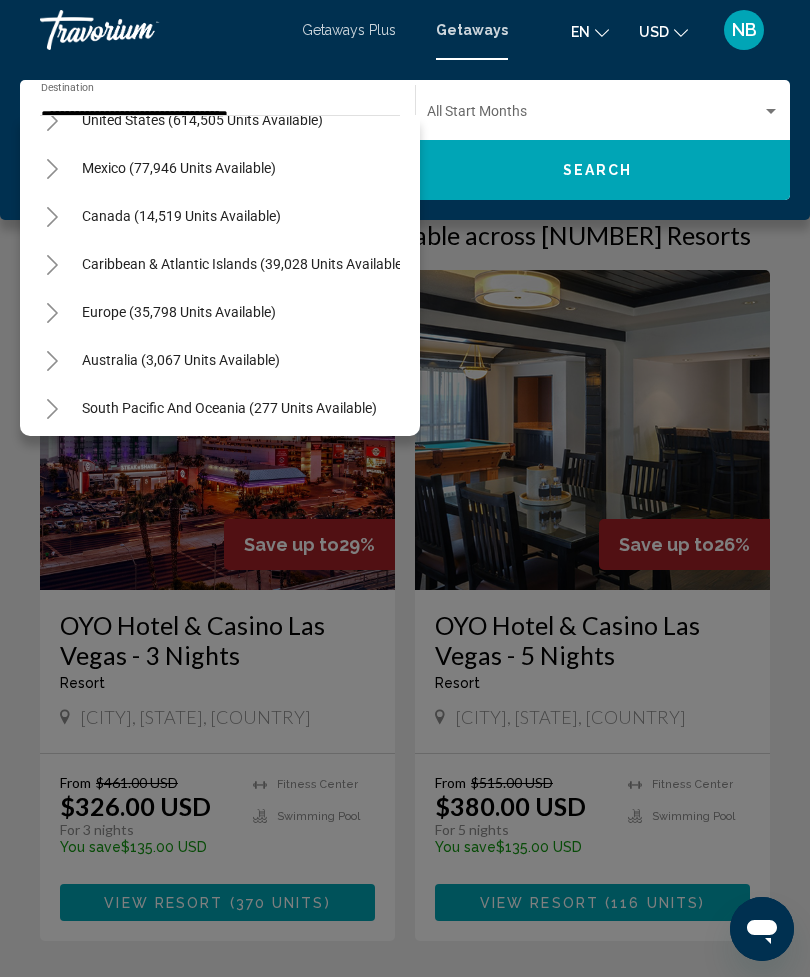 click 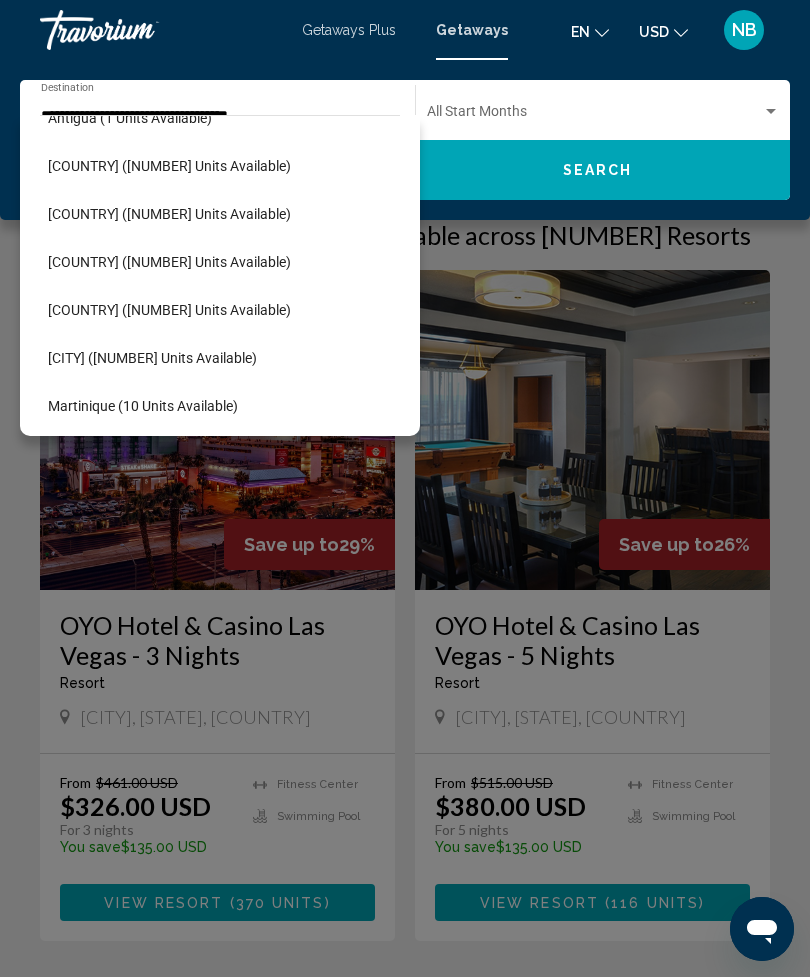 scroll, scrollTop: 282, scrollLeft: 22, axis: both 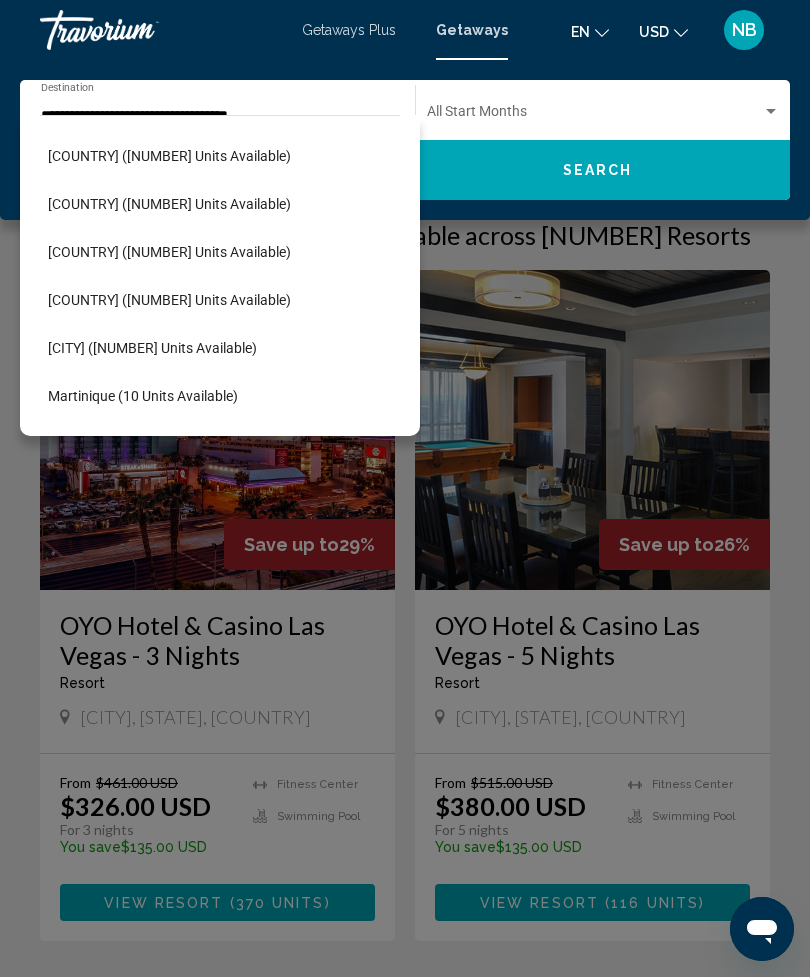 click on "[COUNTRY] ([NUMBER] units available)" 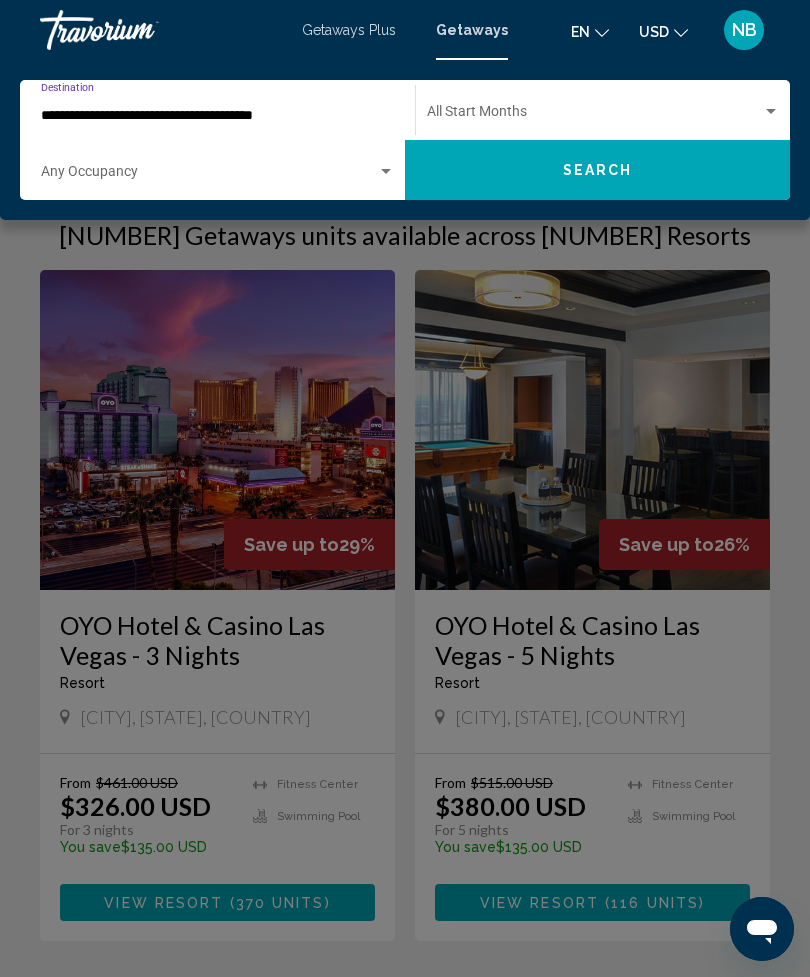 click on "Search" 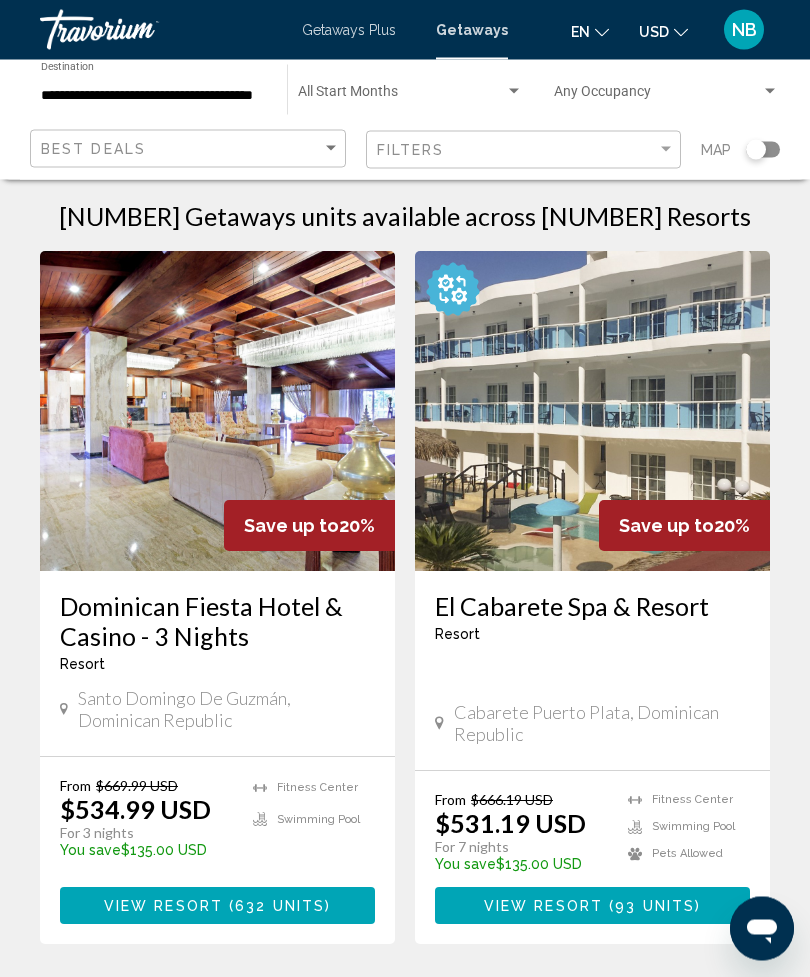 scroll, scrollTop: 0, scrollLeft: 0, axis: both 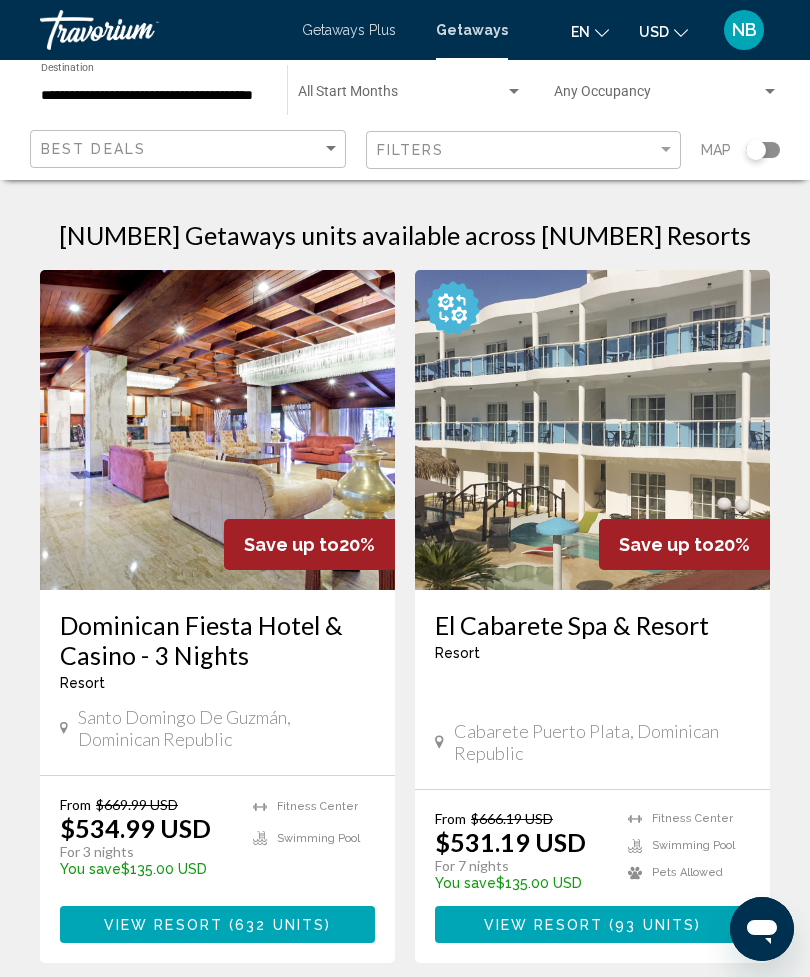 click on "**********" at bounding box center (154, 96) 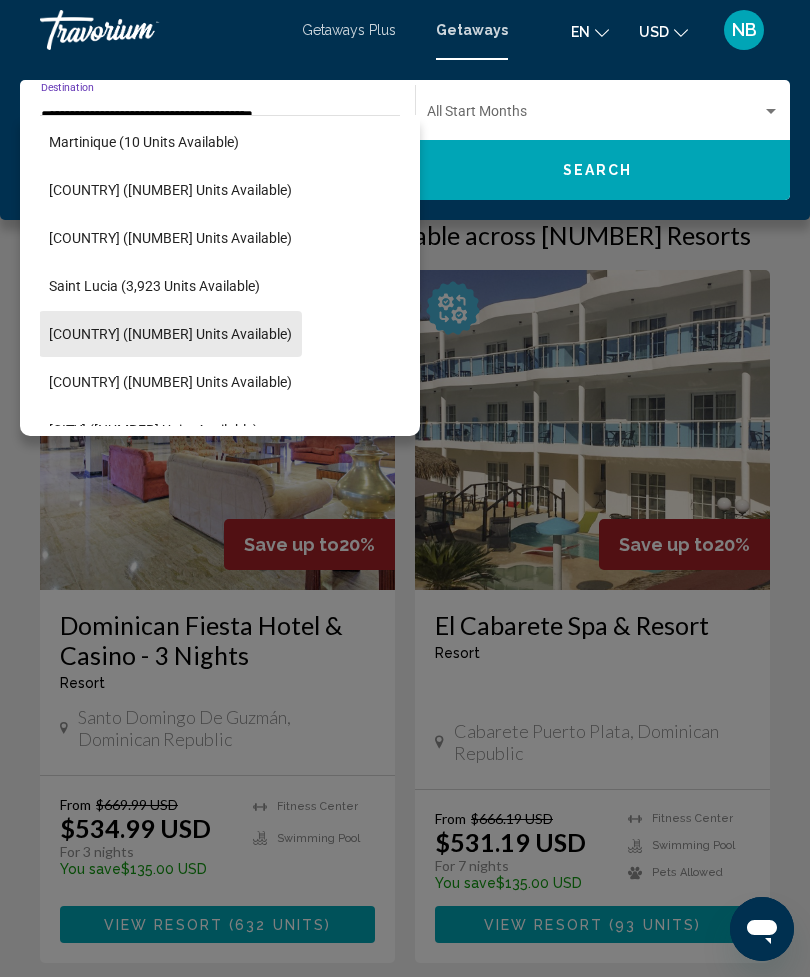 scroll, scrollTop: 538, scrollLeft: 19, axis: both 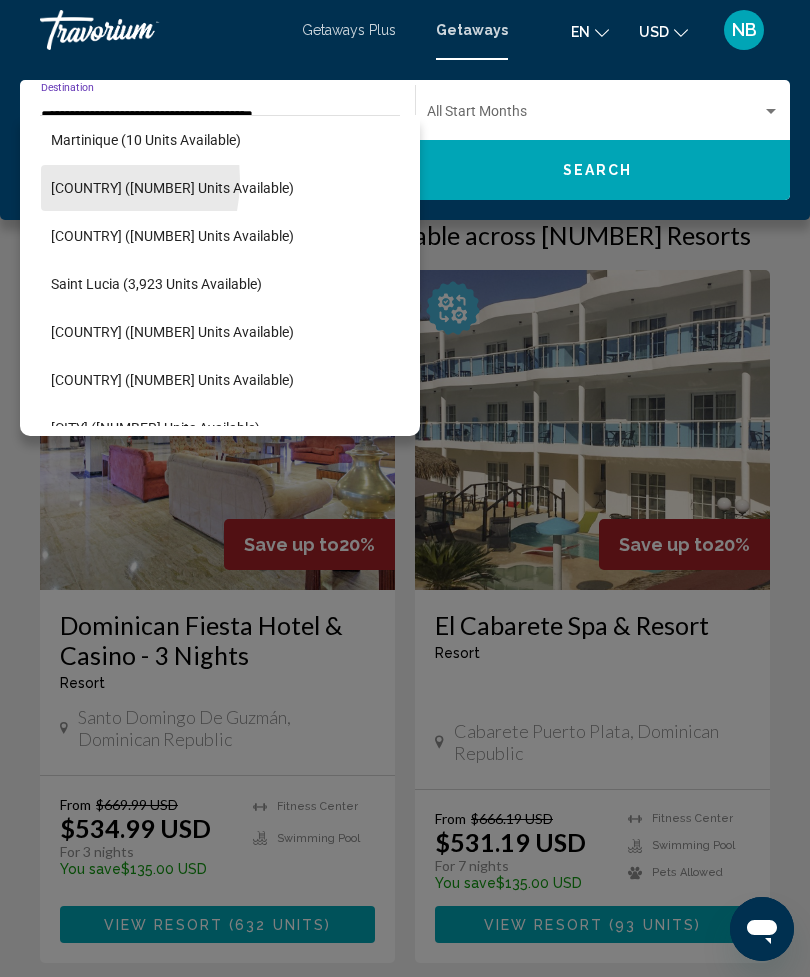 click on "[COUNTRY] ([NUMBER] units available)" 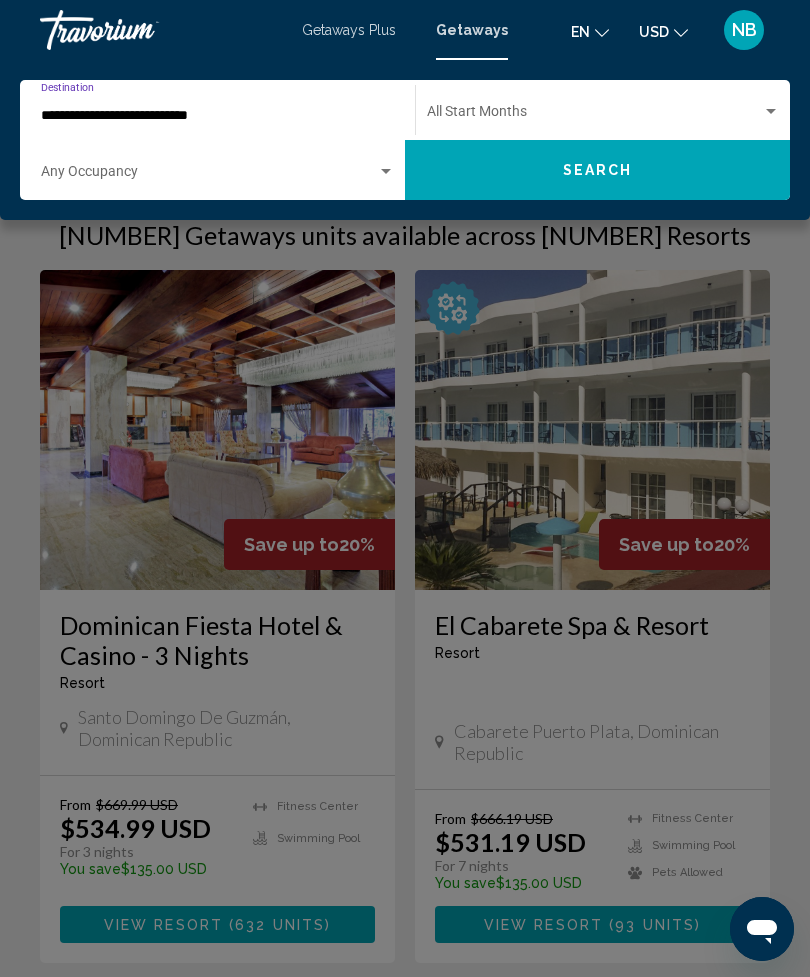 click on "Search" 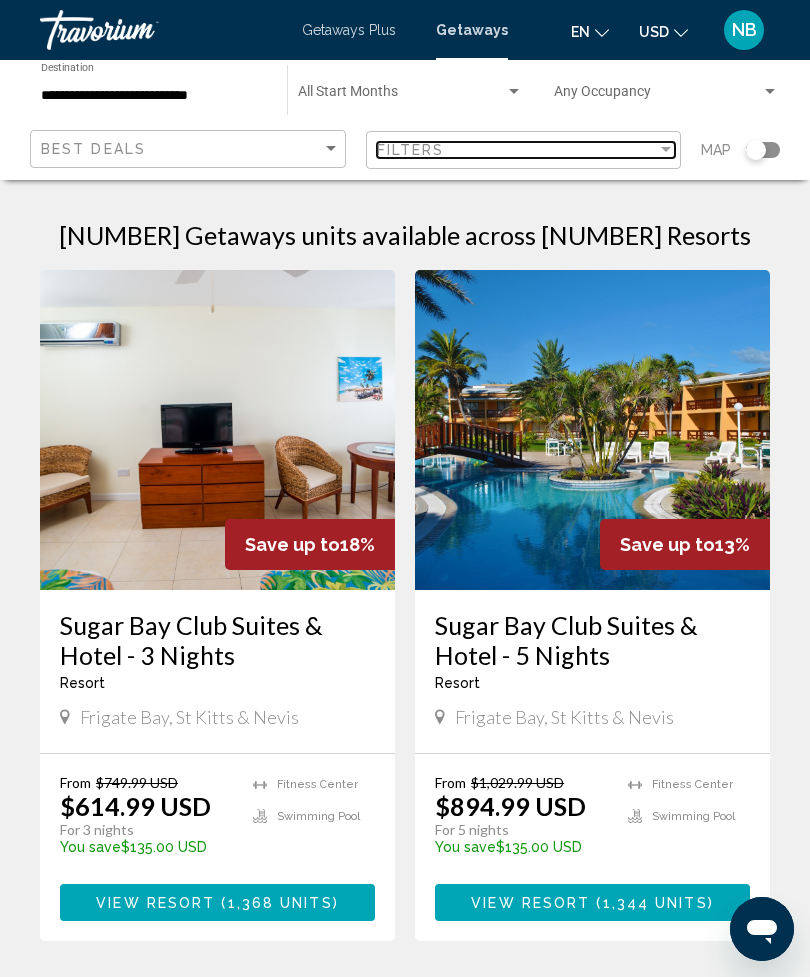 click at bounding box center (666, 150) 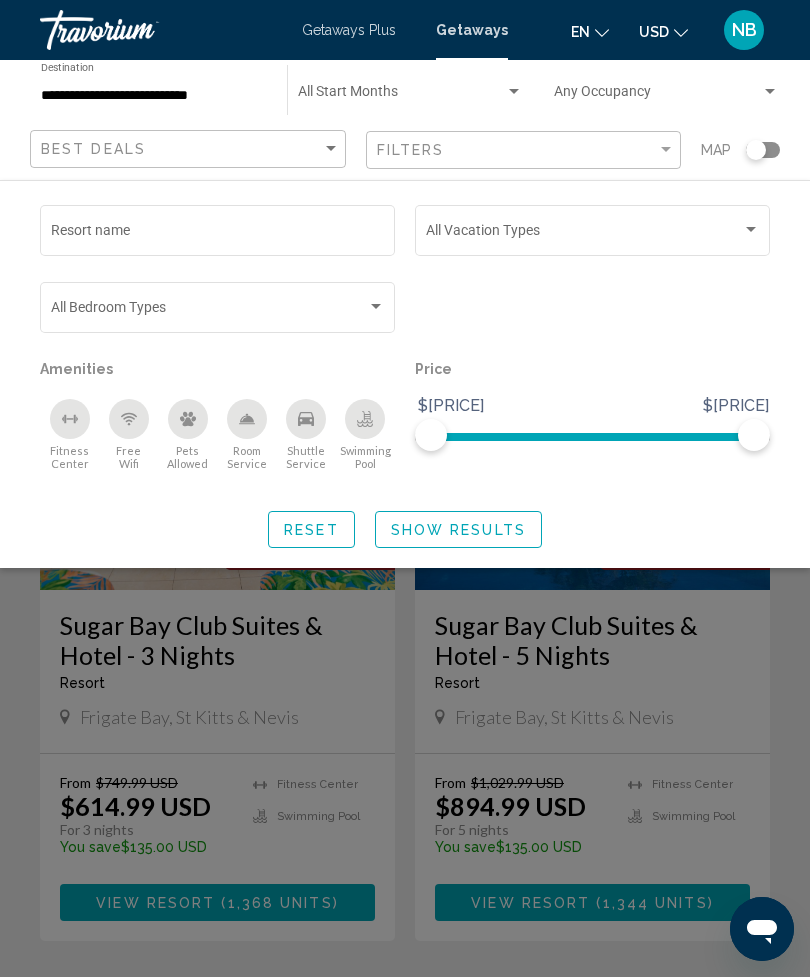 click at bounding box center [751, 230] 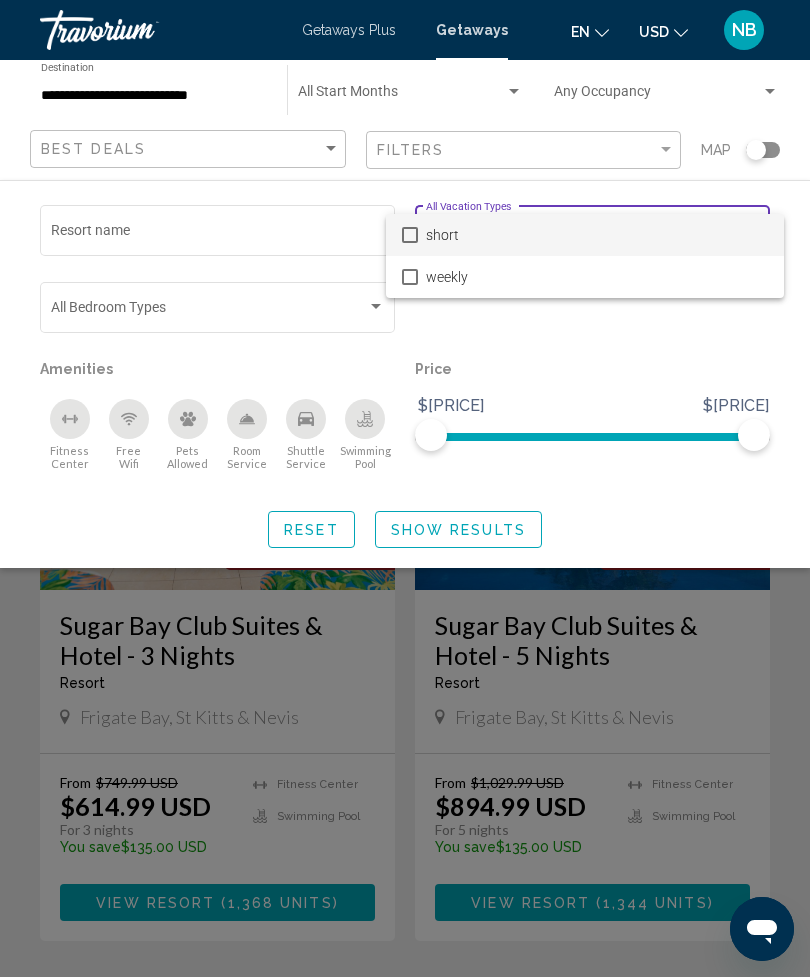 click at bounding box center [405, 488] 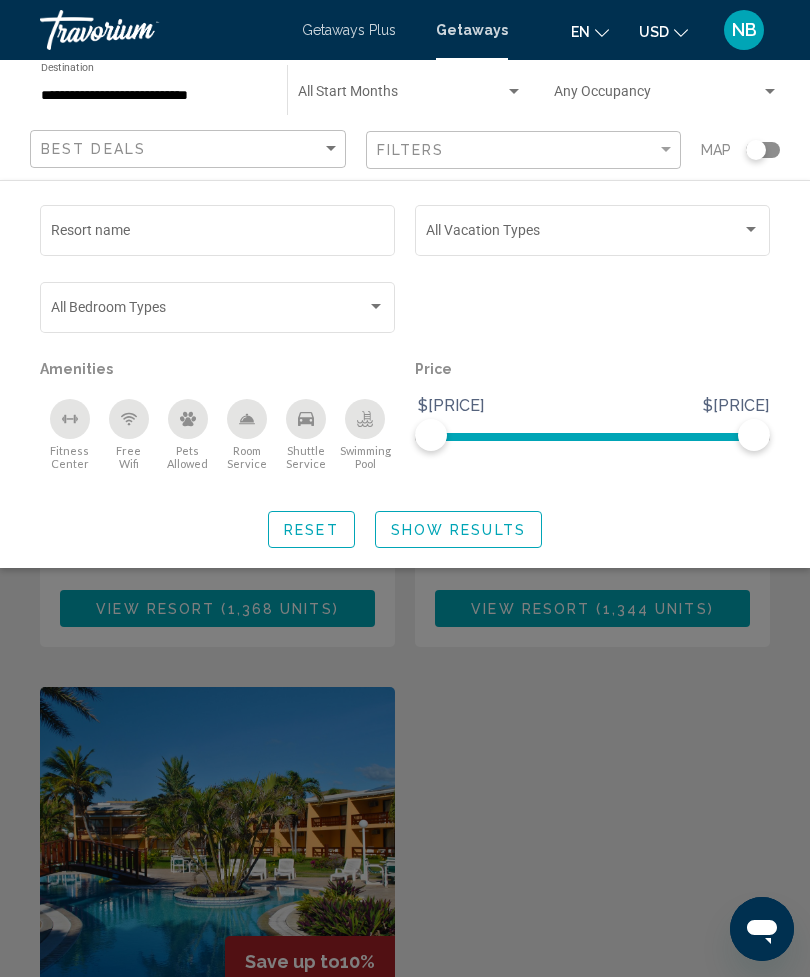 scroll, scrollTop: 295, scrollLeft: 0, axis: vertical 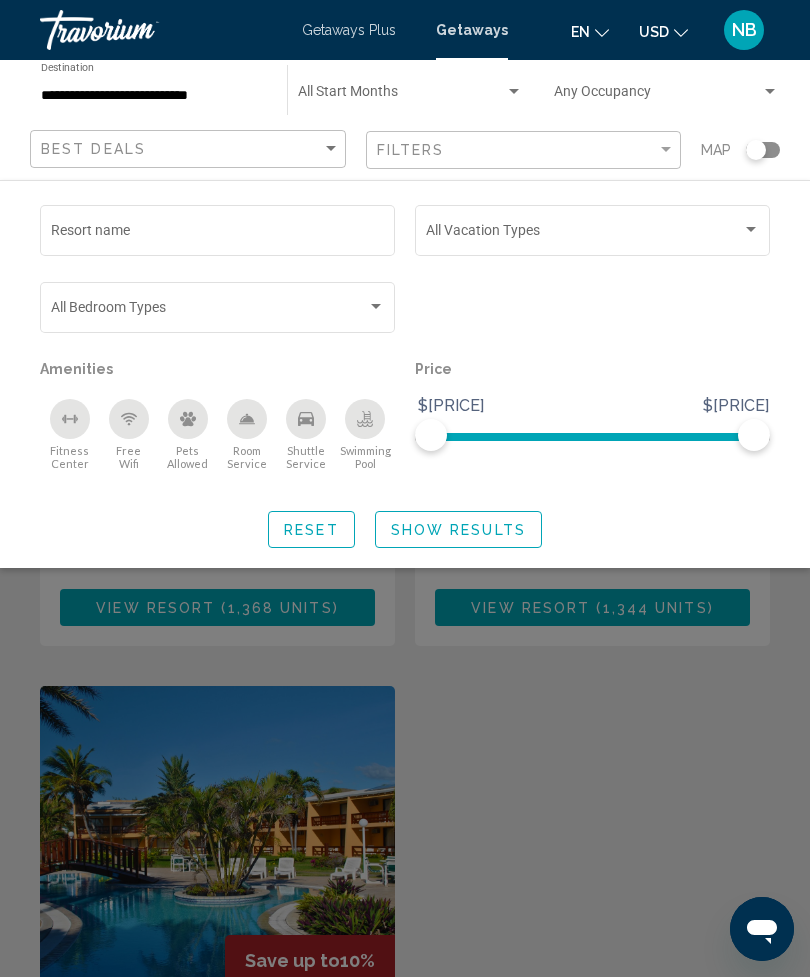 click 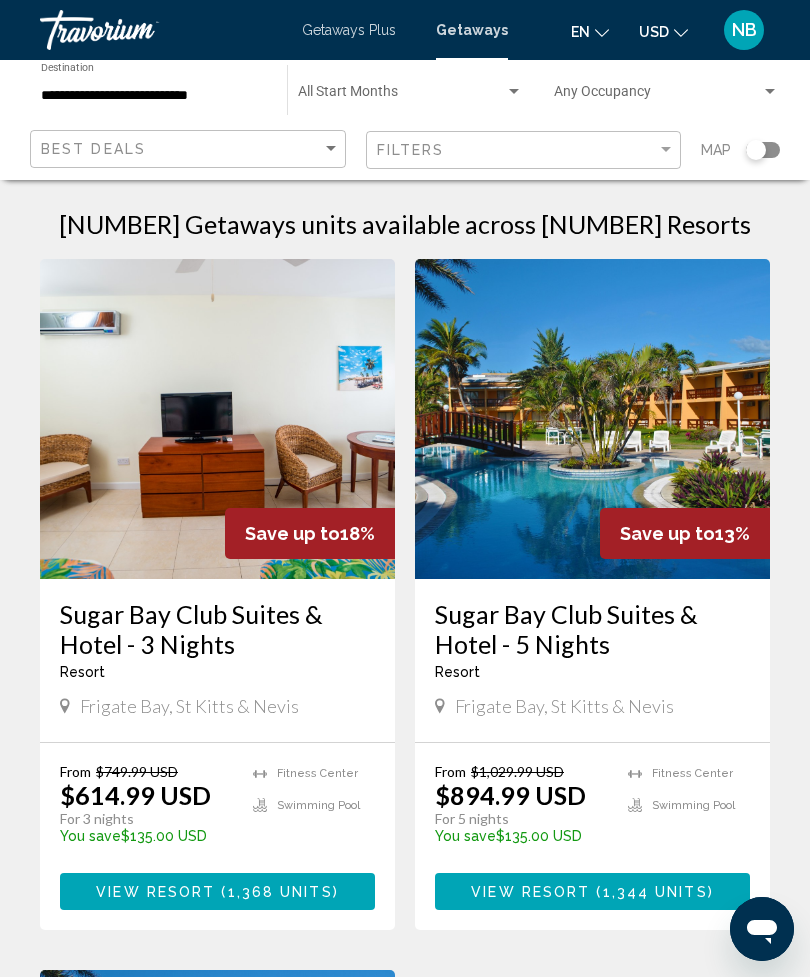 scroll, scrollTop: 0, scrollLeft: 0, axis: both 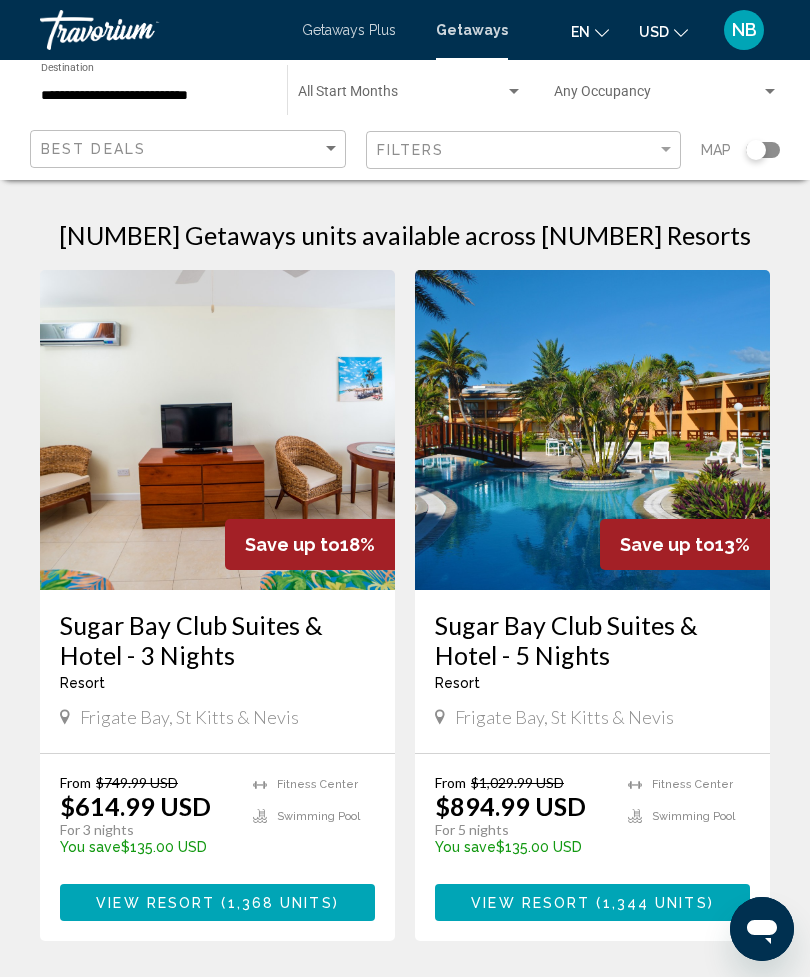 click on "**********" at bounding box center (154, 96) 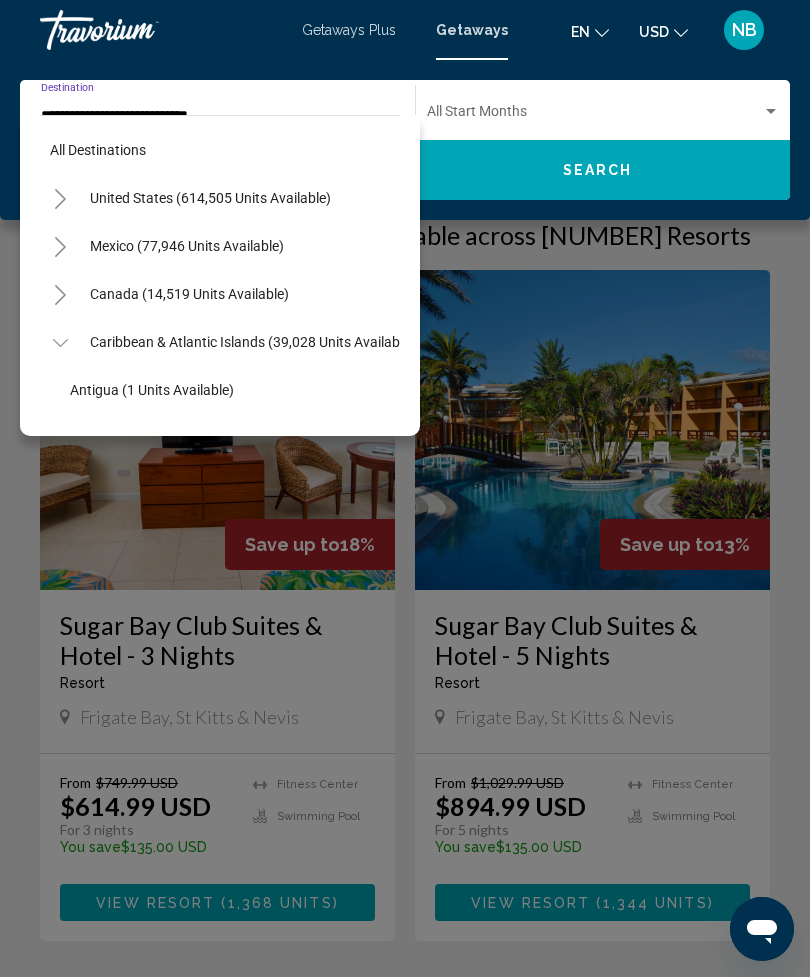 scroll, scrollTop: 455, scrollLeft: 0, axis: vertical 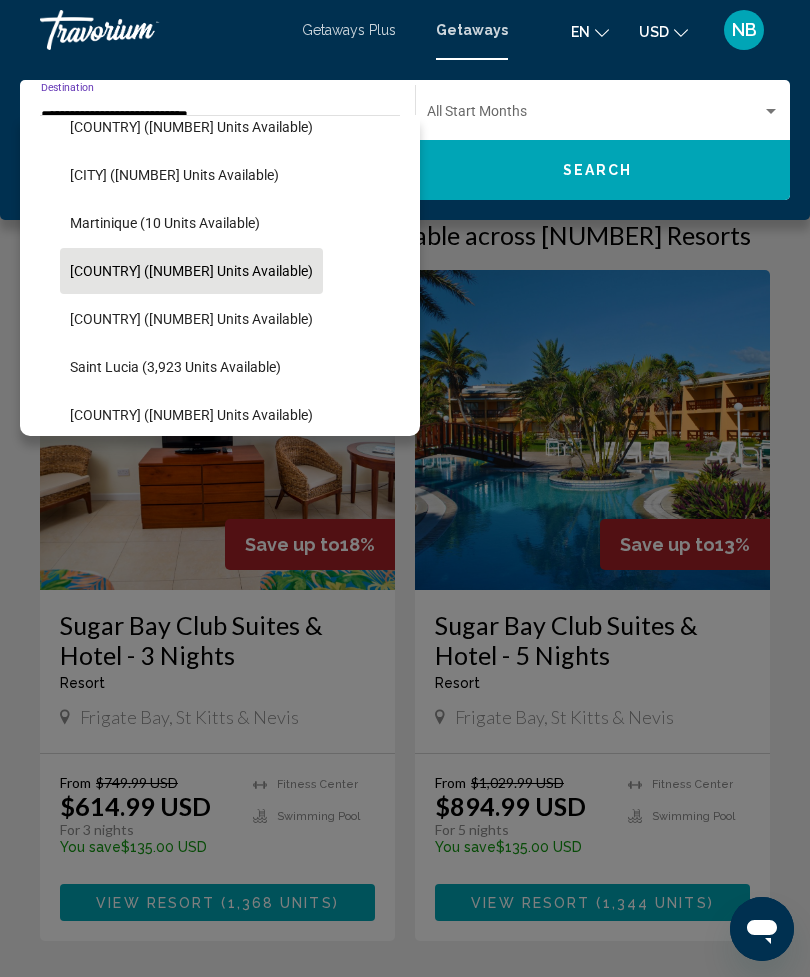 click on "[COUNTRY] ([NUMBER] units available)" 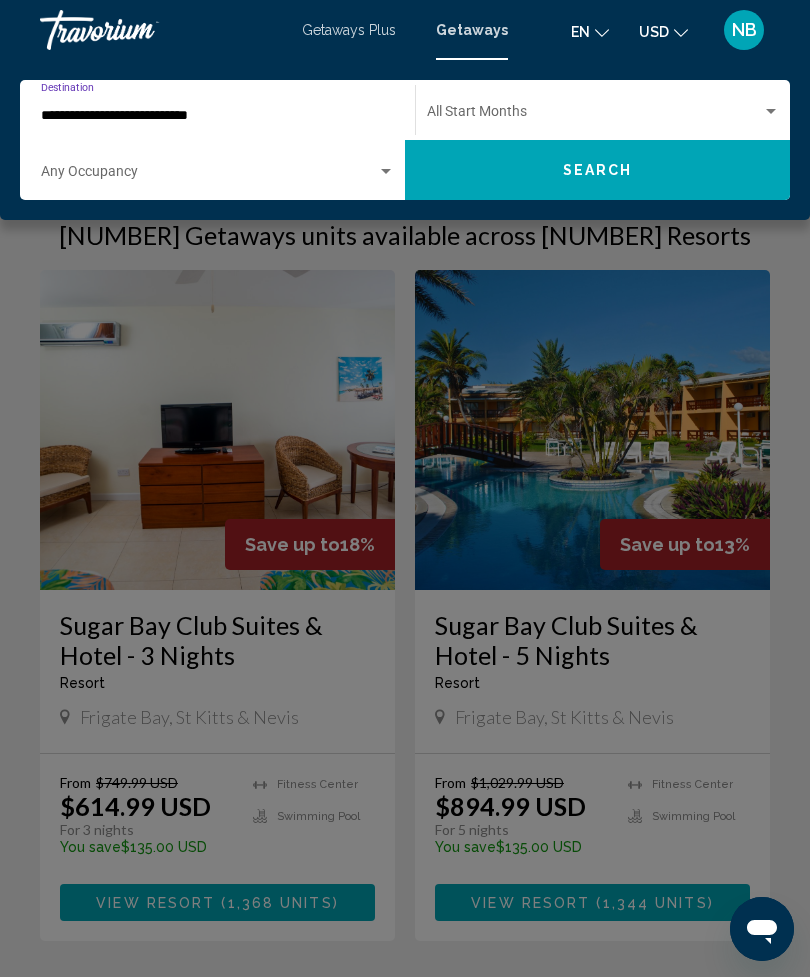 click on "**********" at bounding box center (208, 116) 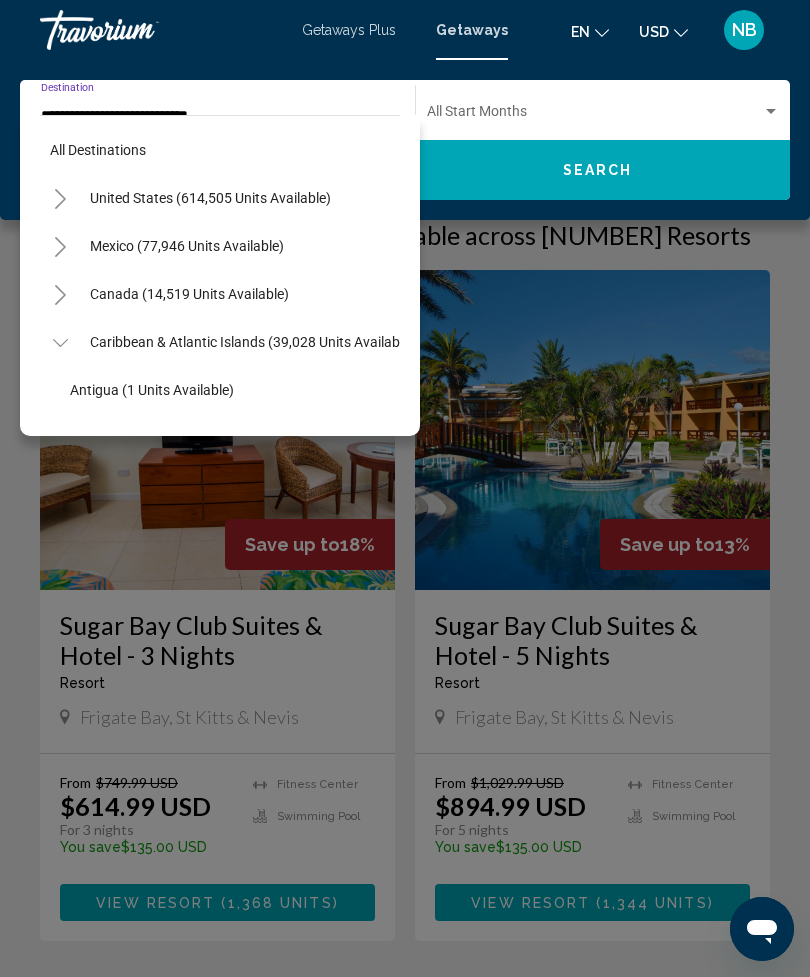 scroll, scrollTop: 455, scrollLeft: 0, axis: vertical 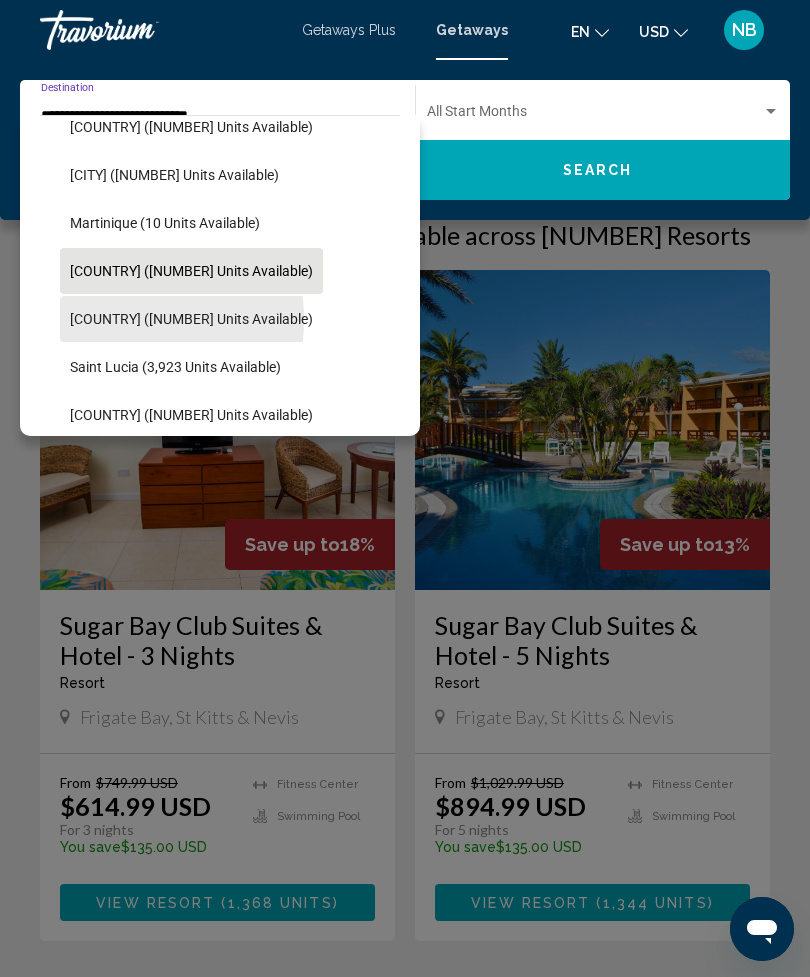 click on "[COUNTRY] ([NUMBER] units available)" 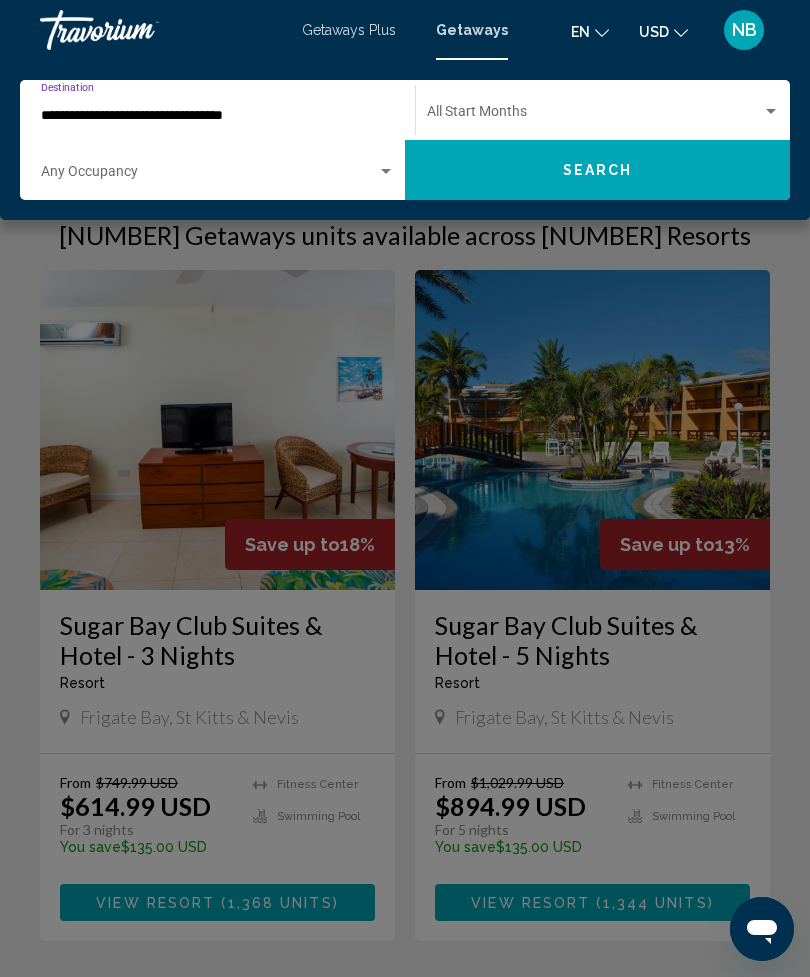 click on "Getaways Plus" at bounding box center [349, 30] 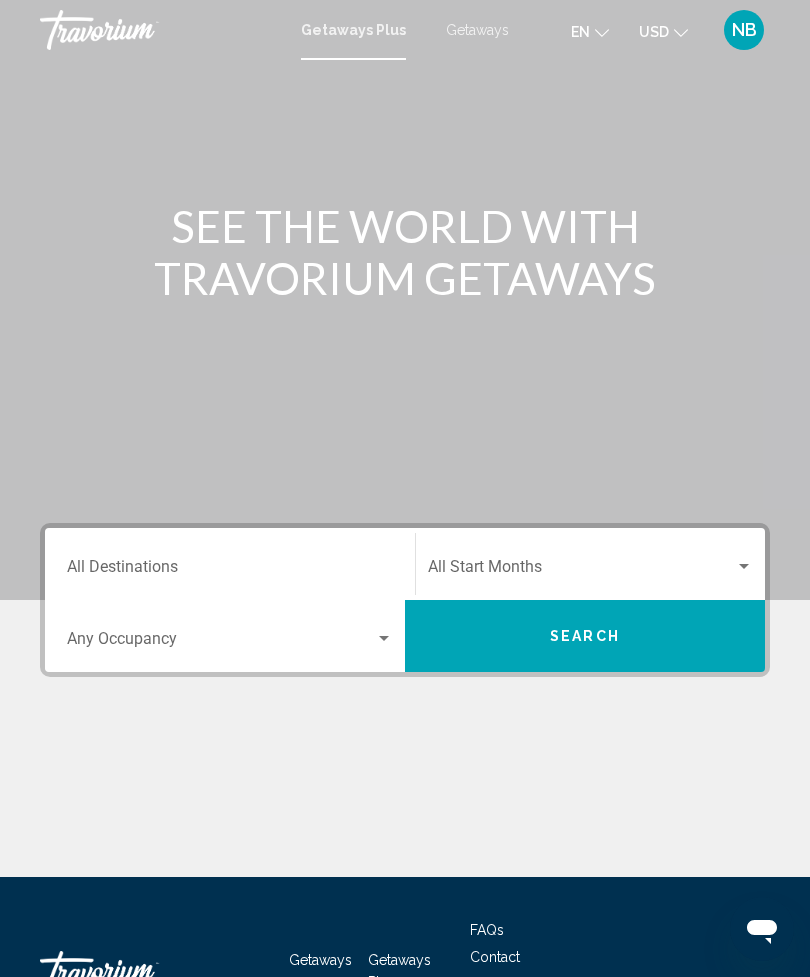 click on "Destination All Destinations" at bounding box center [230, 564] 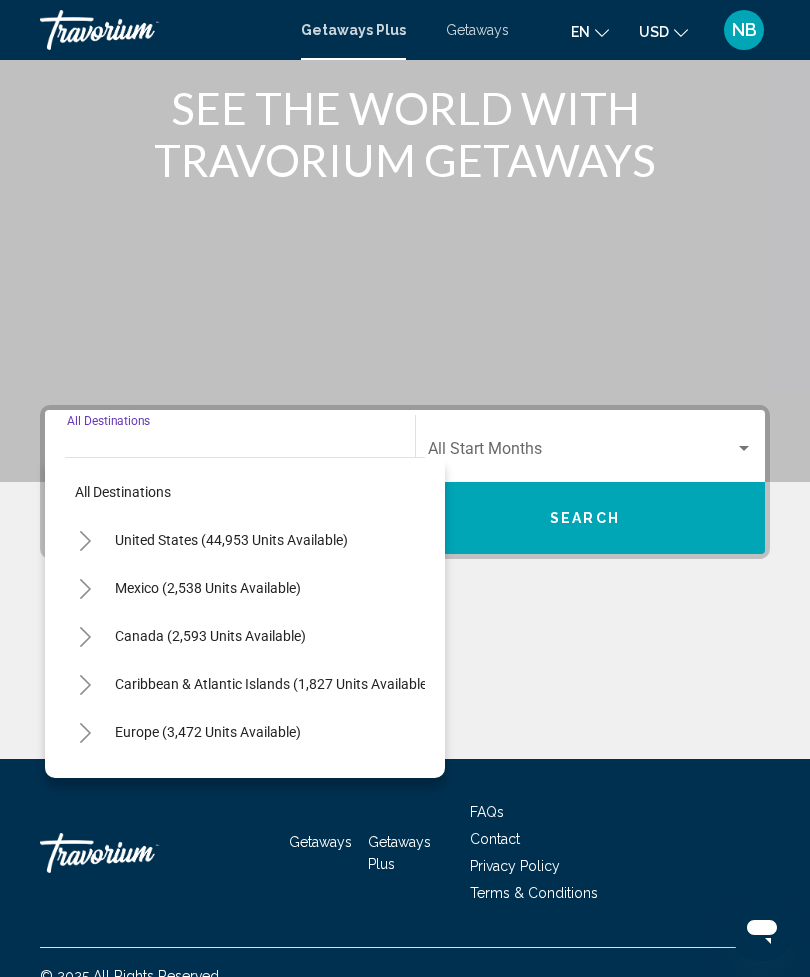 scroll, scrollTop: 145, scrollLeft: 0, axis: vertical 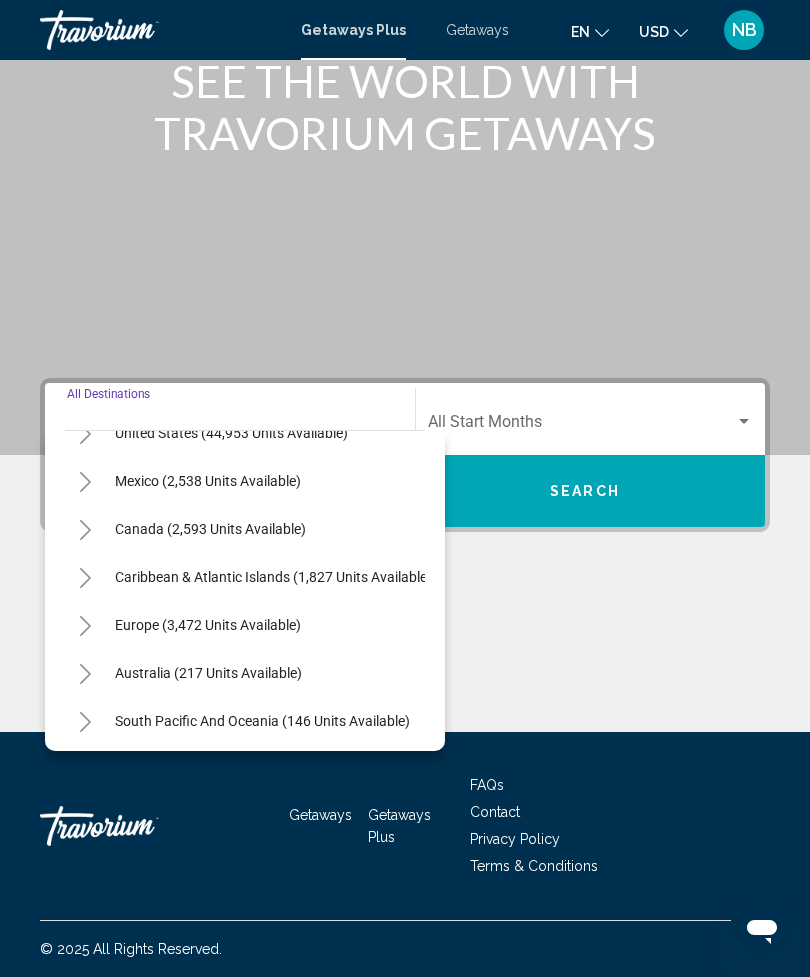 click 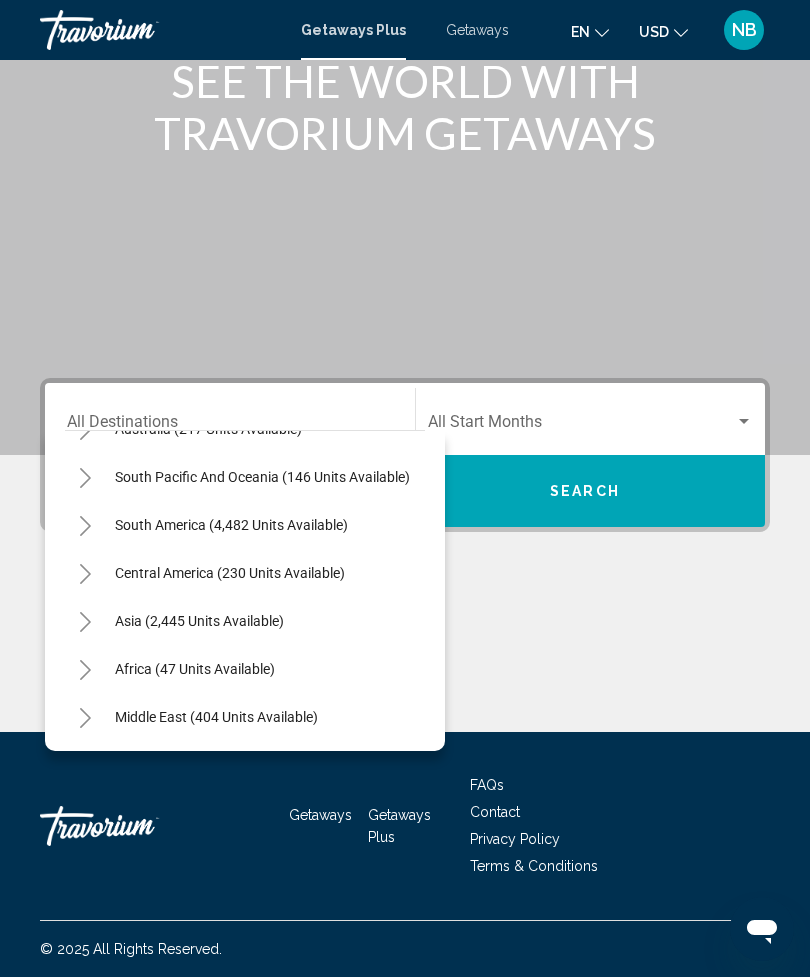 scroll, scrollTop: 756, scrollLeft: 0, axis: vertical 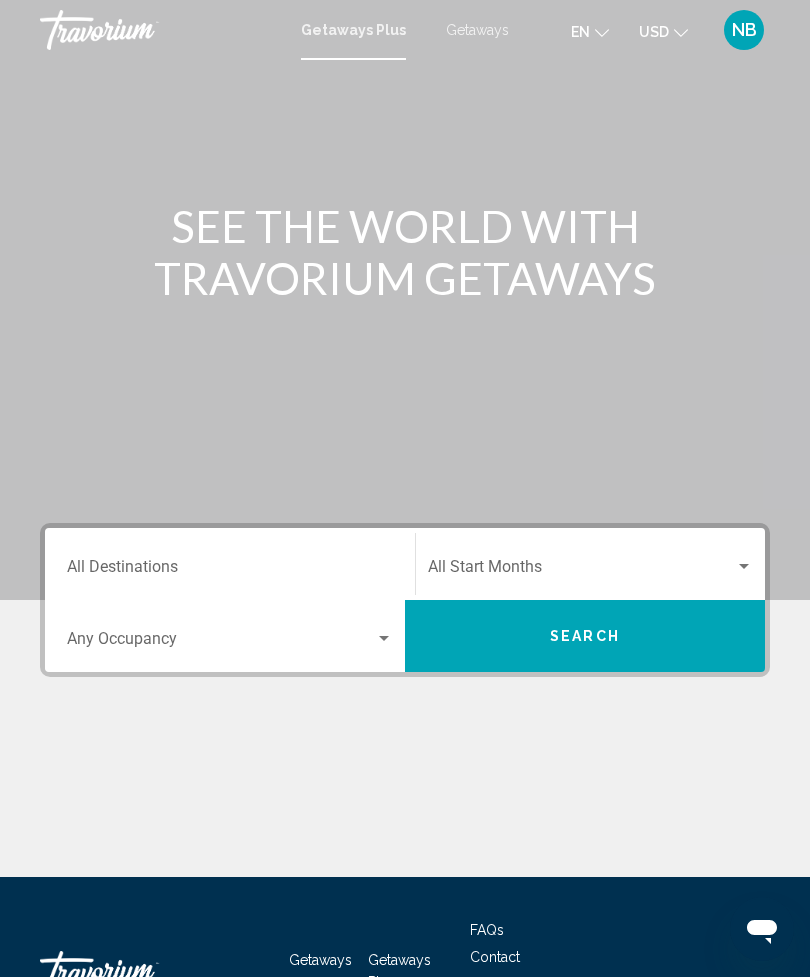 click on "NB" at bounding box center [744, 30] 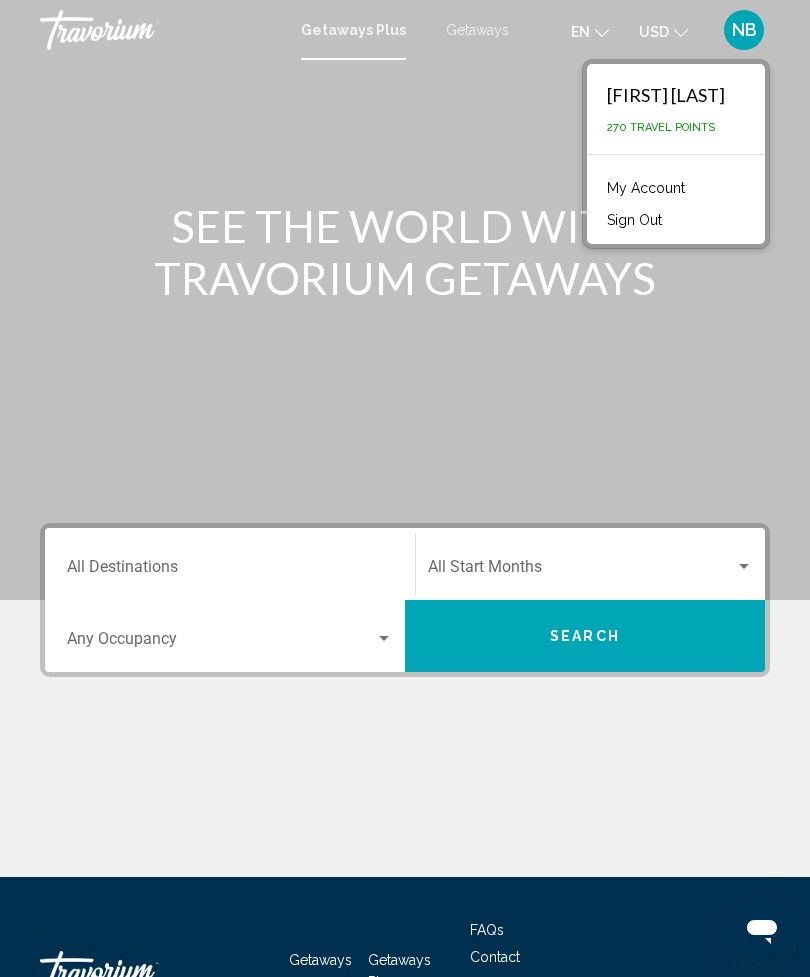 click at bounding box center (405, 300) 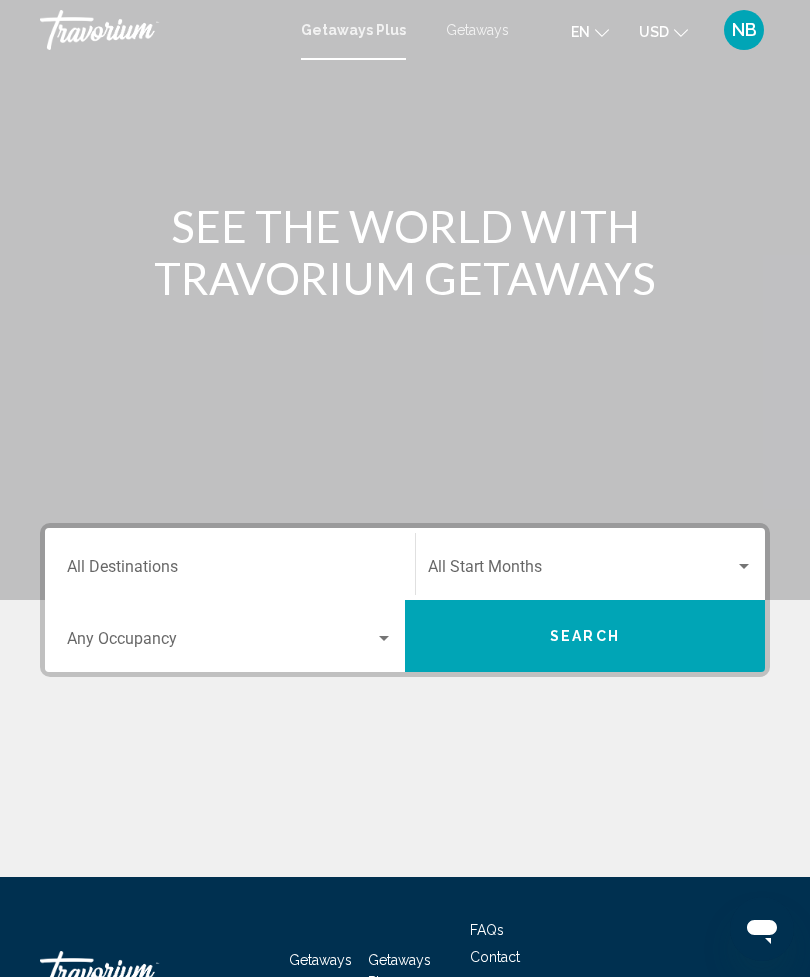 click on "Getaways Plus  Getaways en
English Español Français Italiano Português русский USD
USD ($) MXN (Mex$) CAD (Can$) GBP (£) EUR (€) AUD (A$) NZD (NZ$) CNY (CN¥) NB Login" at bounding box center (405, 30) 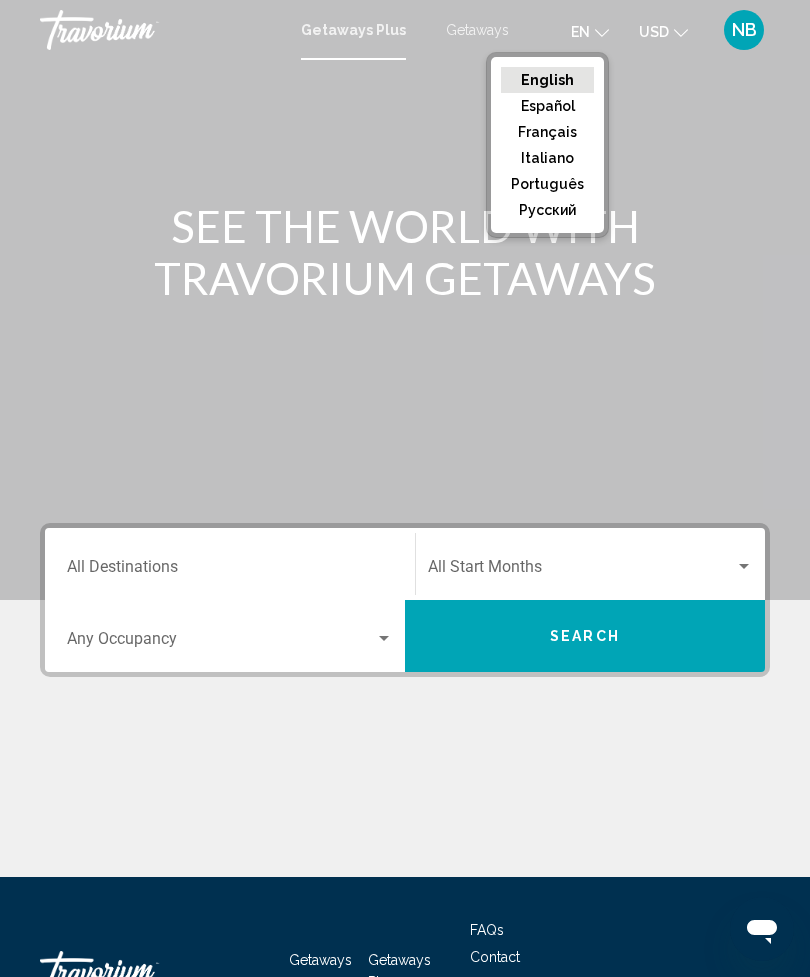 click at bounding box center (405, 300) 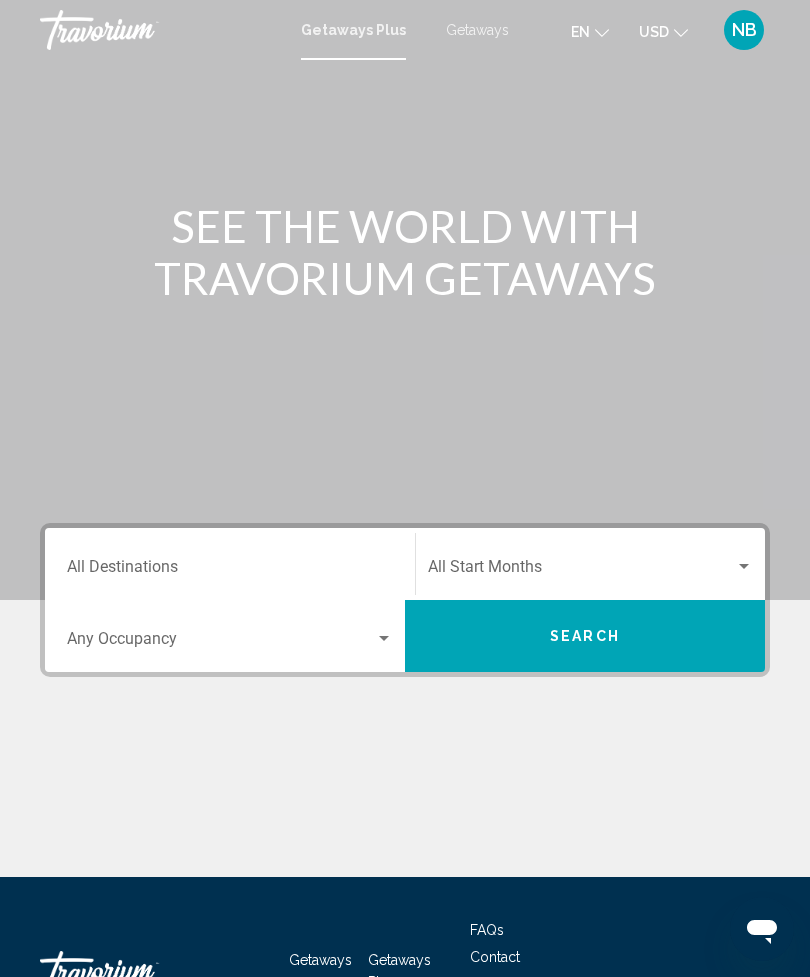 click 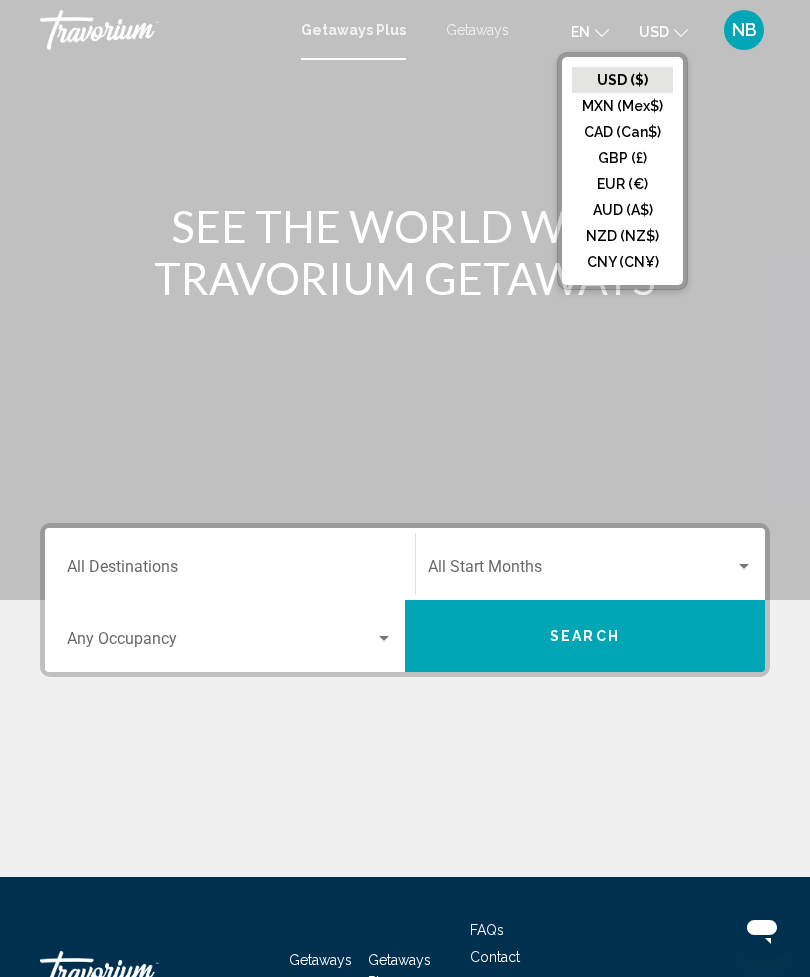 click at bounding box center [405, 300] 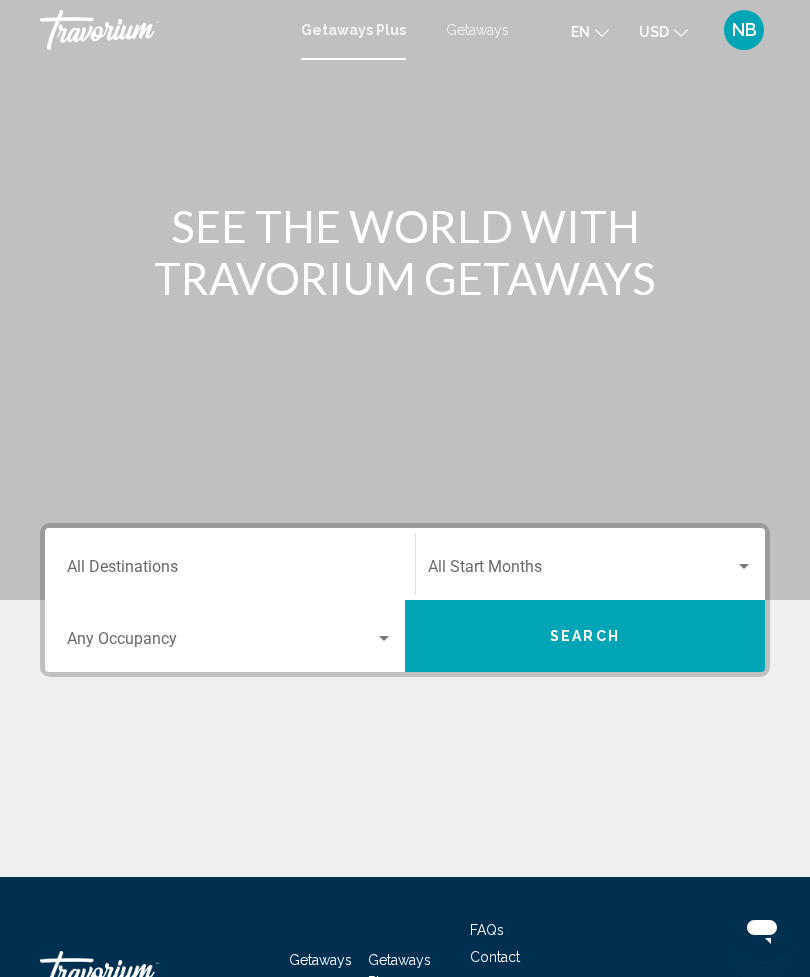 click at bounding box center [140, 30] 